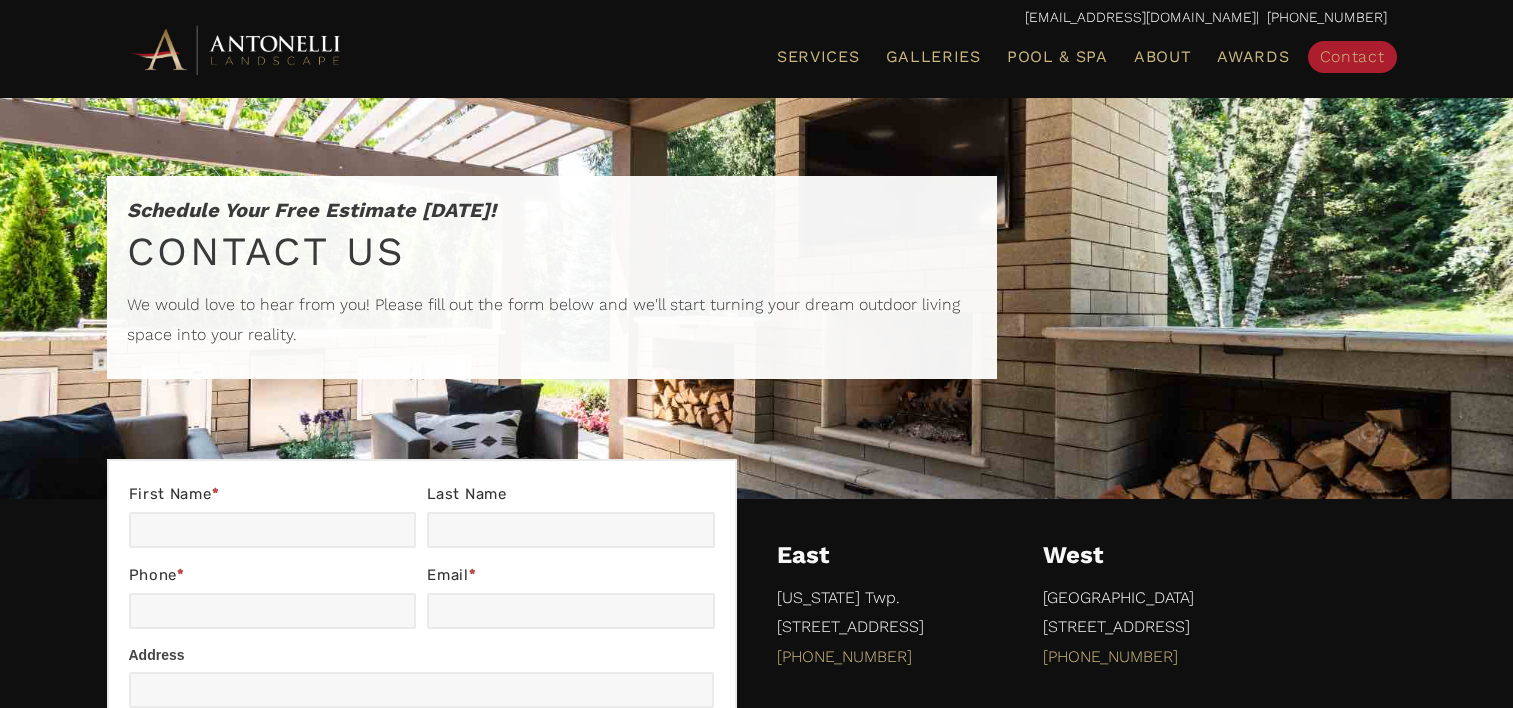 scroll, scrollTop: 0, scrollLeft: 0, axis: both 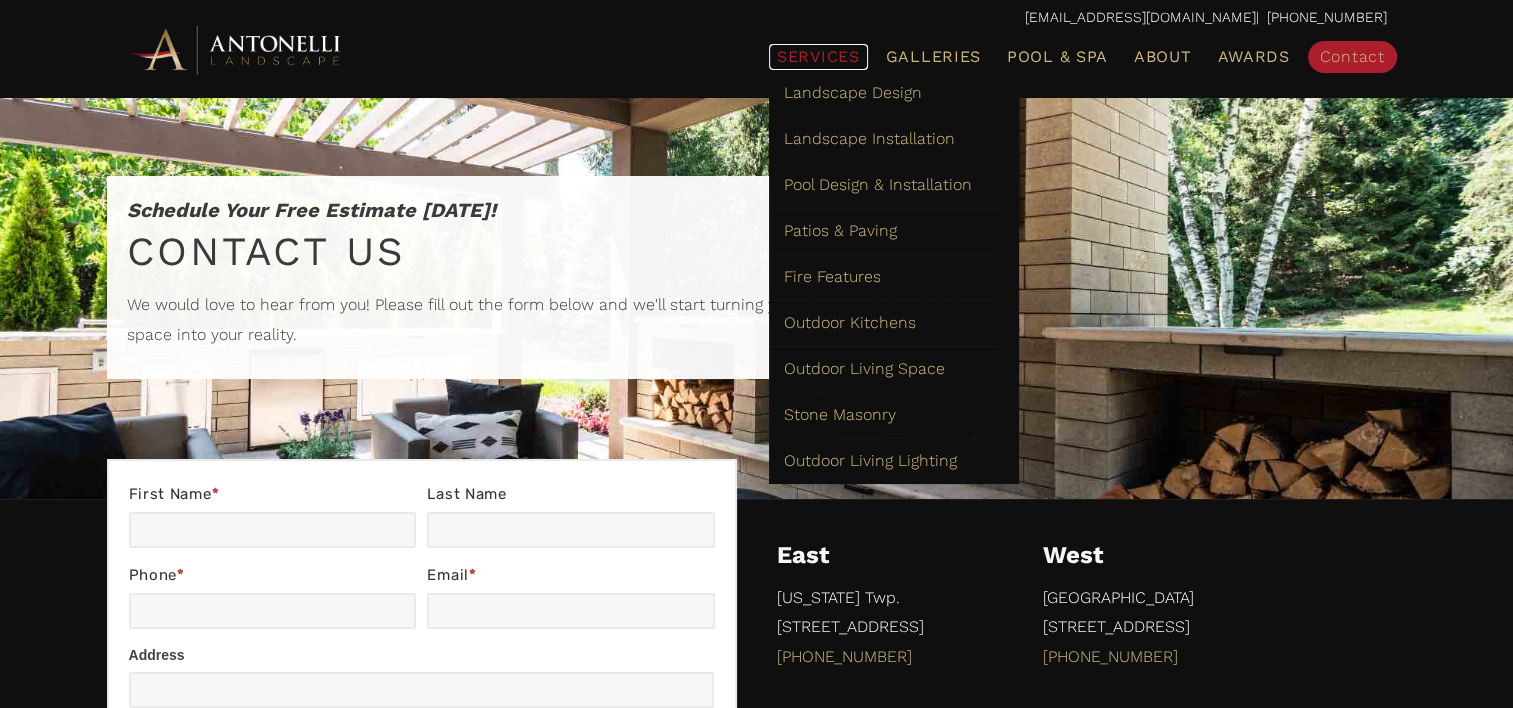 click on "Services" at bounding box center [818, 57] 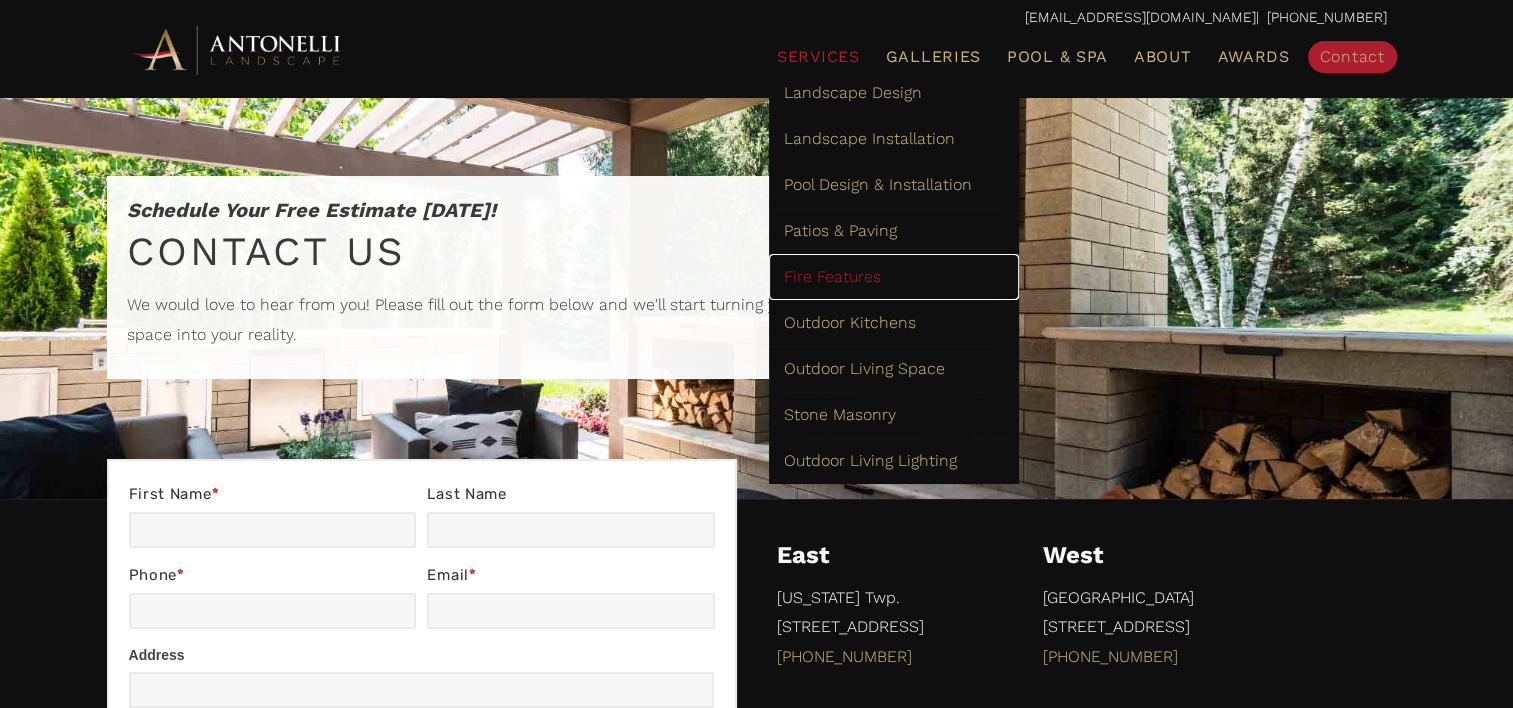 click on "Fire Features" at bounding box center [832, 276] 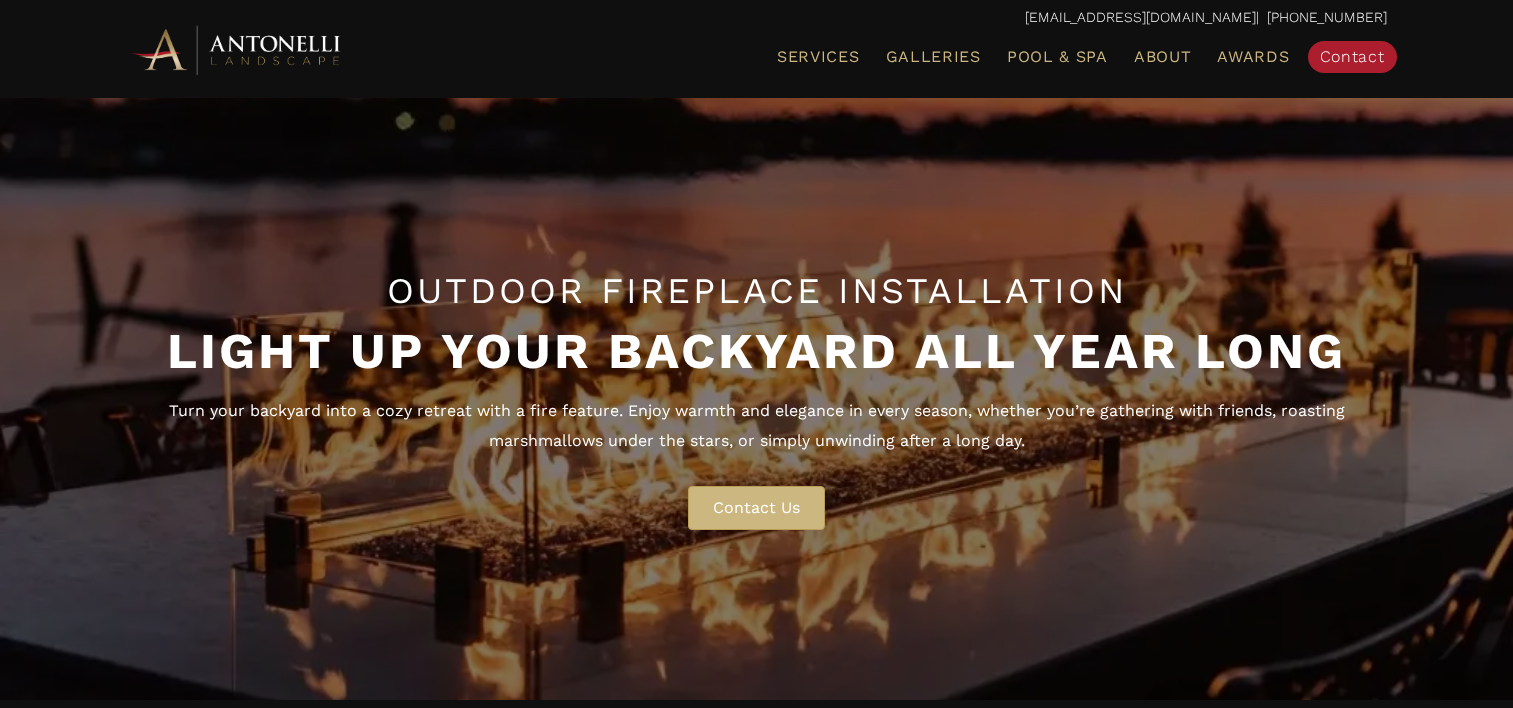 scroll, scrollTop: 0, scrollLeft: 0, axis: both 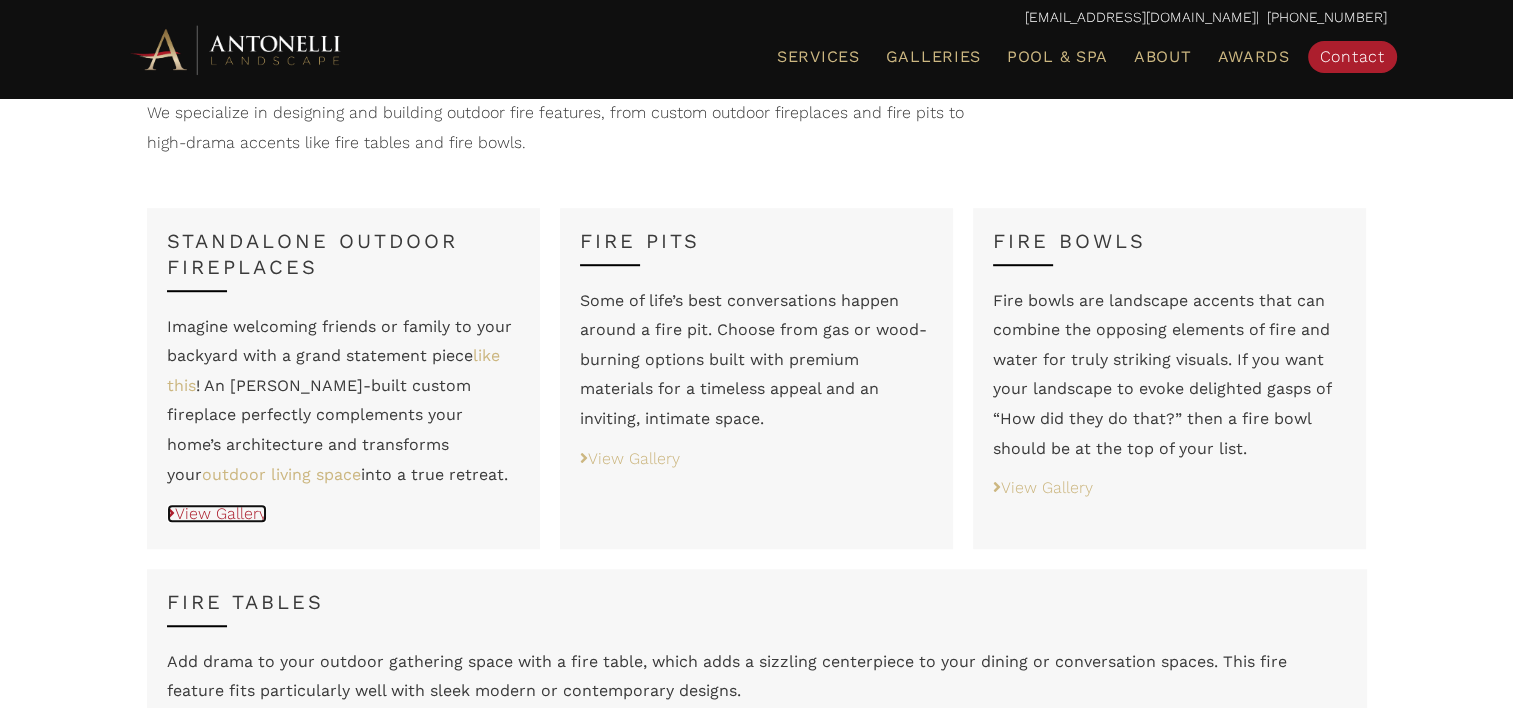 click on "View Gallery" at bounding box center [217, 513] 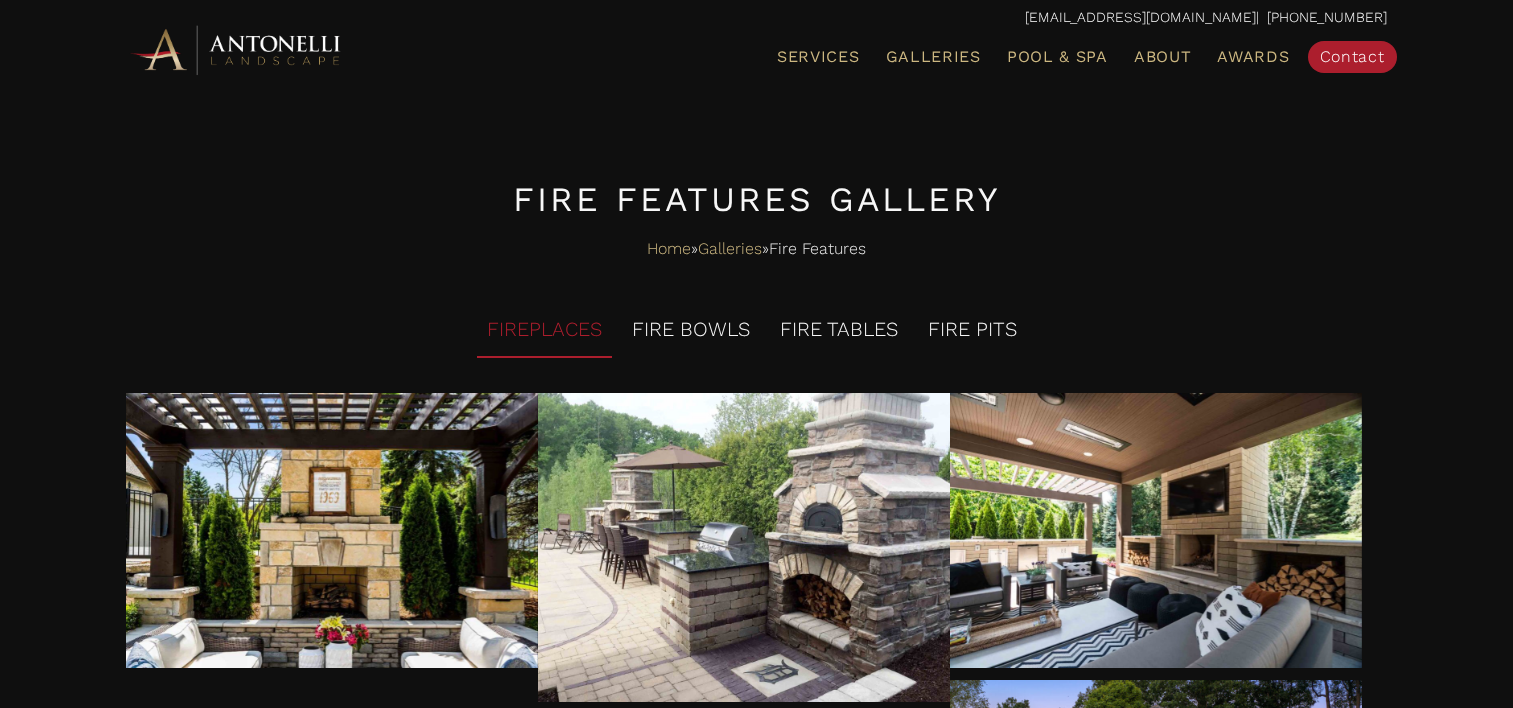 scroll, scrollTop: 0, scrollLeft: 0, axis: both 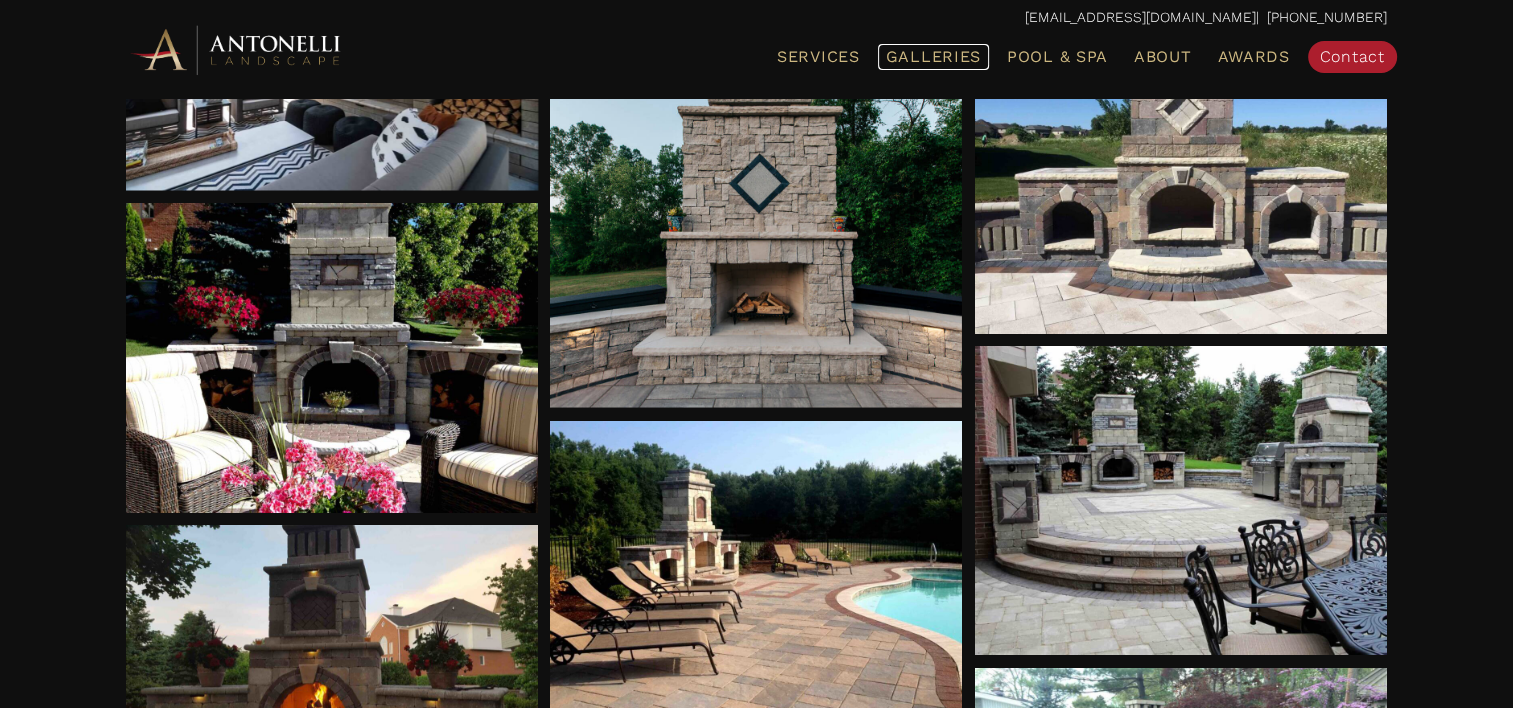 click on "Galleries" at bounding box center [933, 56] 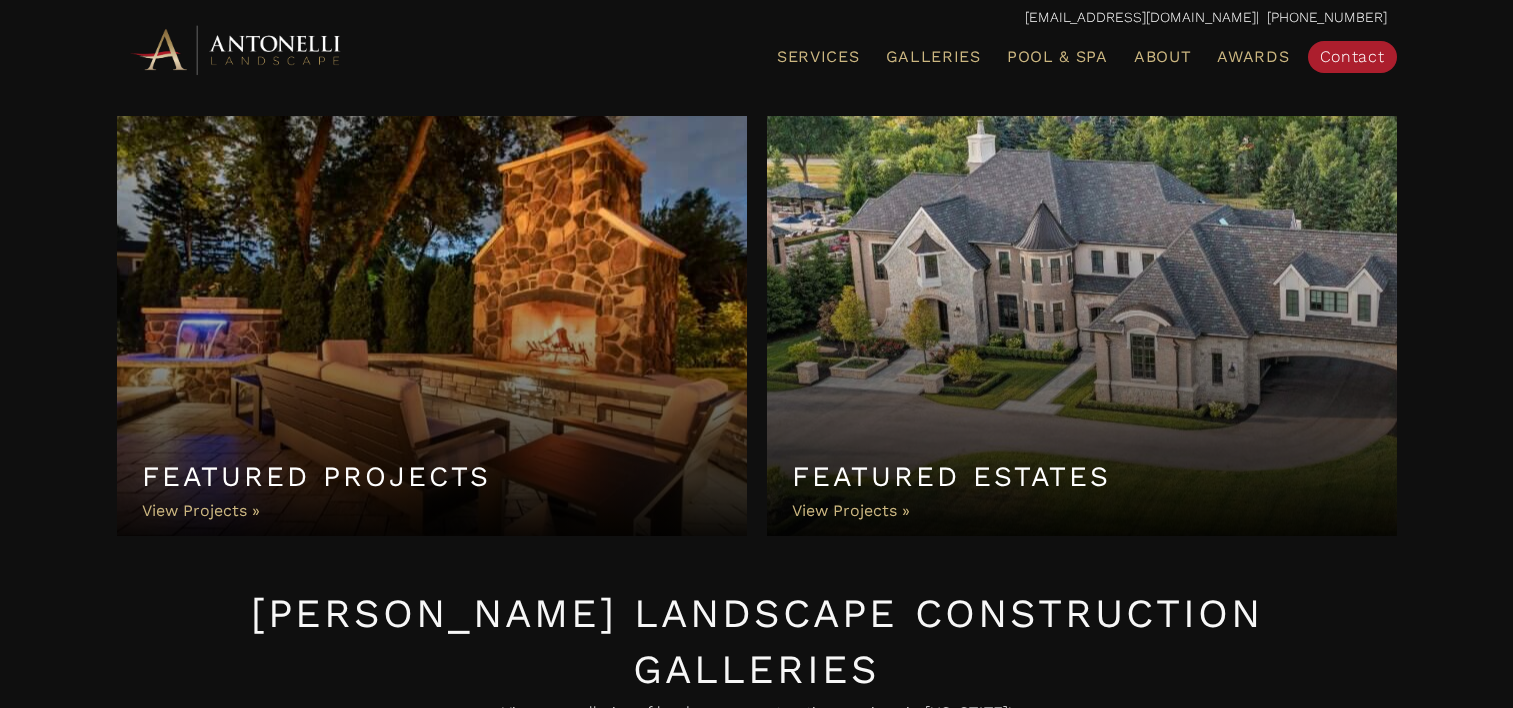 scroll, scrollTop: 0, scrollLeft: 0, axis: both 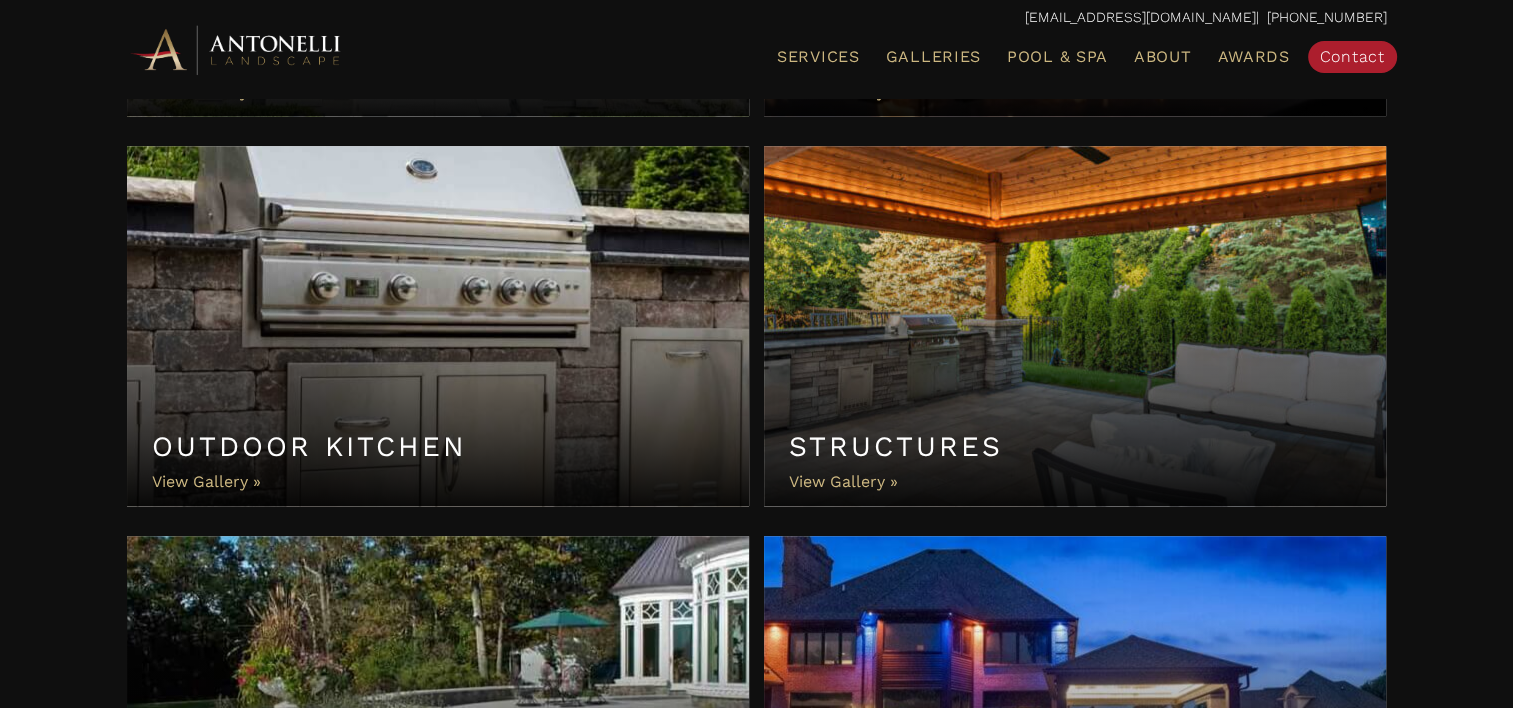 click on "Outdoor Kitchen" at bounding box center (438, 326) 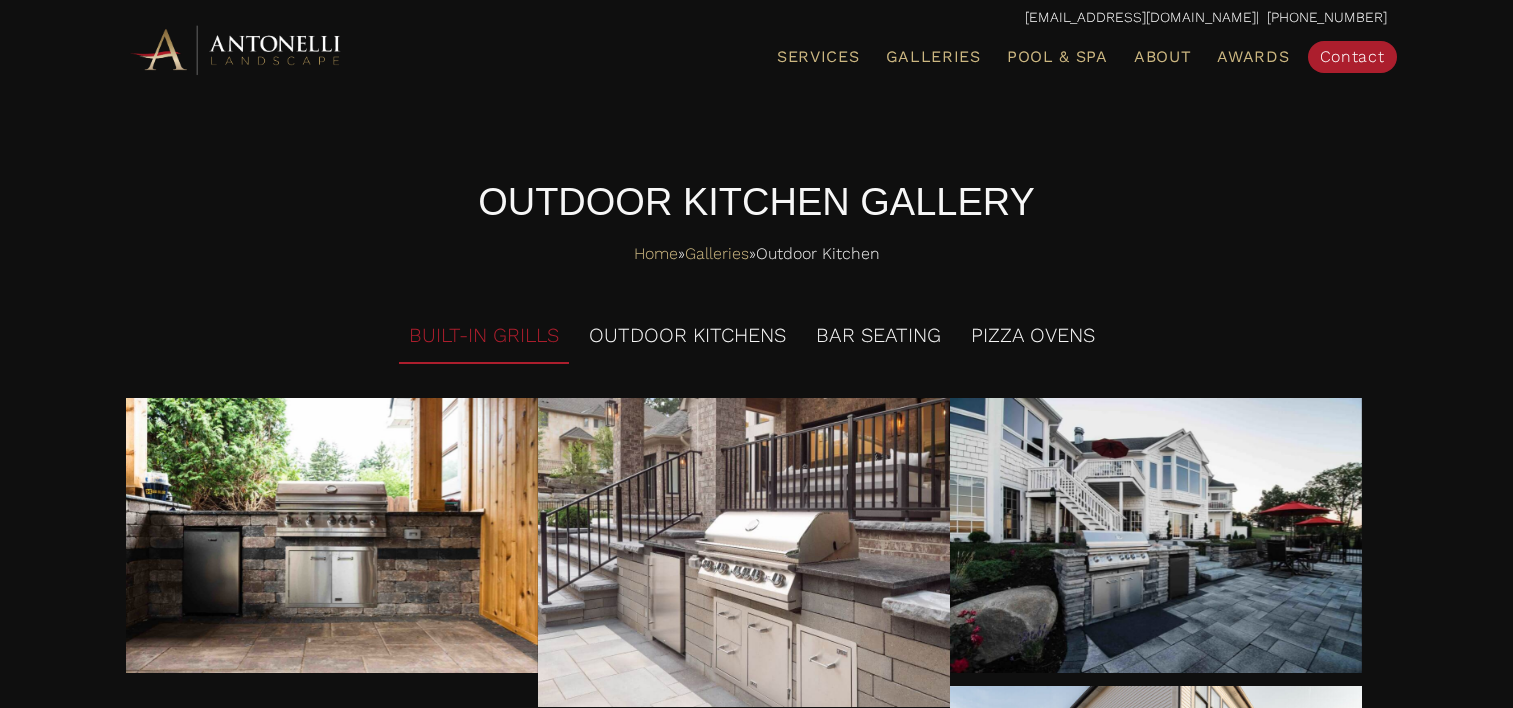 scroll, scrollTop: 0, scrollLeft: 0, axis: both 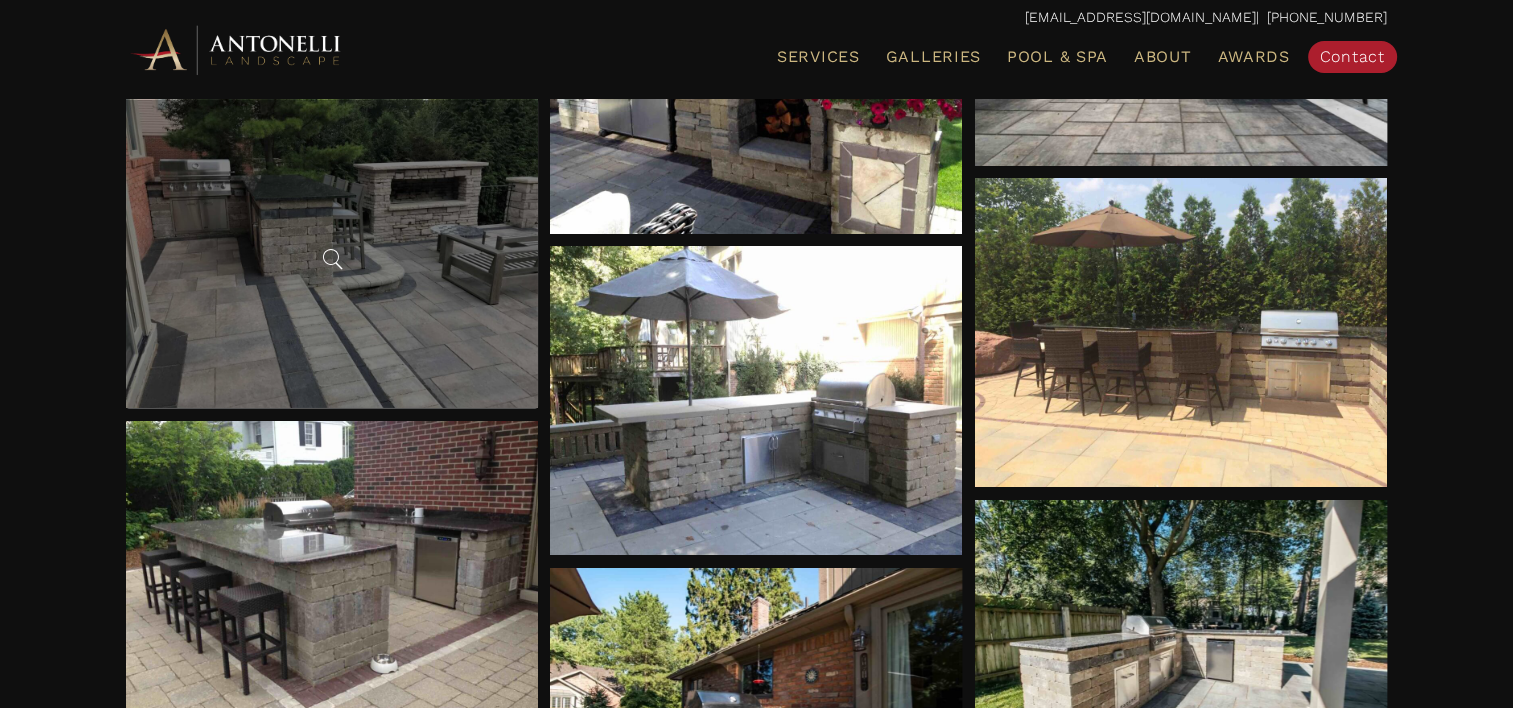 click at bounding box center [332, 253] 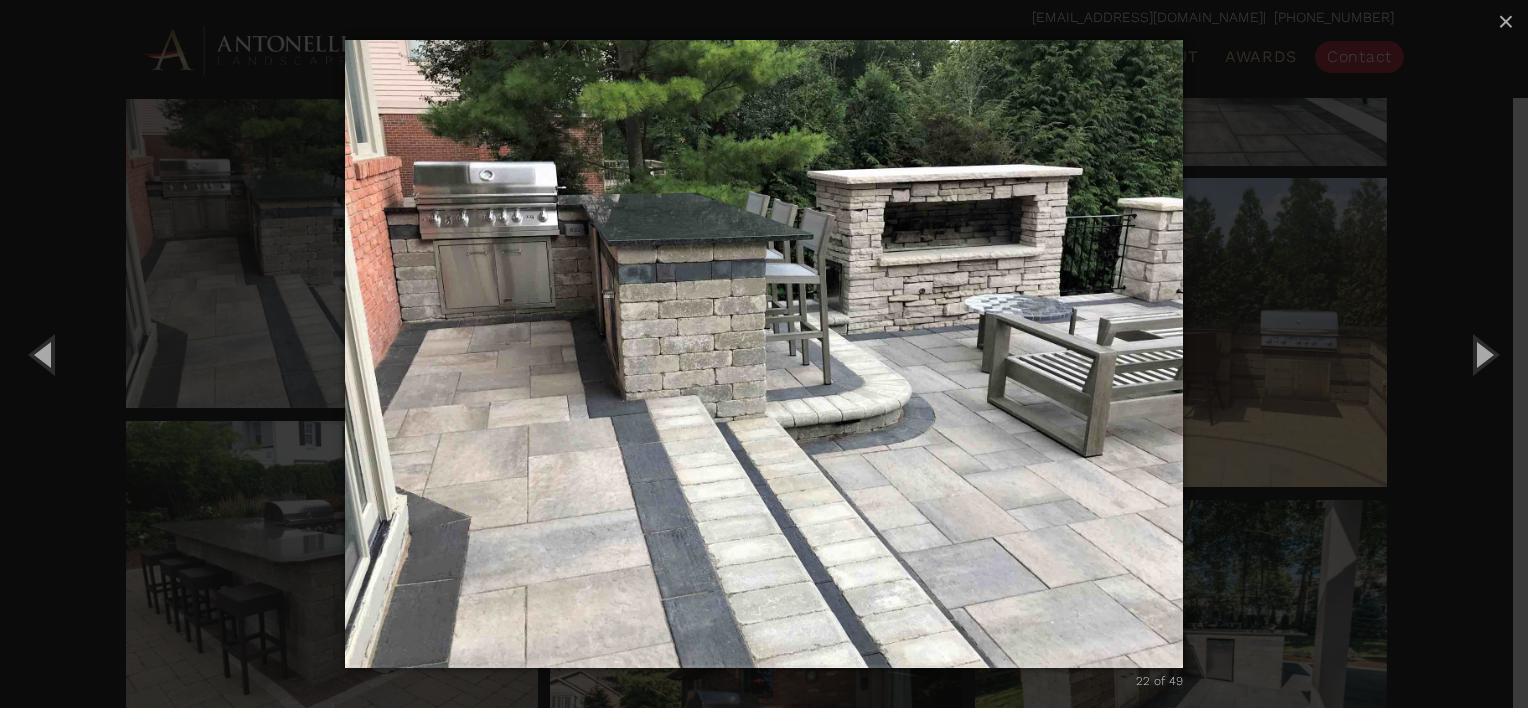 click on "22 of 49 Loading..." at bounding box center [764, 354] 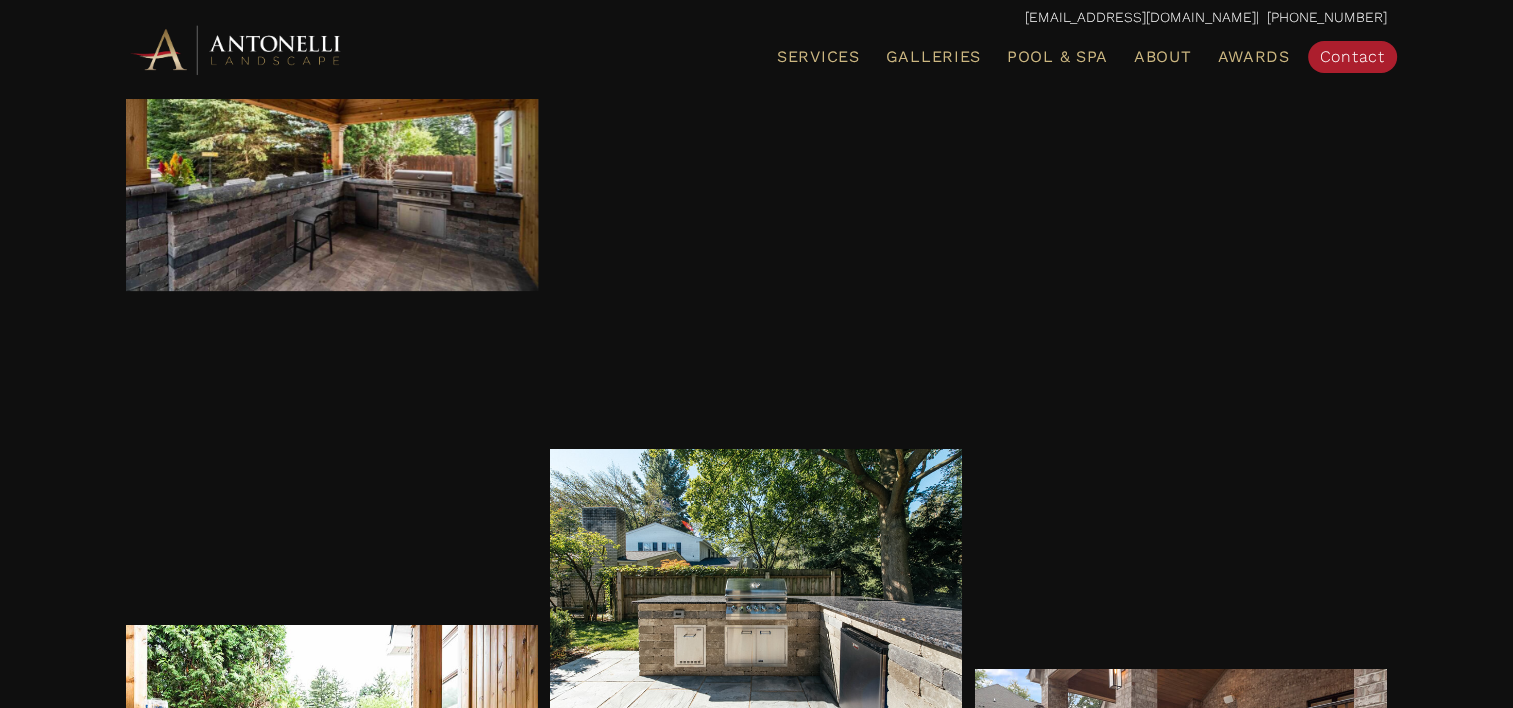 scroll, scrollTop: 1000, scrollLeft: 0, axis: vertical 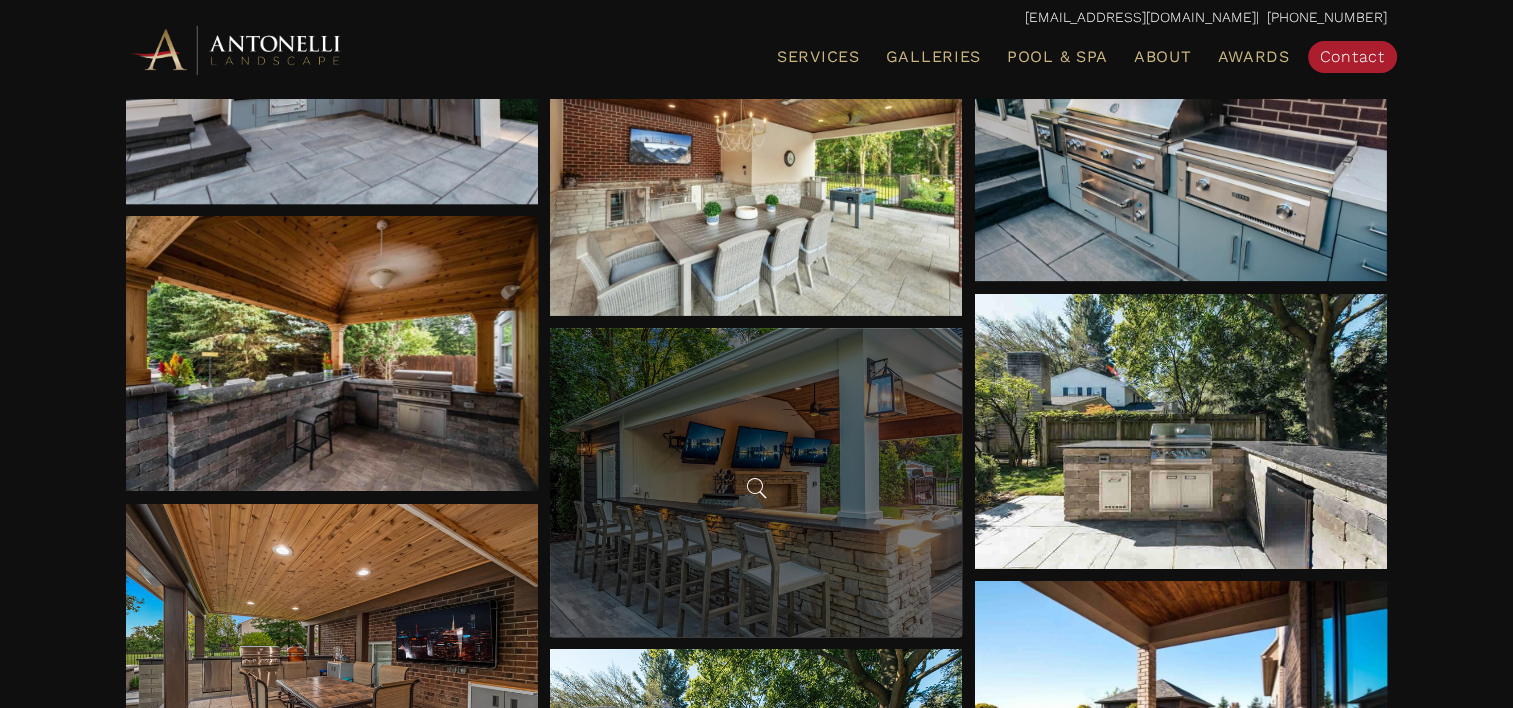 click at bounding box center (756, 482) 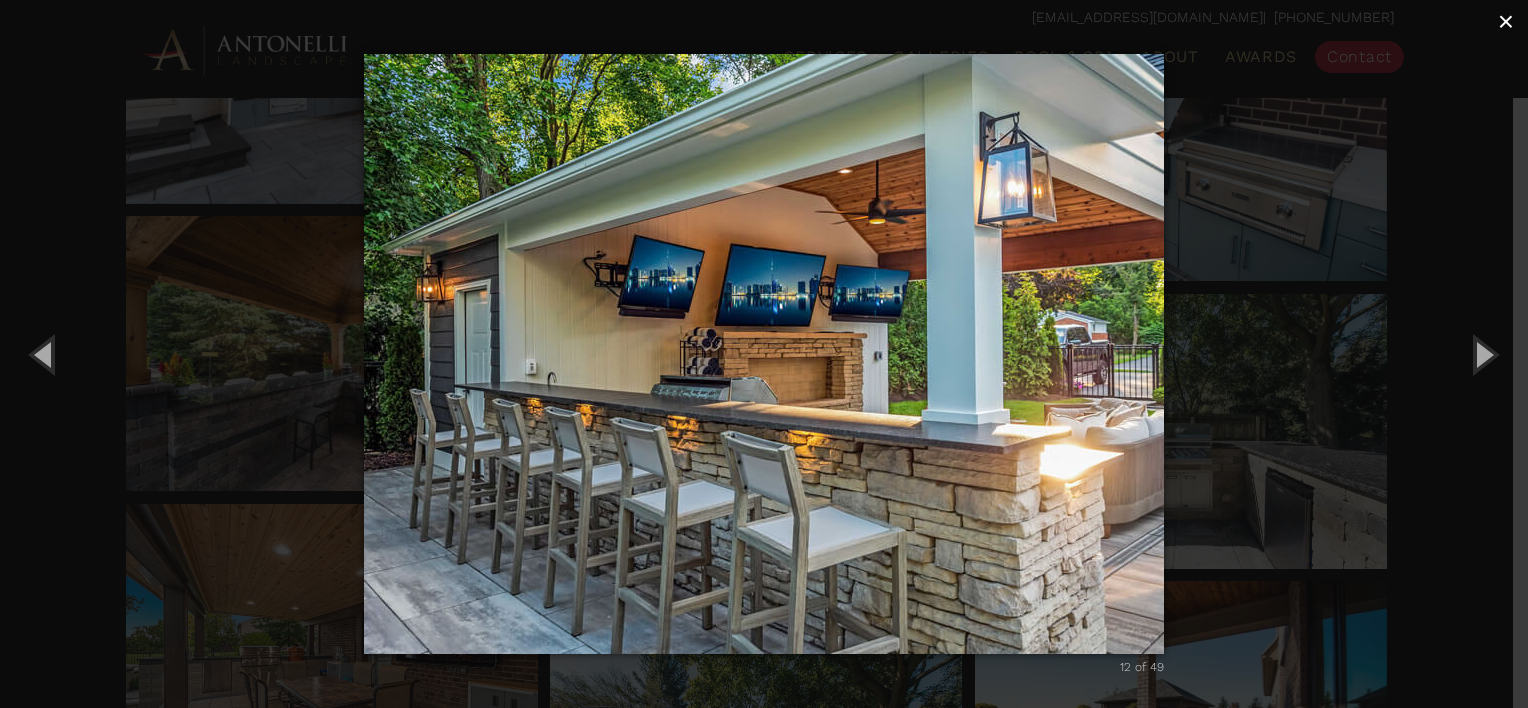 click on "×" at bounding box center (1506, 21) 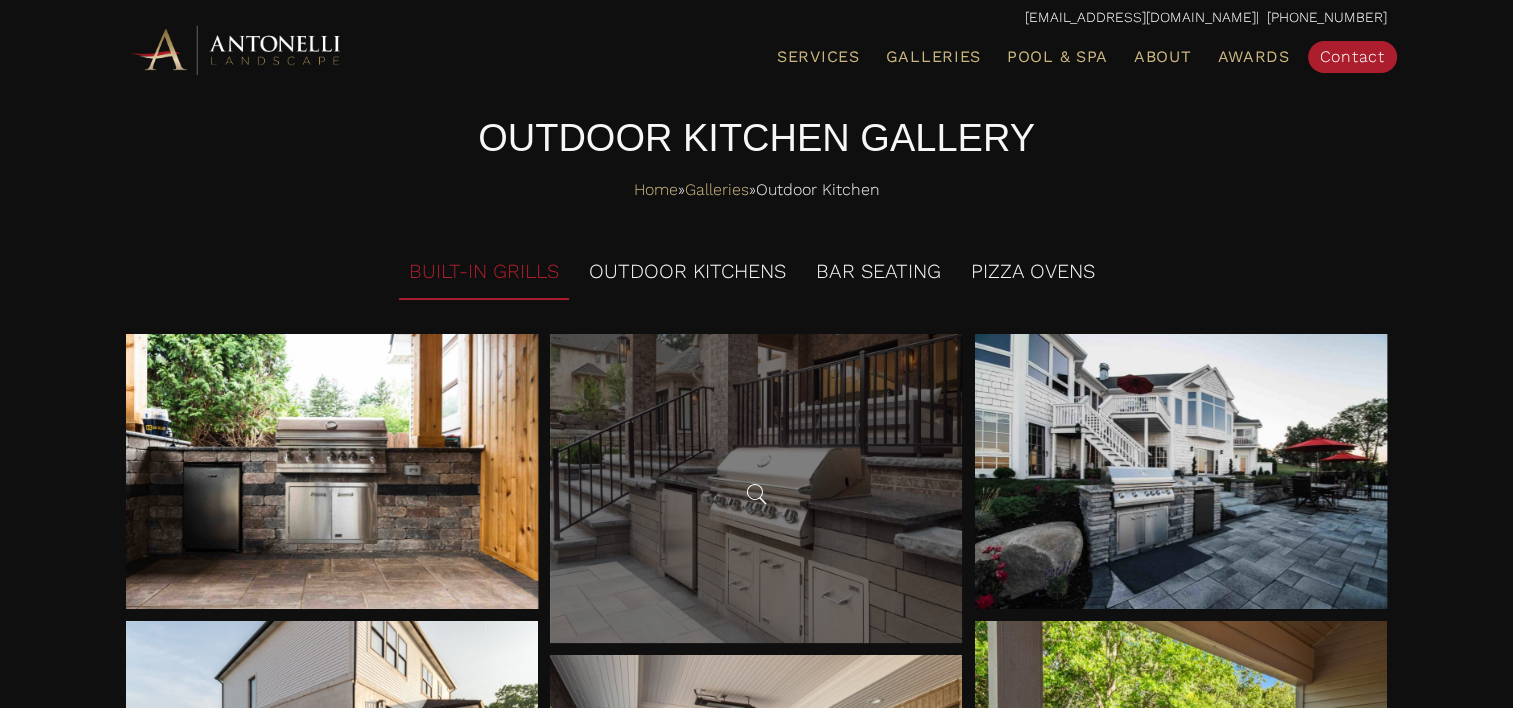 scroll, scrollTop: 200, scrollLeft: 0, axis: vertical 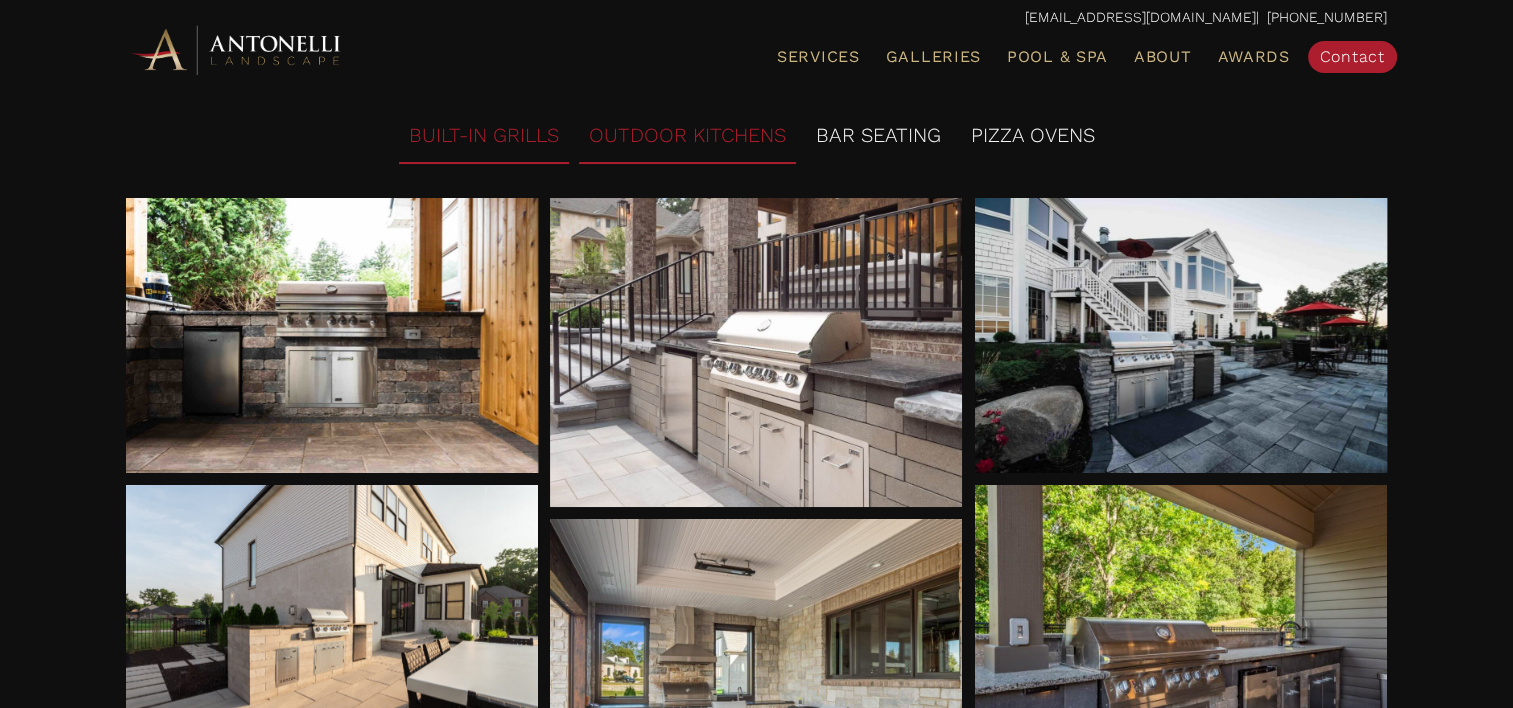click on "OUTDOOR KITCHENS" at bounding box center [687, 136] 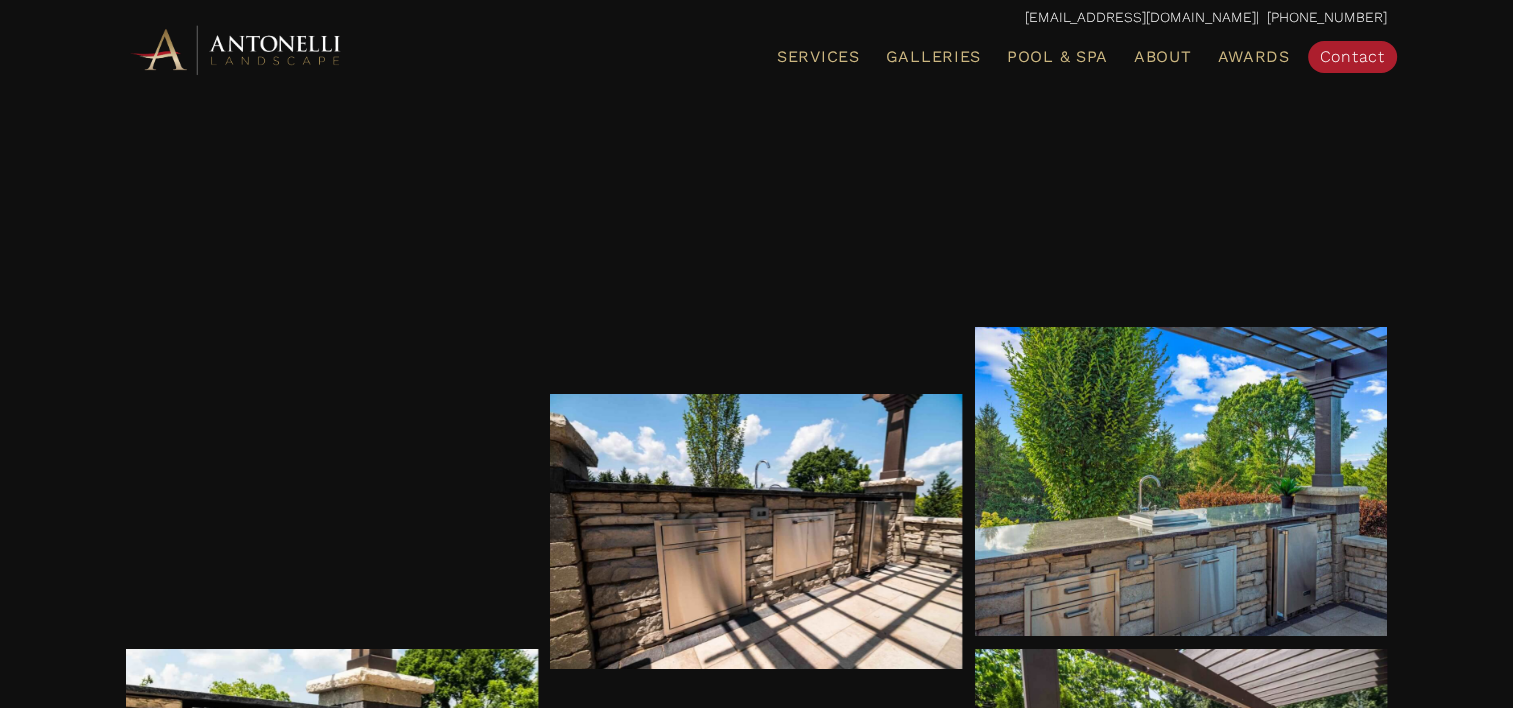 scroll, scrollTop: 1300, scrollLeft: 0, axis: vertical 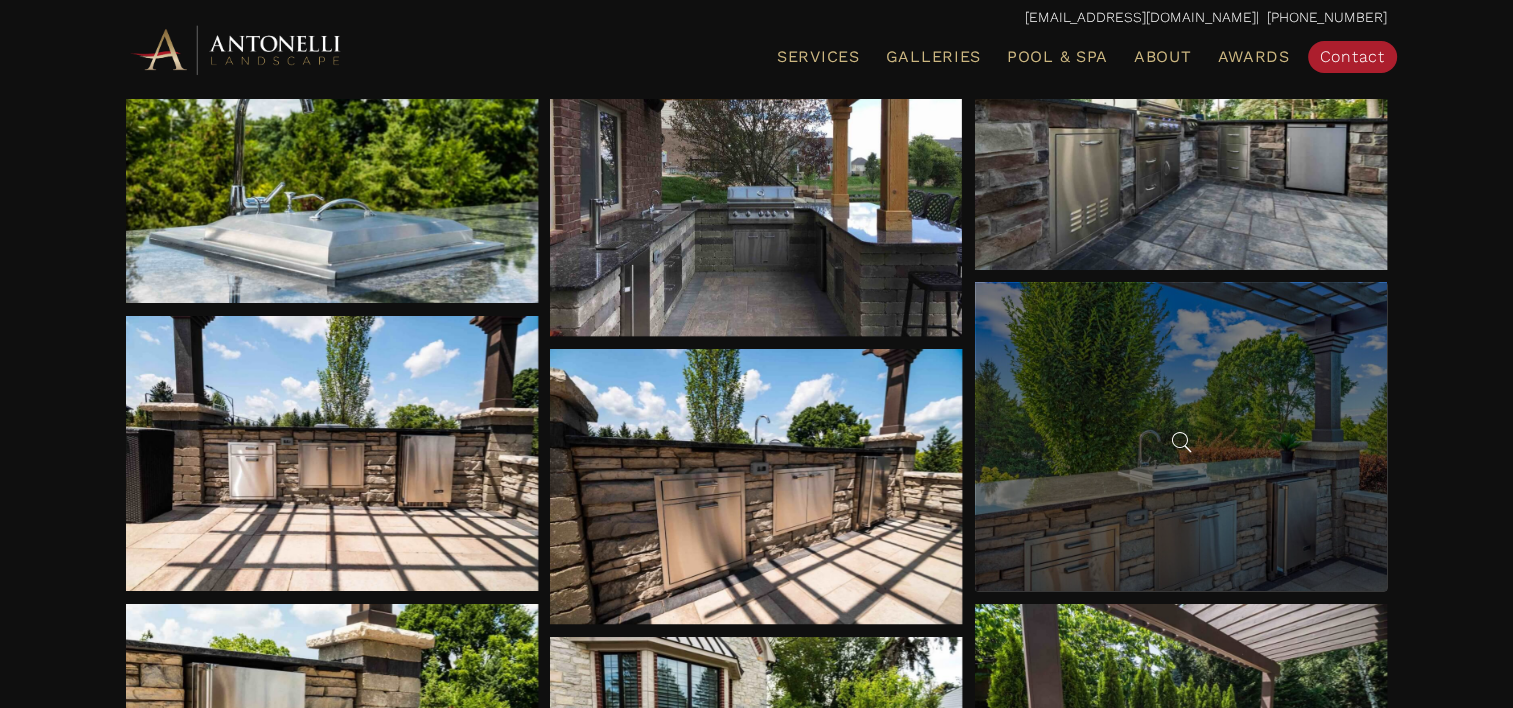 click at bounding box center [1181, 436] 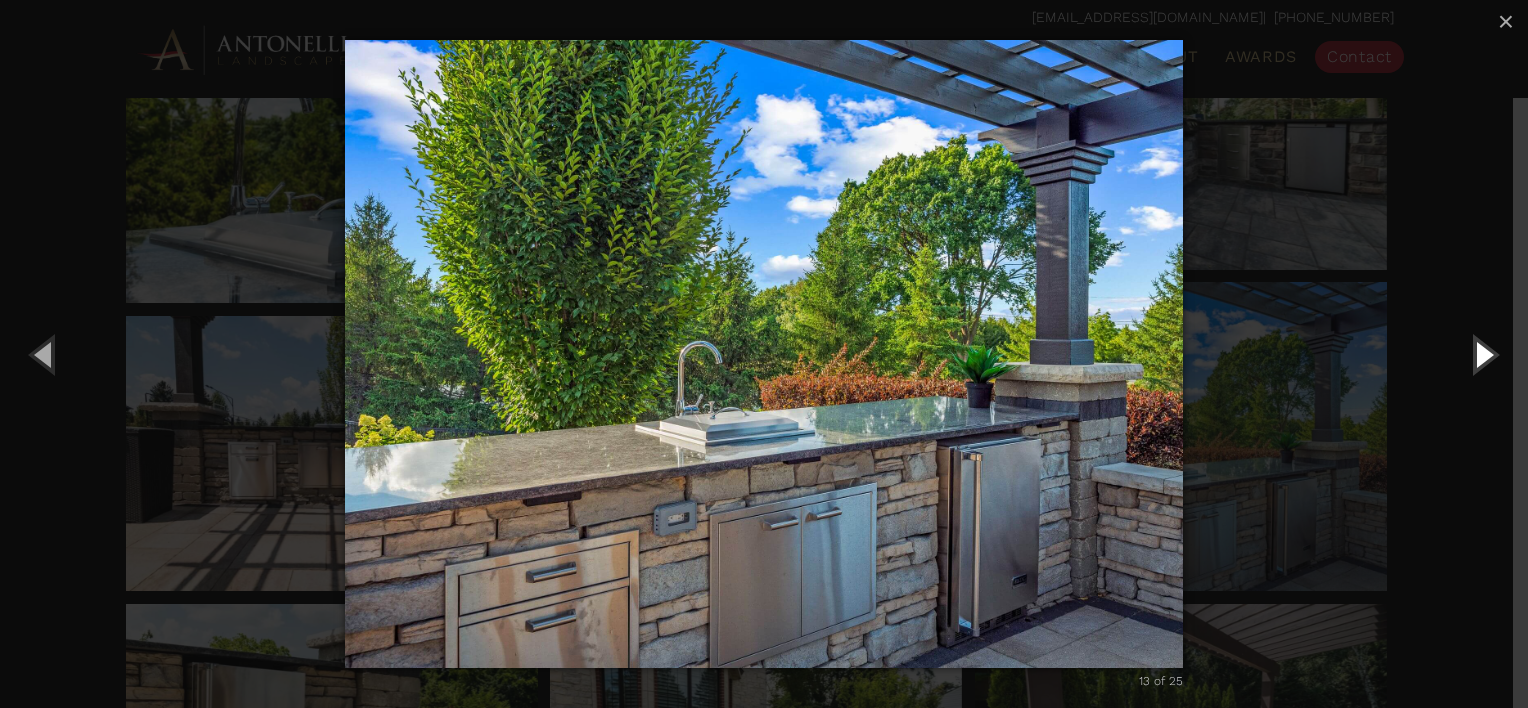click at bounding box center [1483, 354] 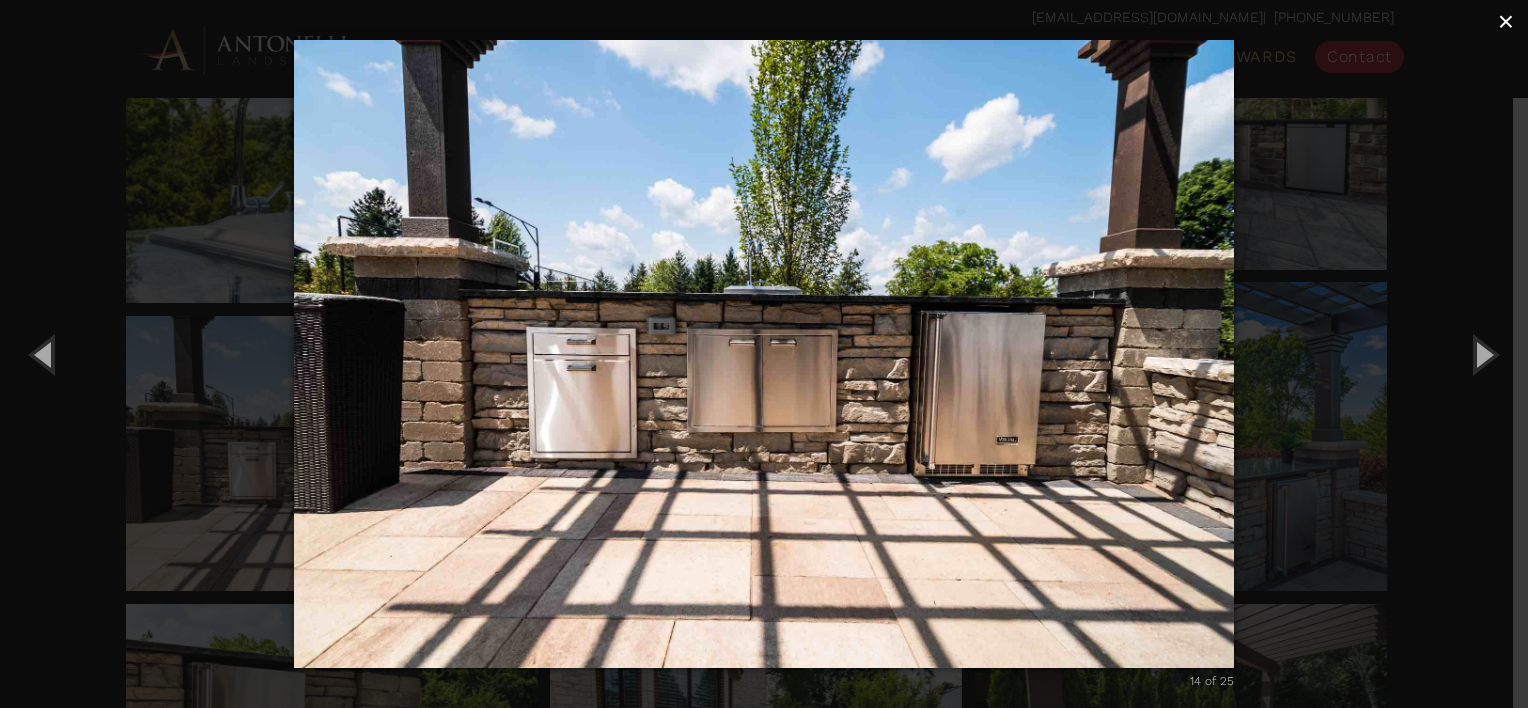 click on "×" at bounding box center [1506, 21] 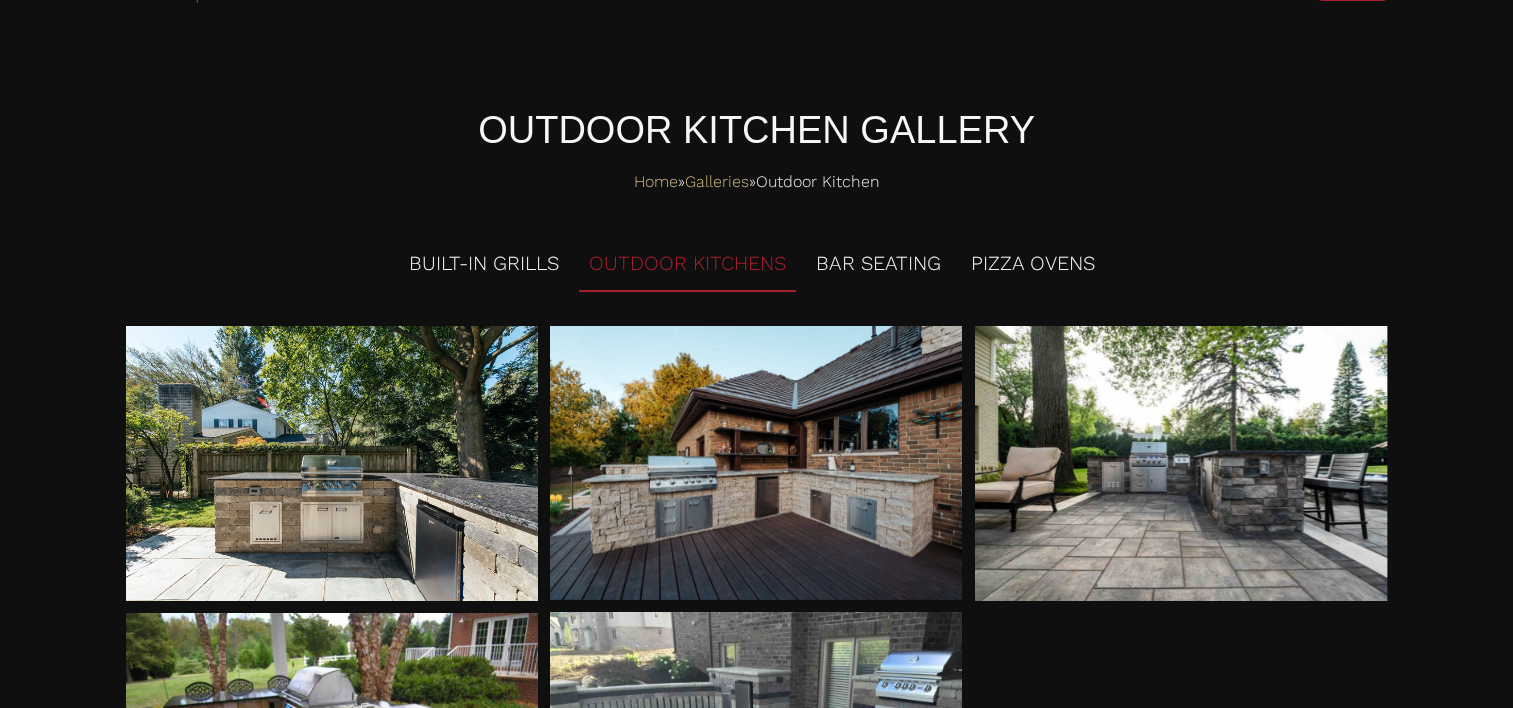 scroll, scrollTop: 0, scrollLeft: 0, axis: both 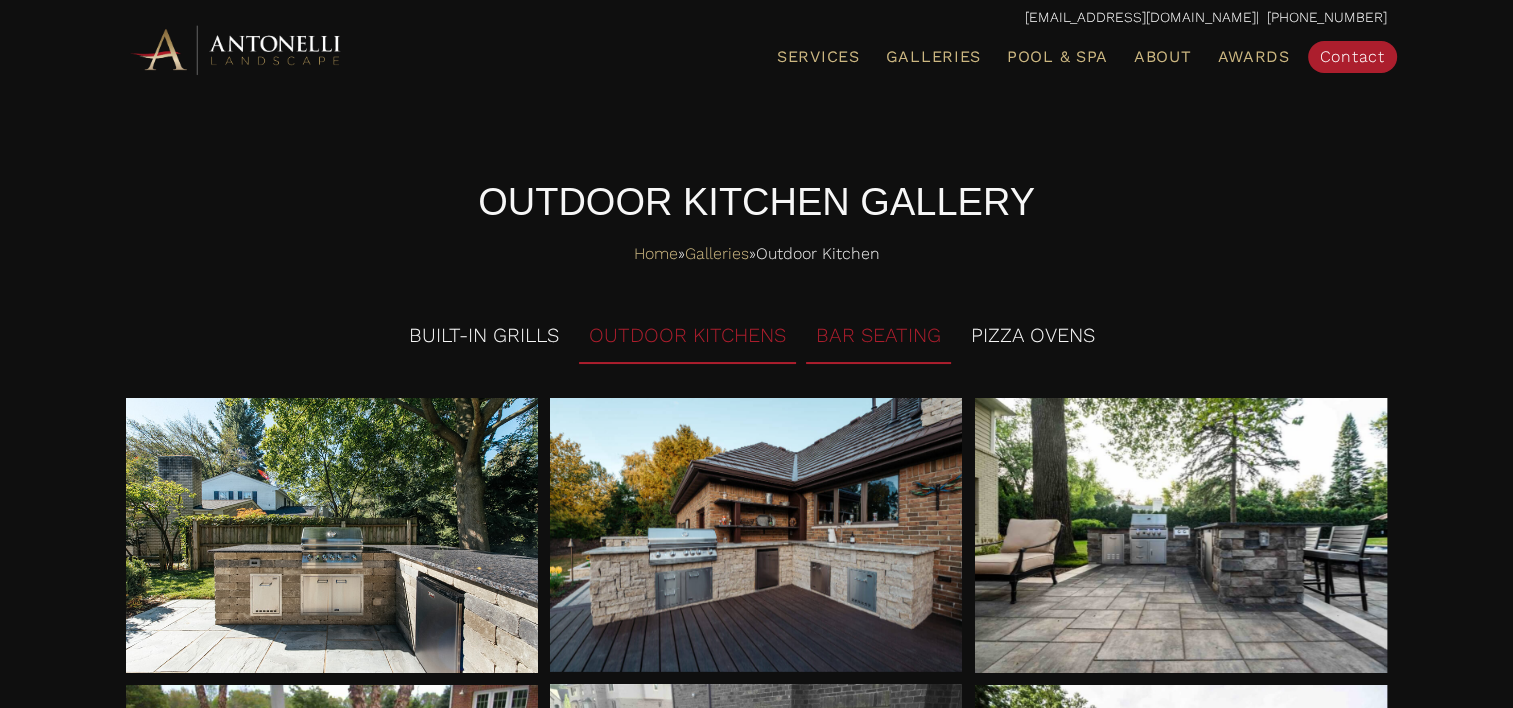 click on "BAR SEATING" at bounding box center [878, 336] 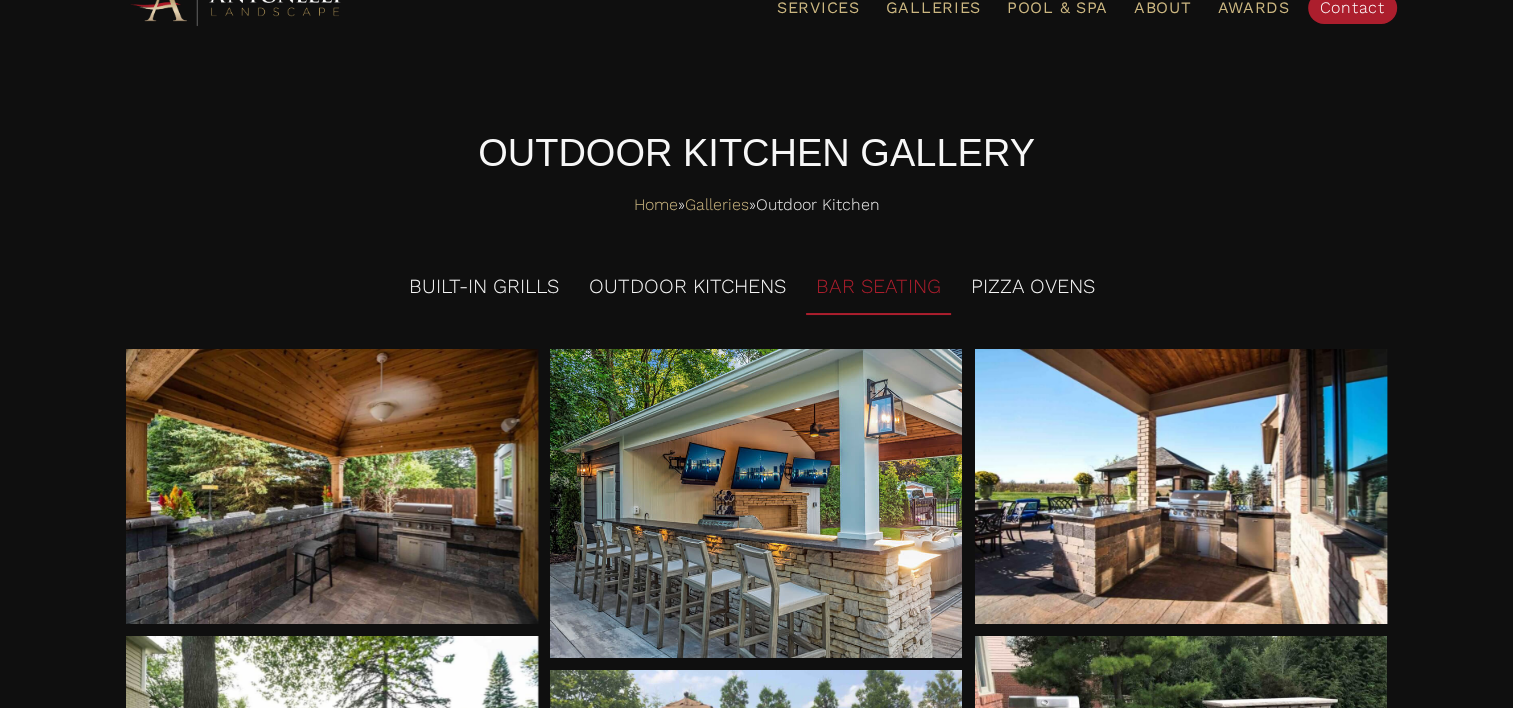 scroll, scrollTop: 0, scrollLeft: 0, axis: both 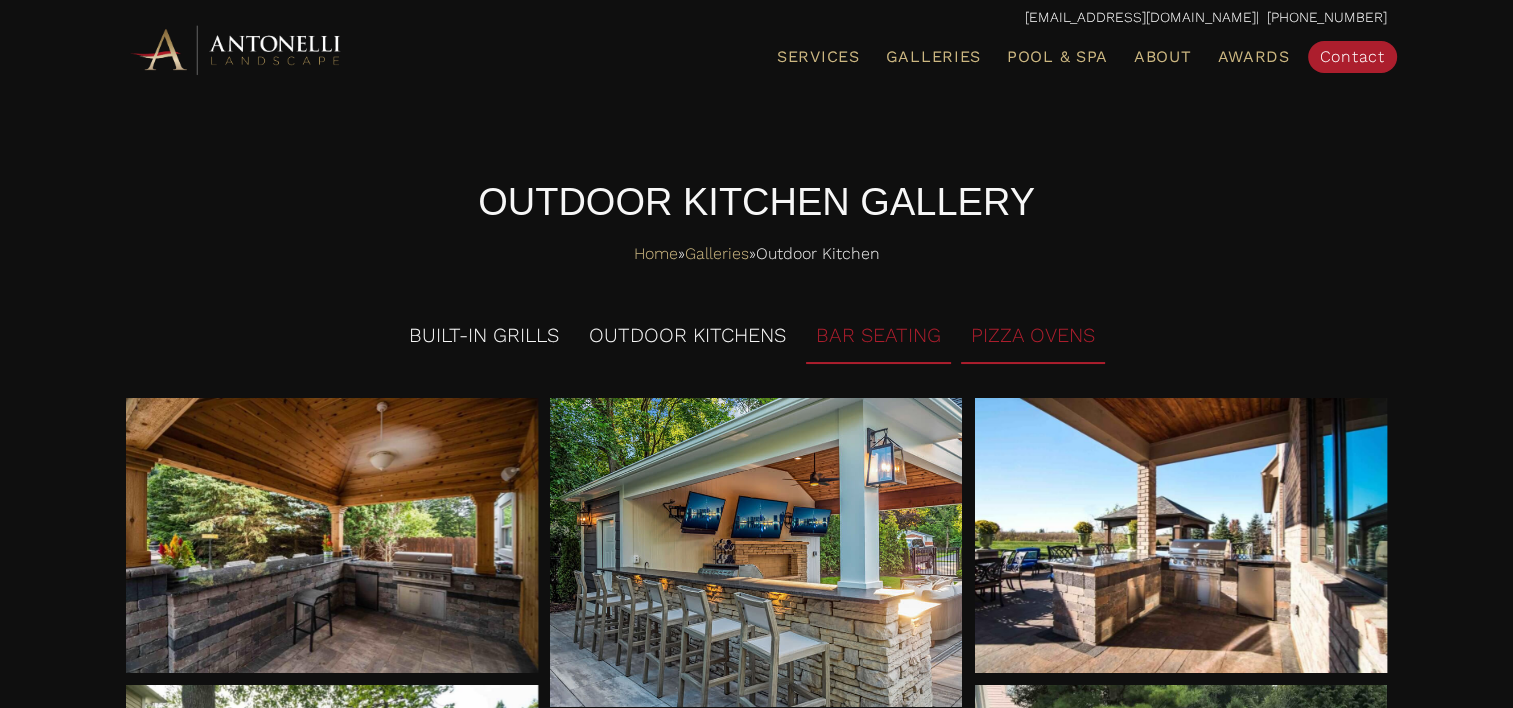click on "PIZZA OVENS" at bounding box center [1033, 336] 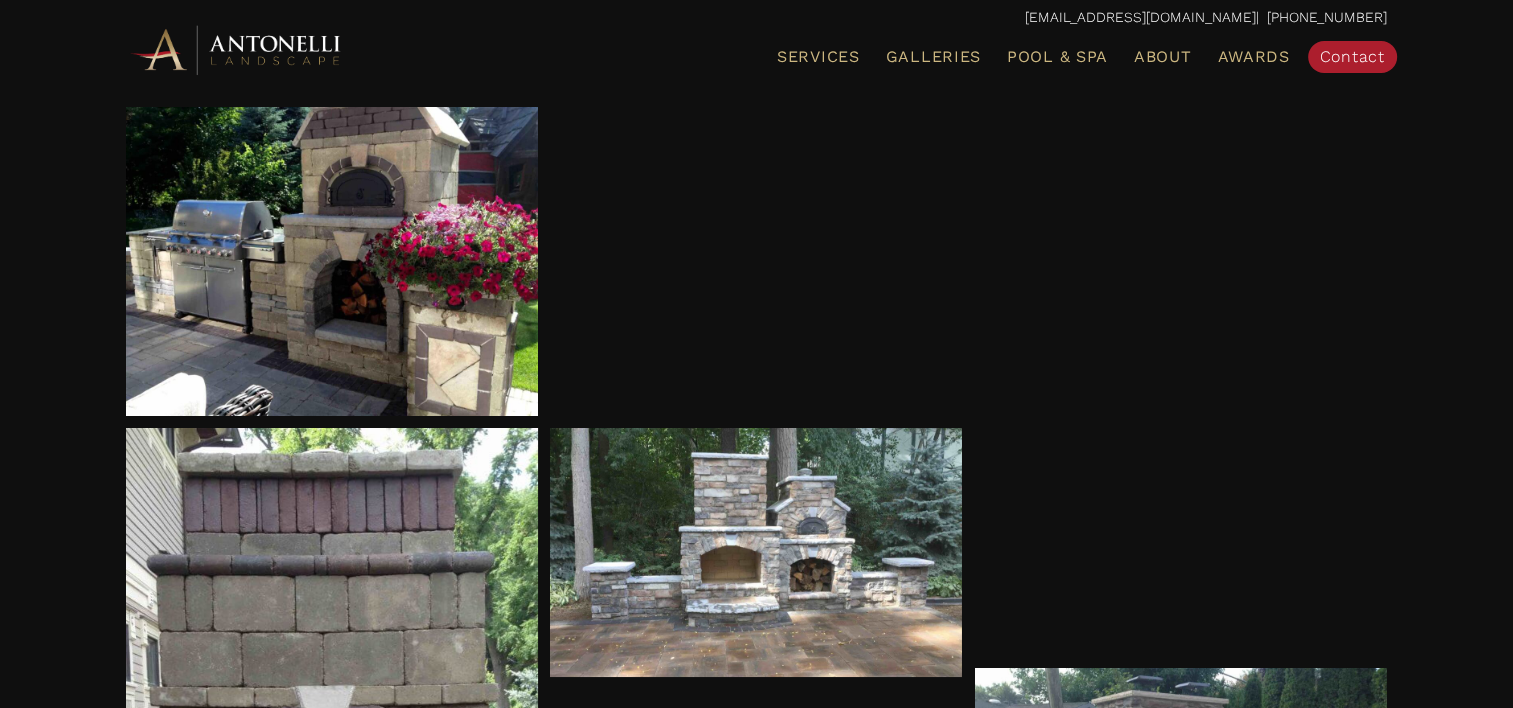 scroll, scrollTop: 0, scrollLeft: 0, axis: both 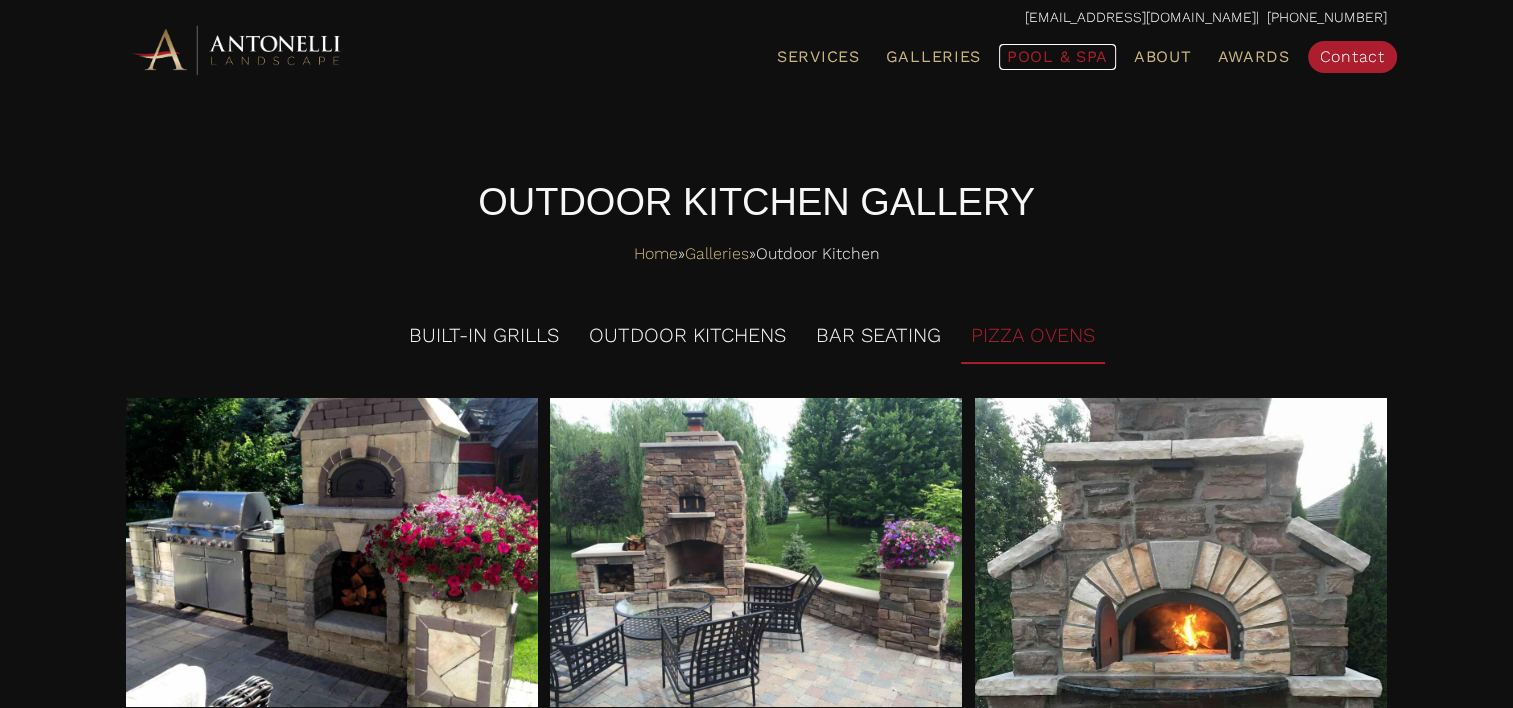 click on "Pool & Spa" at bounding box center (1057, 56) 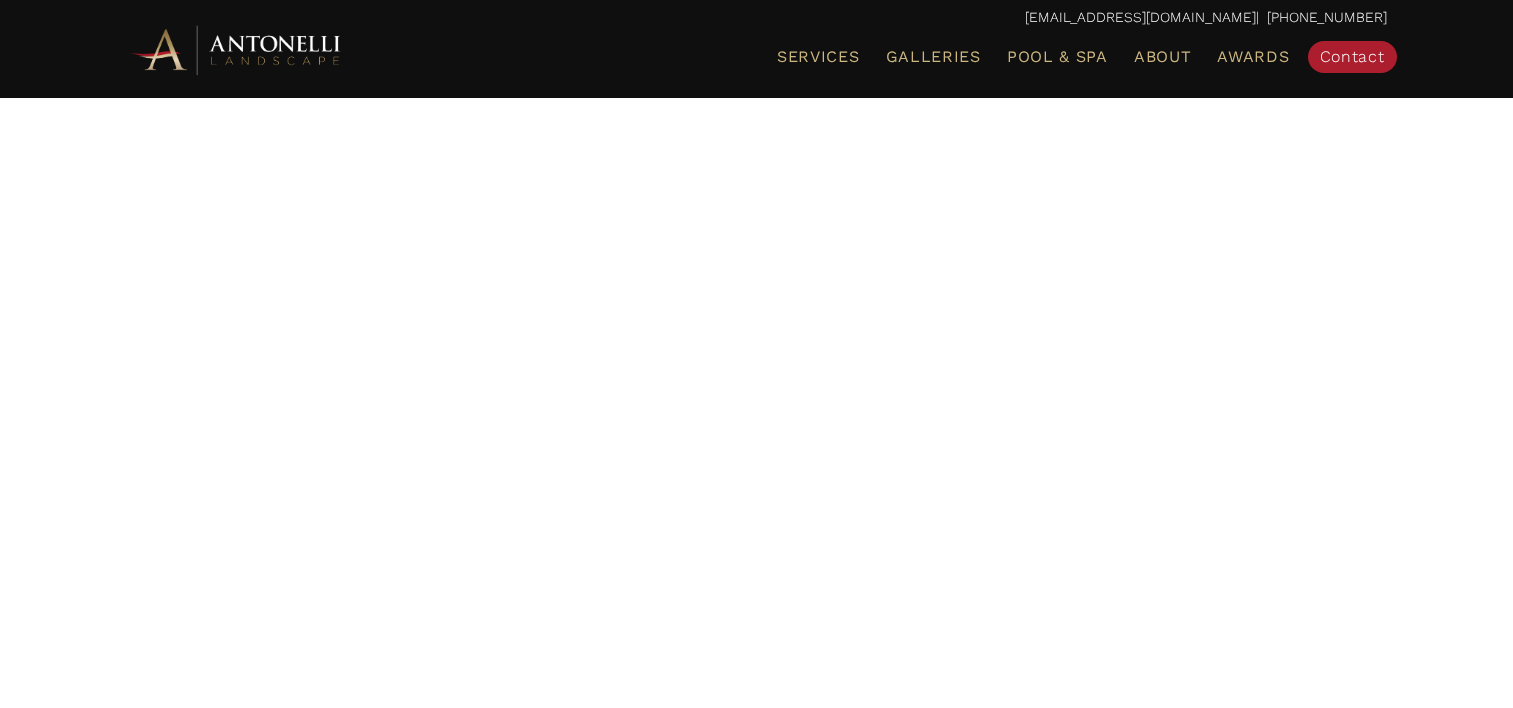 scroll, scrollTop: 0, scrollLeft: 0, axis: both 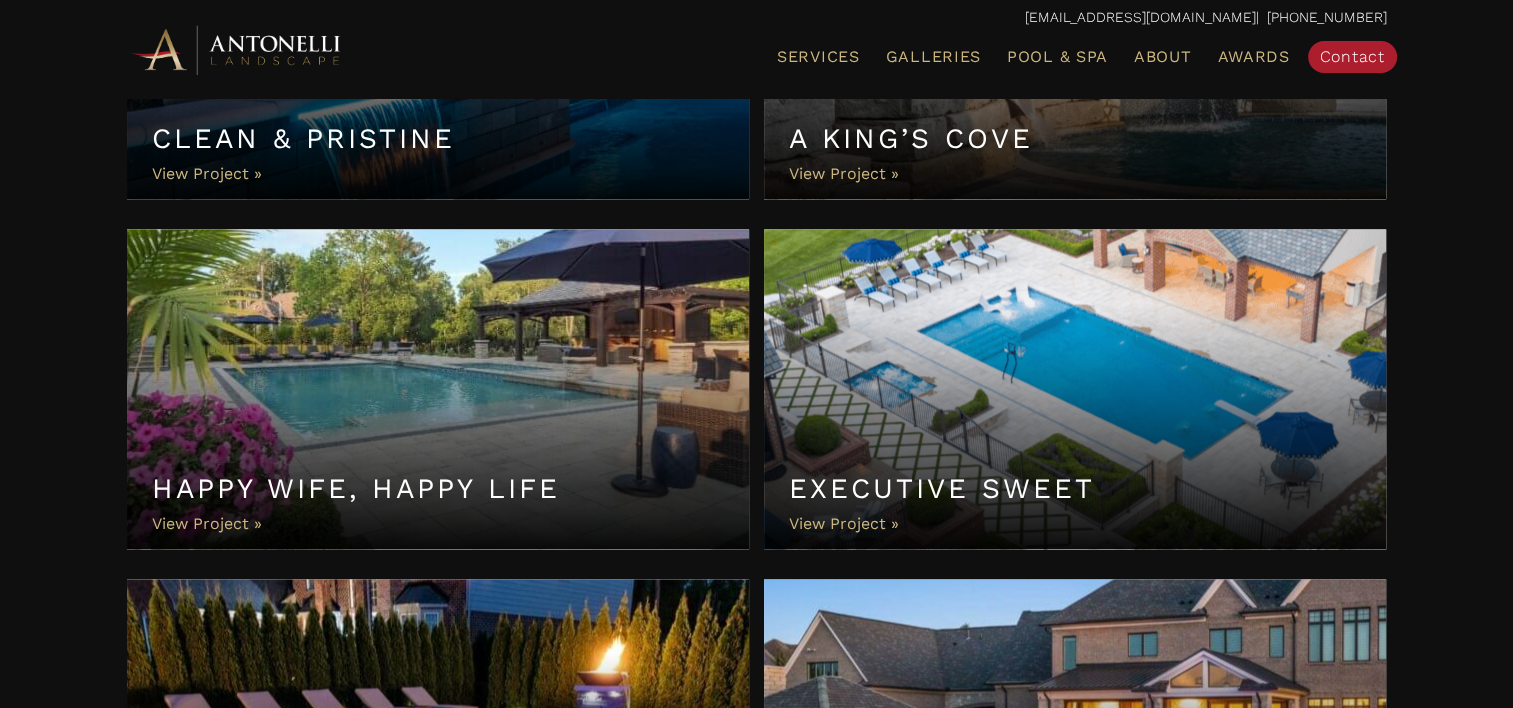 click on "Happy Wife, Happy Life" at bounding box center (438, 389) 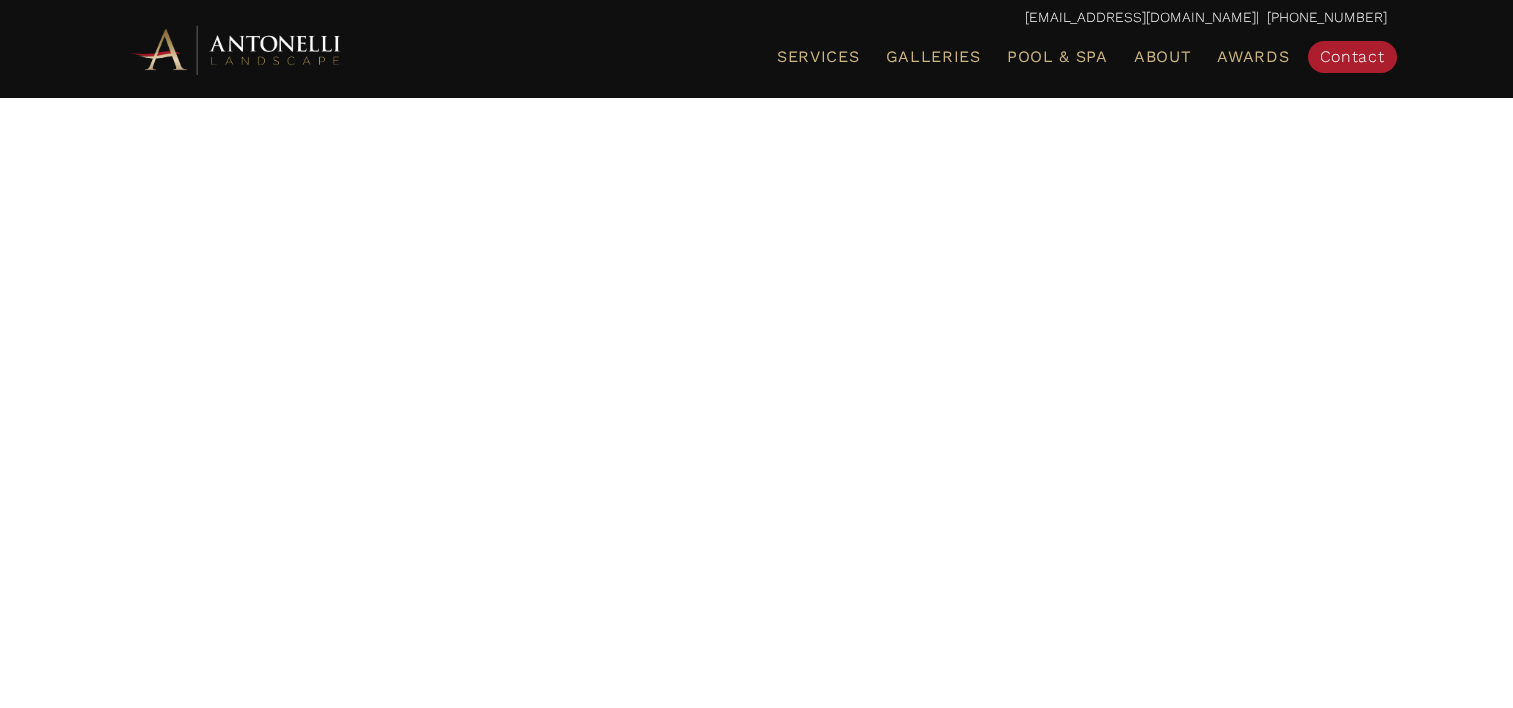 scroll, scrollTop: 0, scrollLeft: 0, axis: both 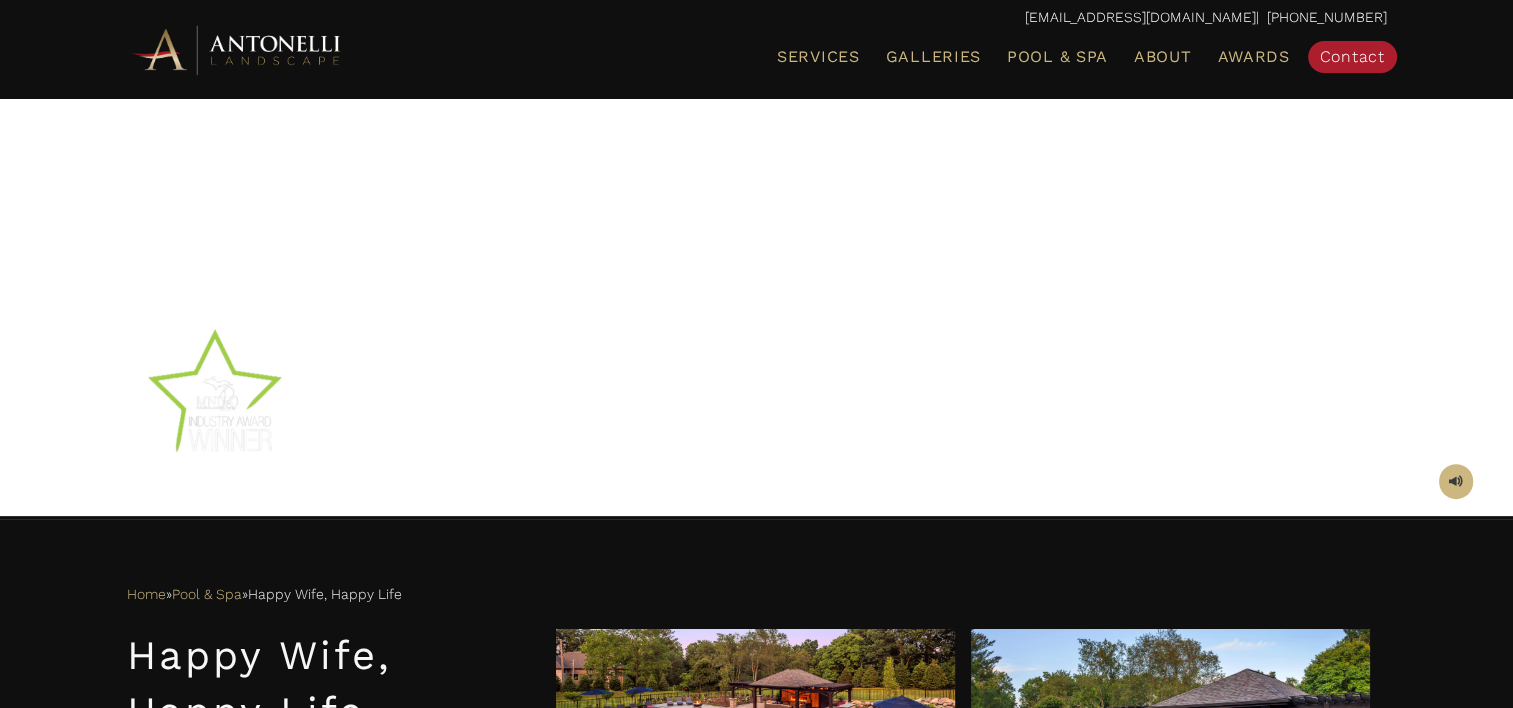 click at bounding box center (757, 401) 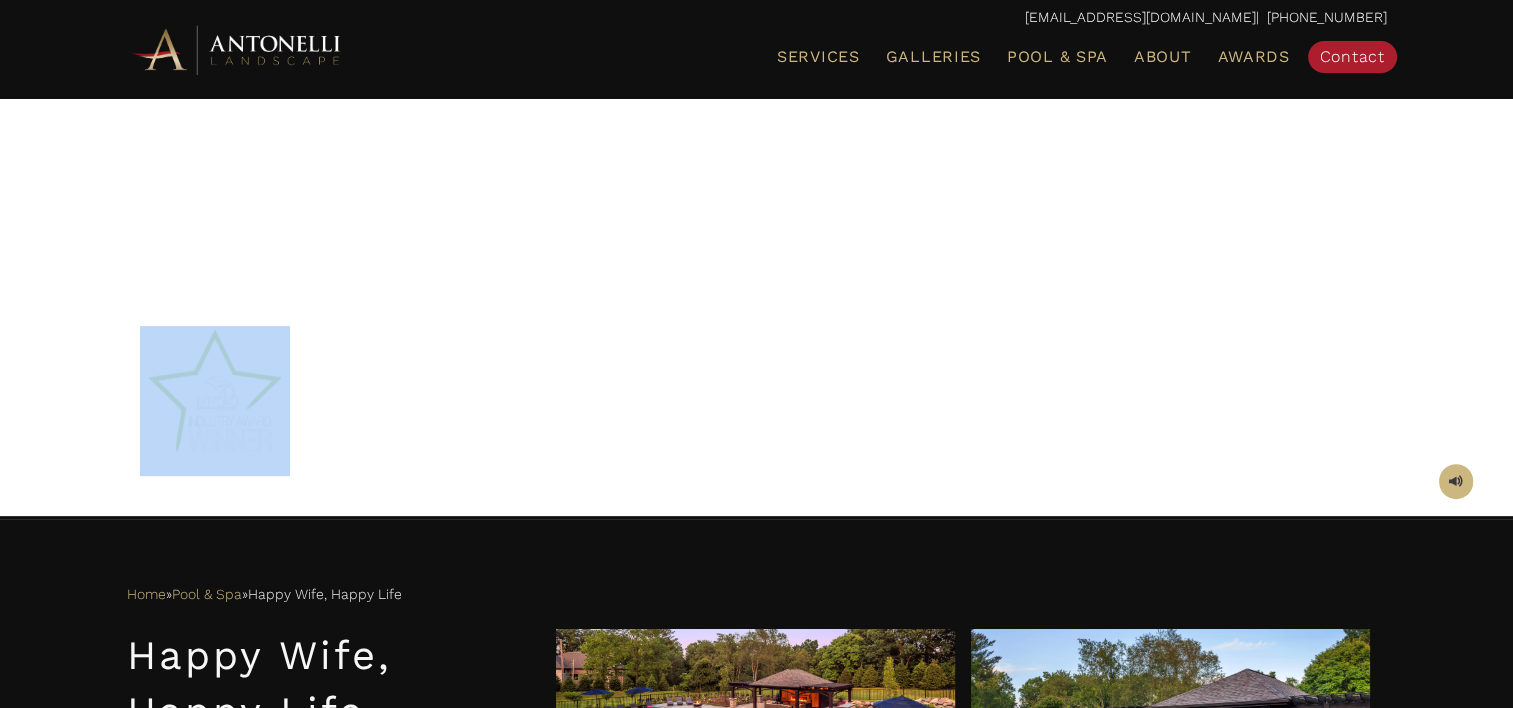 click at bounding box center (757, 401) 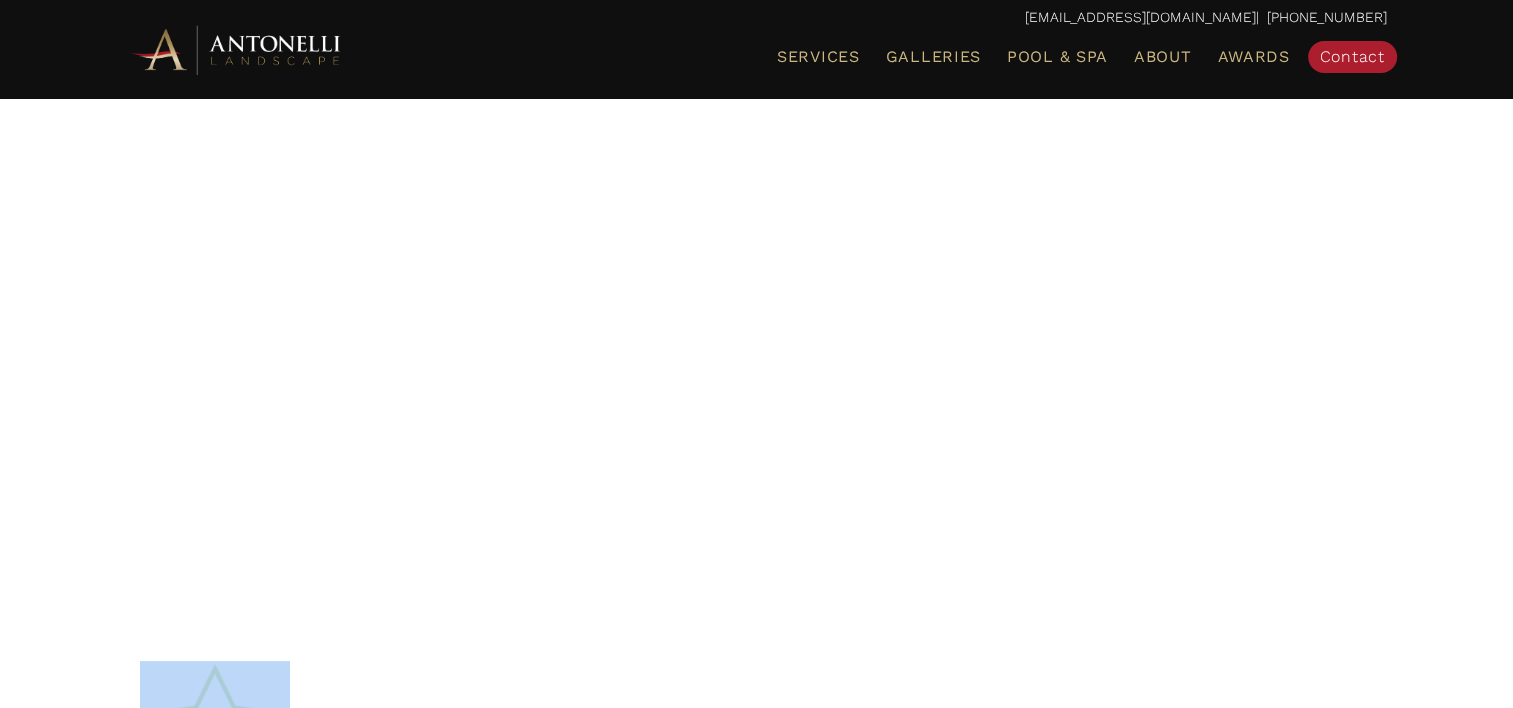 scroll, scrollTop: 200, scrollLeft: 0, axis: vertical 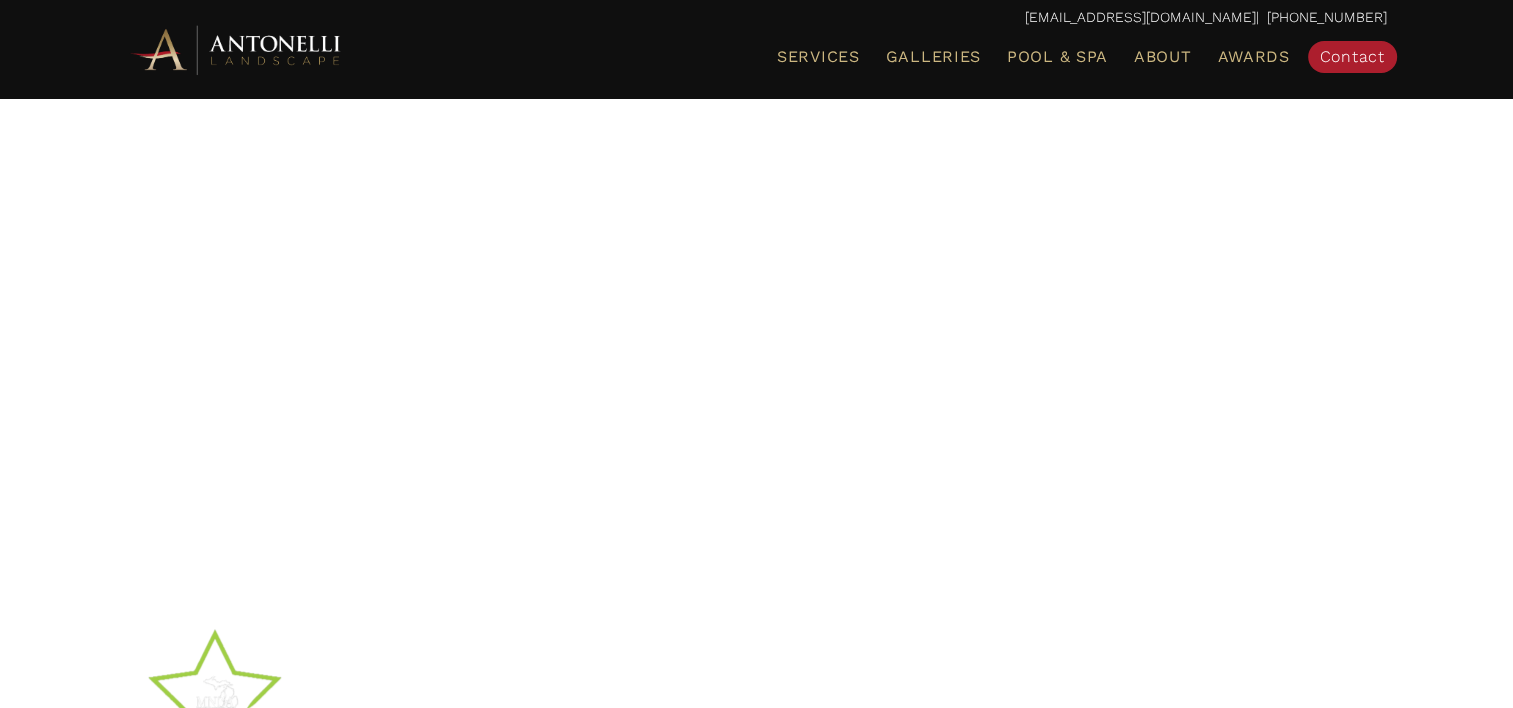 click at bounding box center [757, 261] 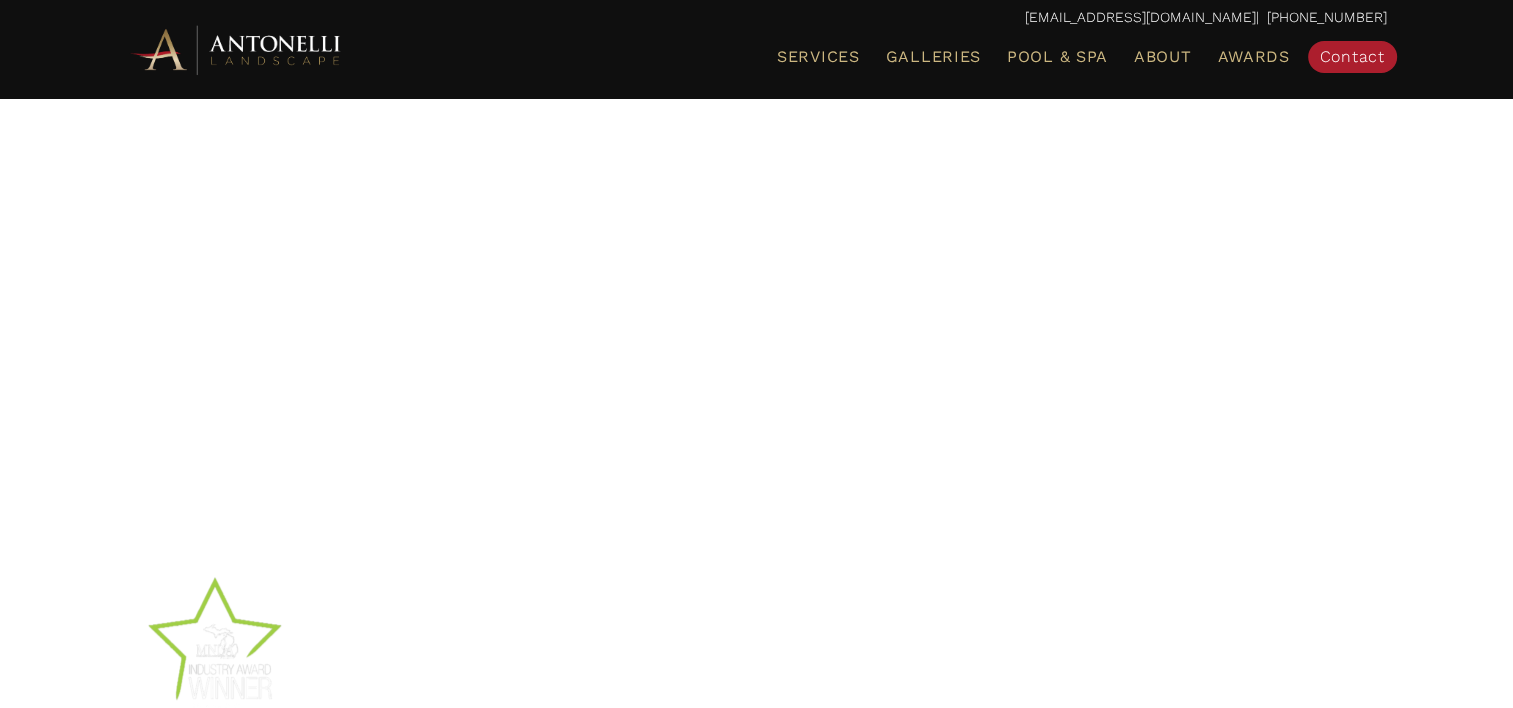 scroll, scrollTop: 300, scrollLeft: 0, axis: vertical 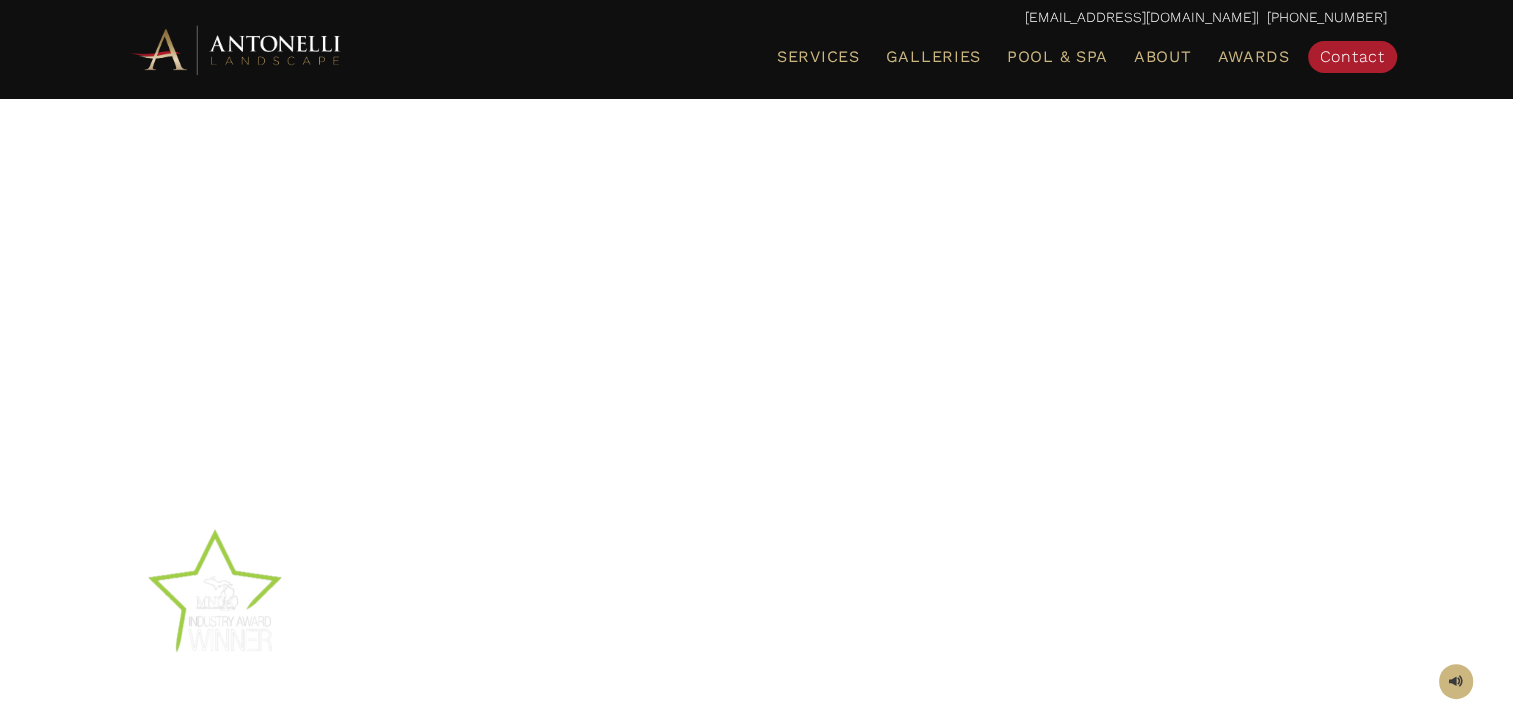 click on "Services Landscape Design Landscape Installation Pool Design & Installation Patios & Paving Fire Features Outdoor Kitchens Outdoor Living Space Stone Masonry Outdoor Living Lighting Galleries Pool & Spa About Service Areas Awards Contact" at bounding box center (959, 57) 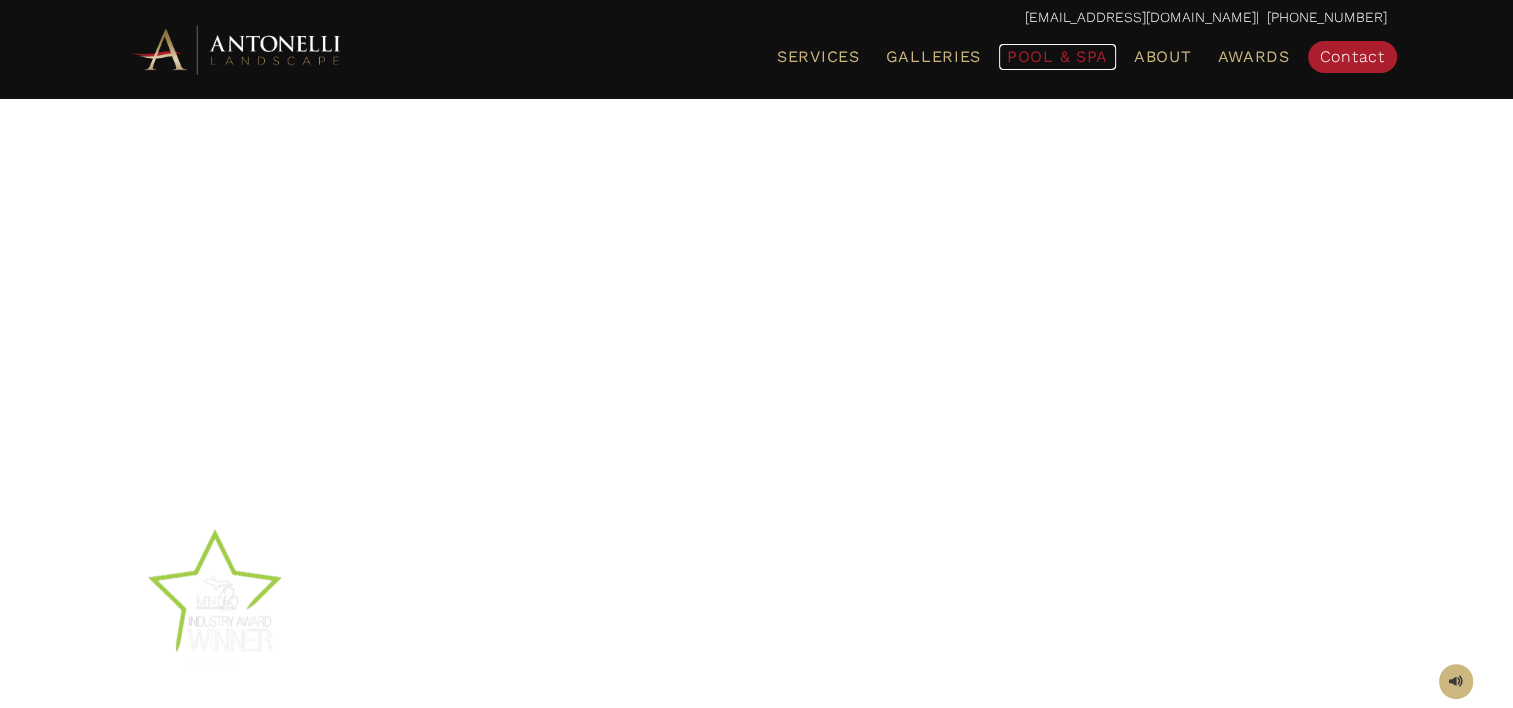 click on "Pool & Spa" at bounding box center [1057, 56] 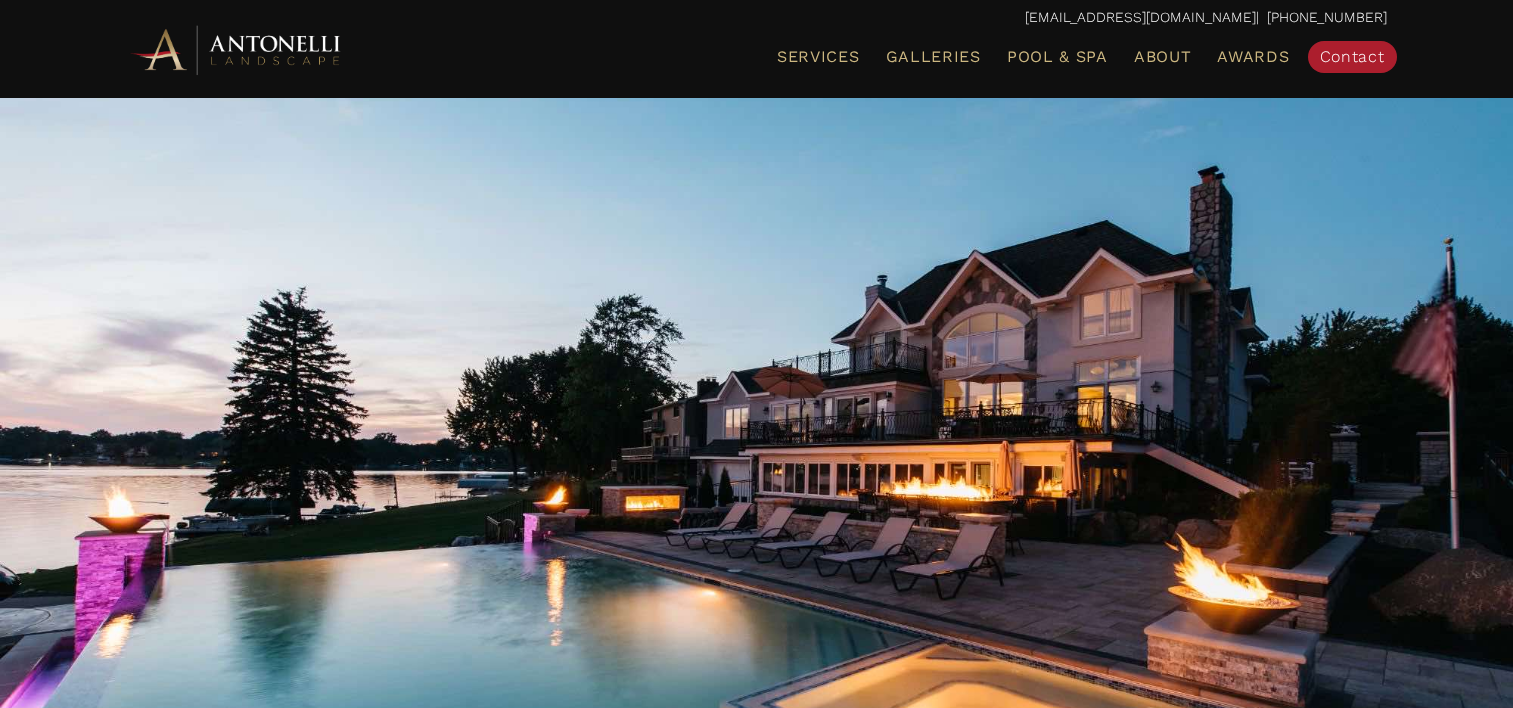 scroll, scrollTop: 0, scrollLeft: 0, axis: both 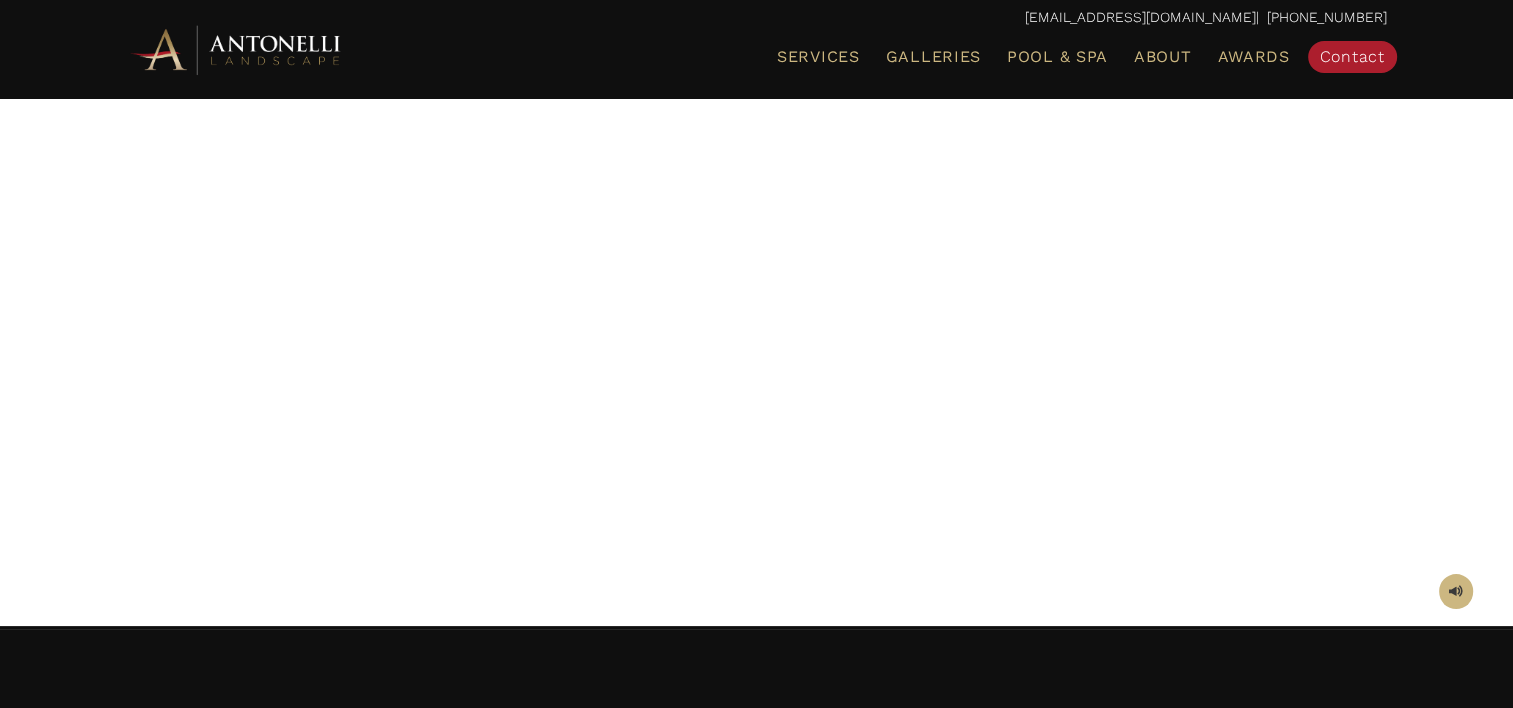 drag, startPoint x: 1460, startPoint y: 592, endPoint x: 1254, endPoint y: 588, distance: 206.03883 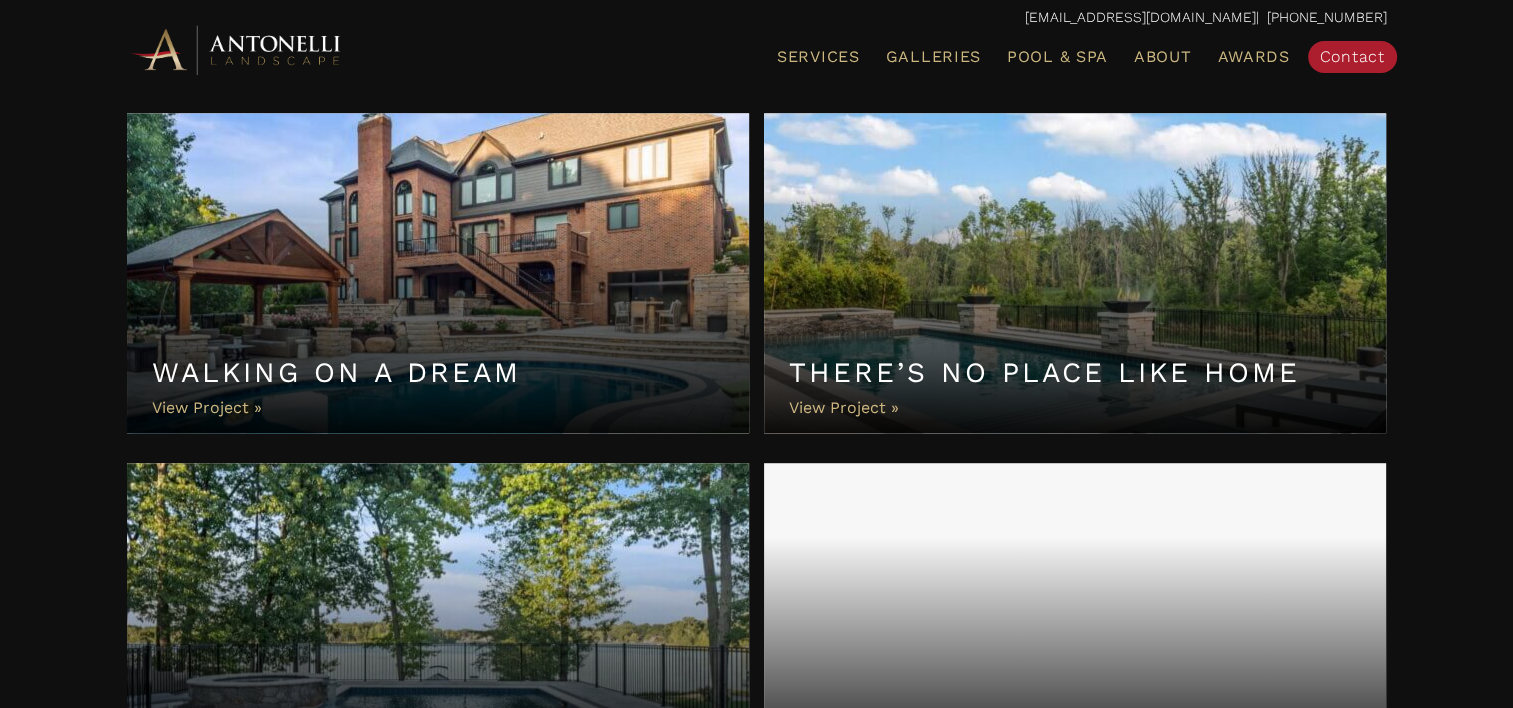 scroll, scrollTop: 1100, scrollLeft: 0, axis: vertical 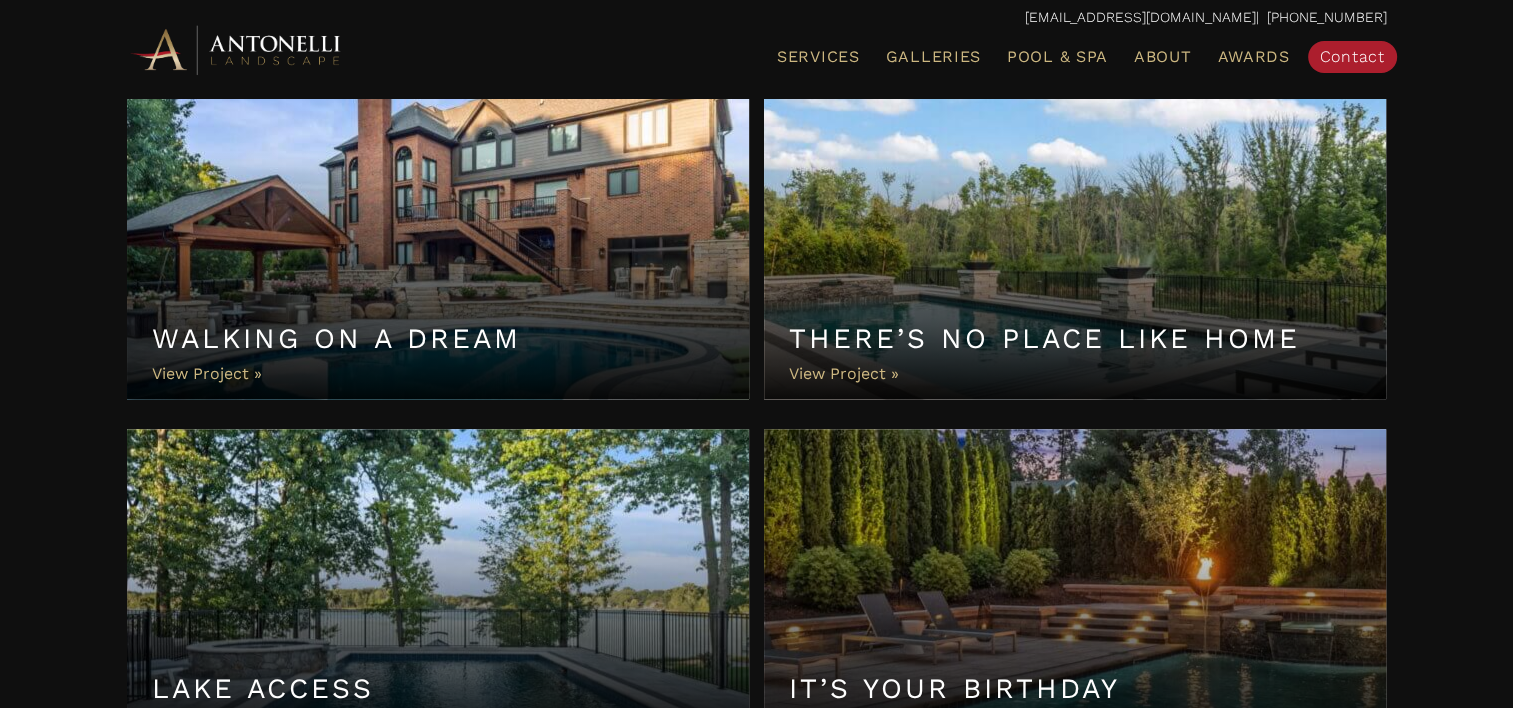 click on "There’s No Place Like Home" at bounding box center [1075, 239] 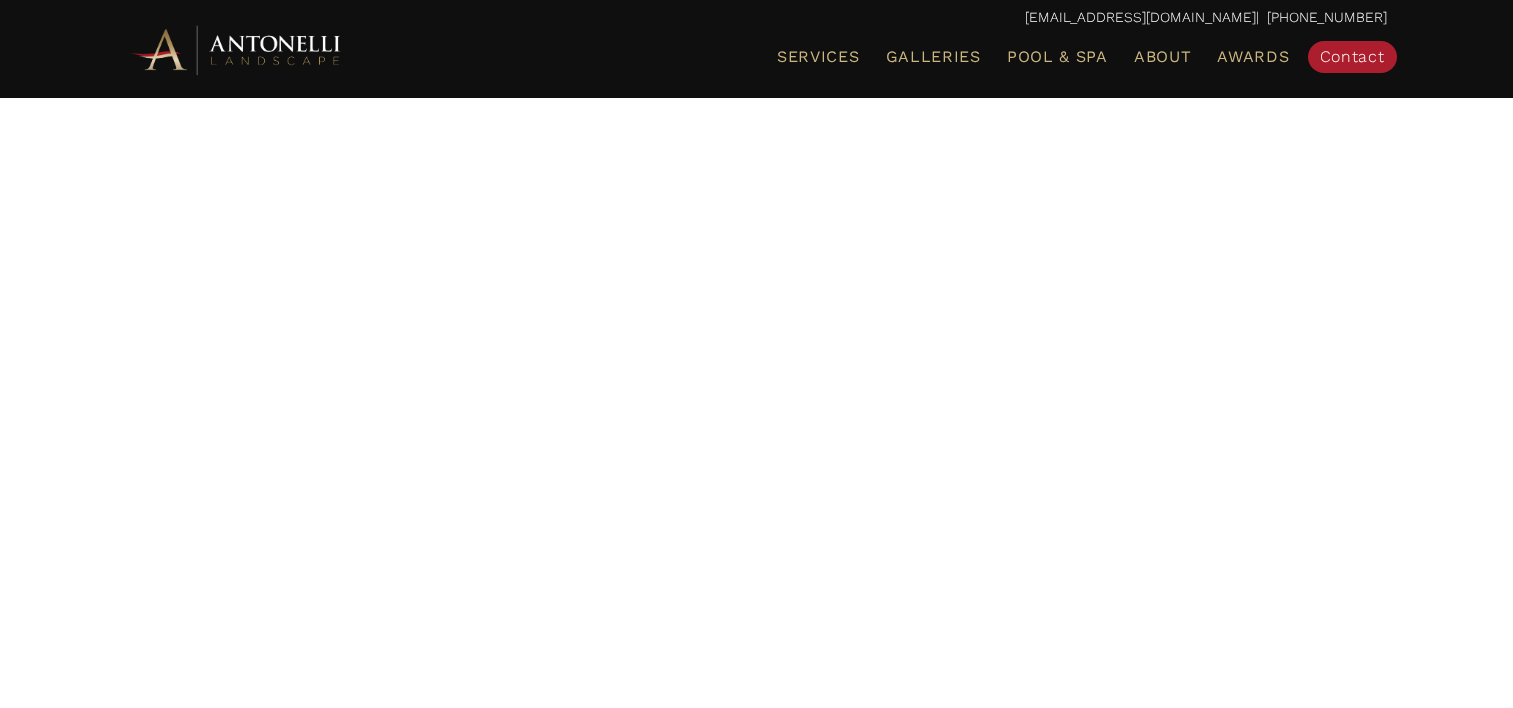 scroll, scrollTop: 0, scrollLeft: 0, axis: both 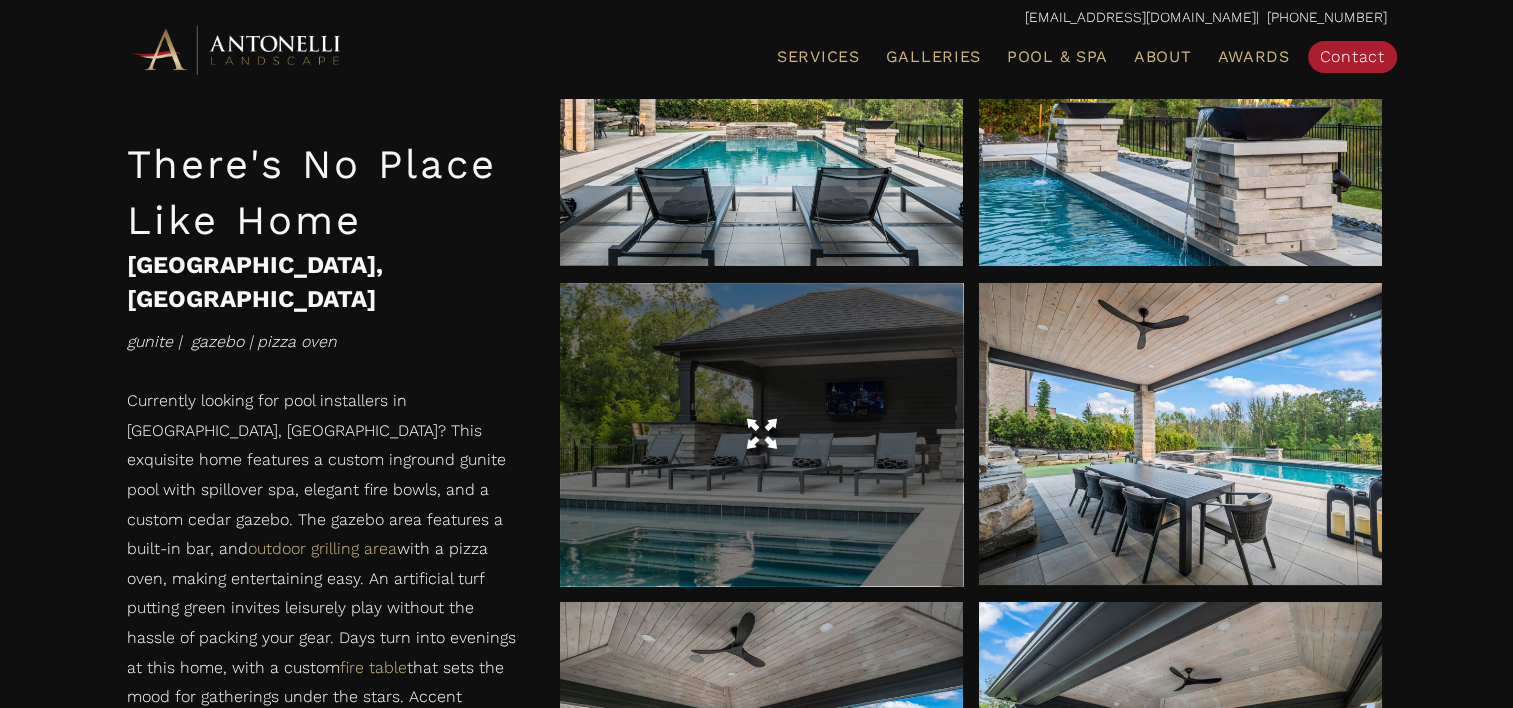 click at bounding box center (761, 435) 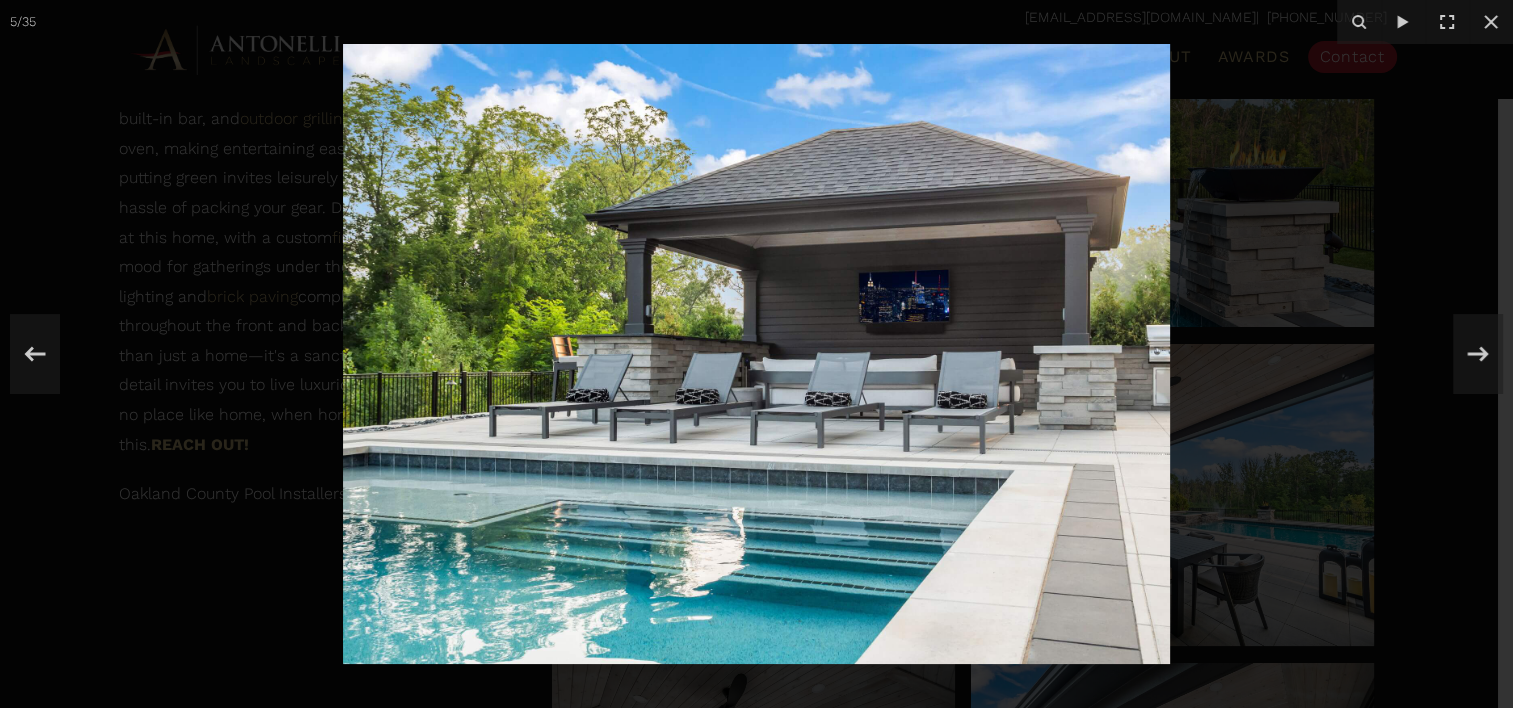 scroll, scrollTop: 1400, scrollLeft: 0, axis: vertical 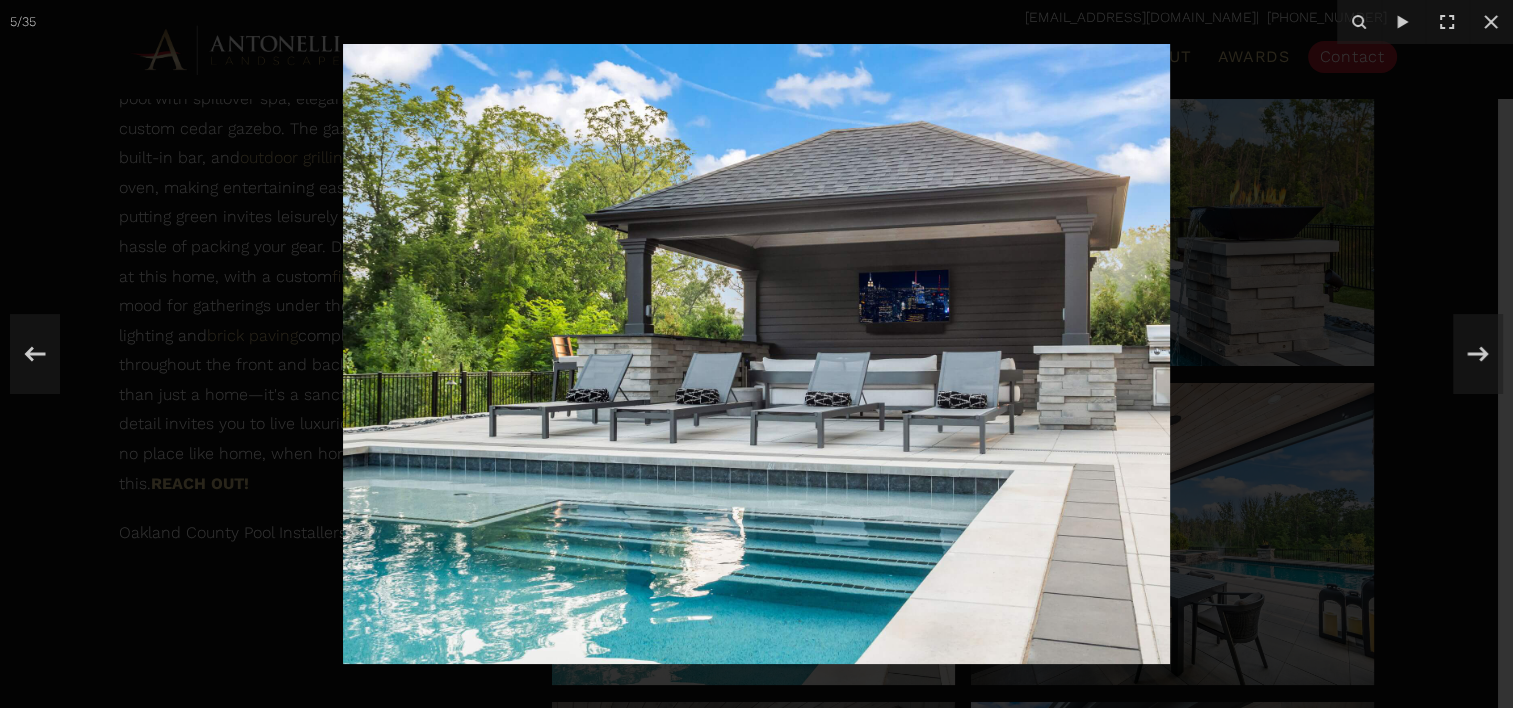 click at bounding box center [756, 354] 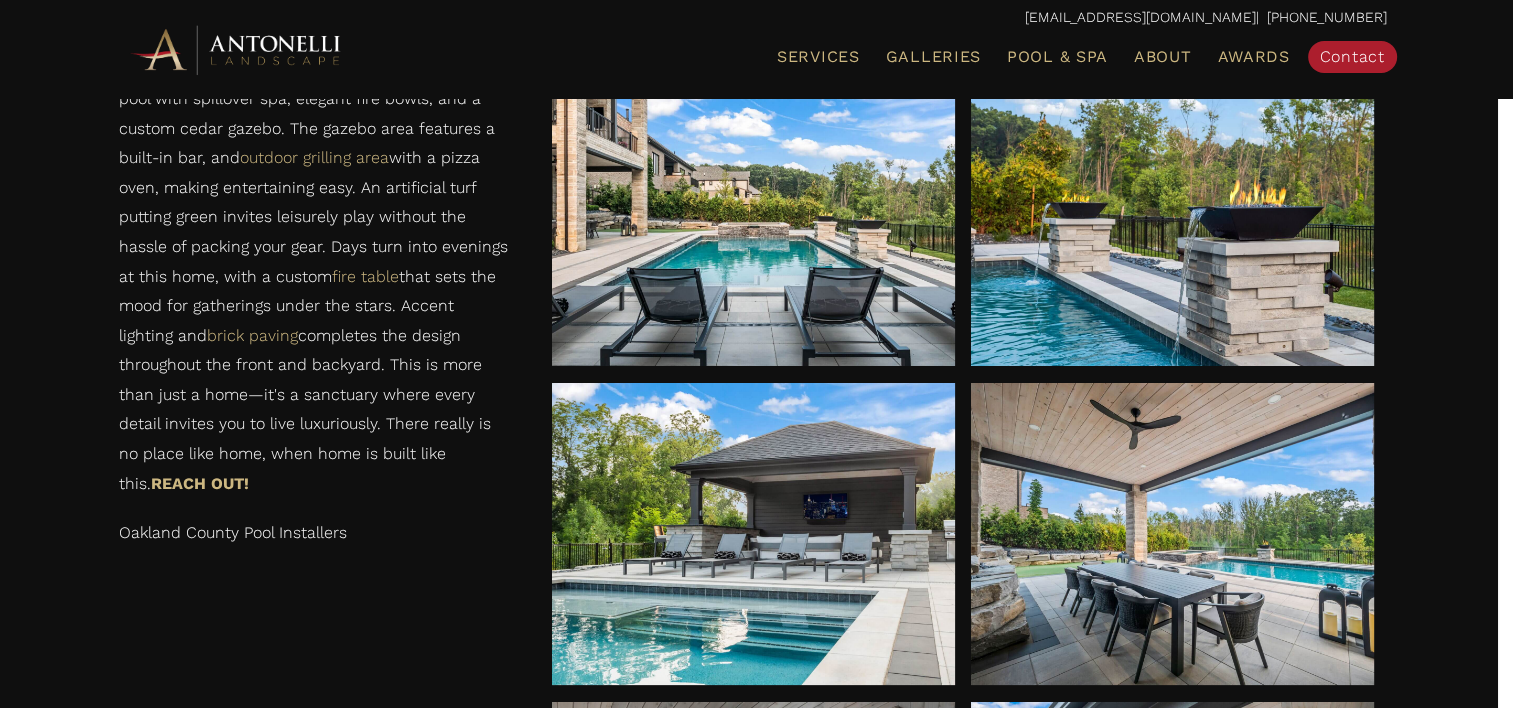 scroll, scrollTop: 1500, scrollLeft: 0, axis: vertical 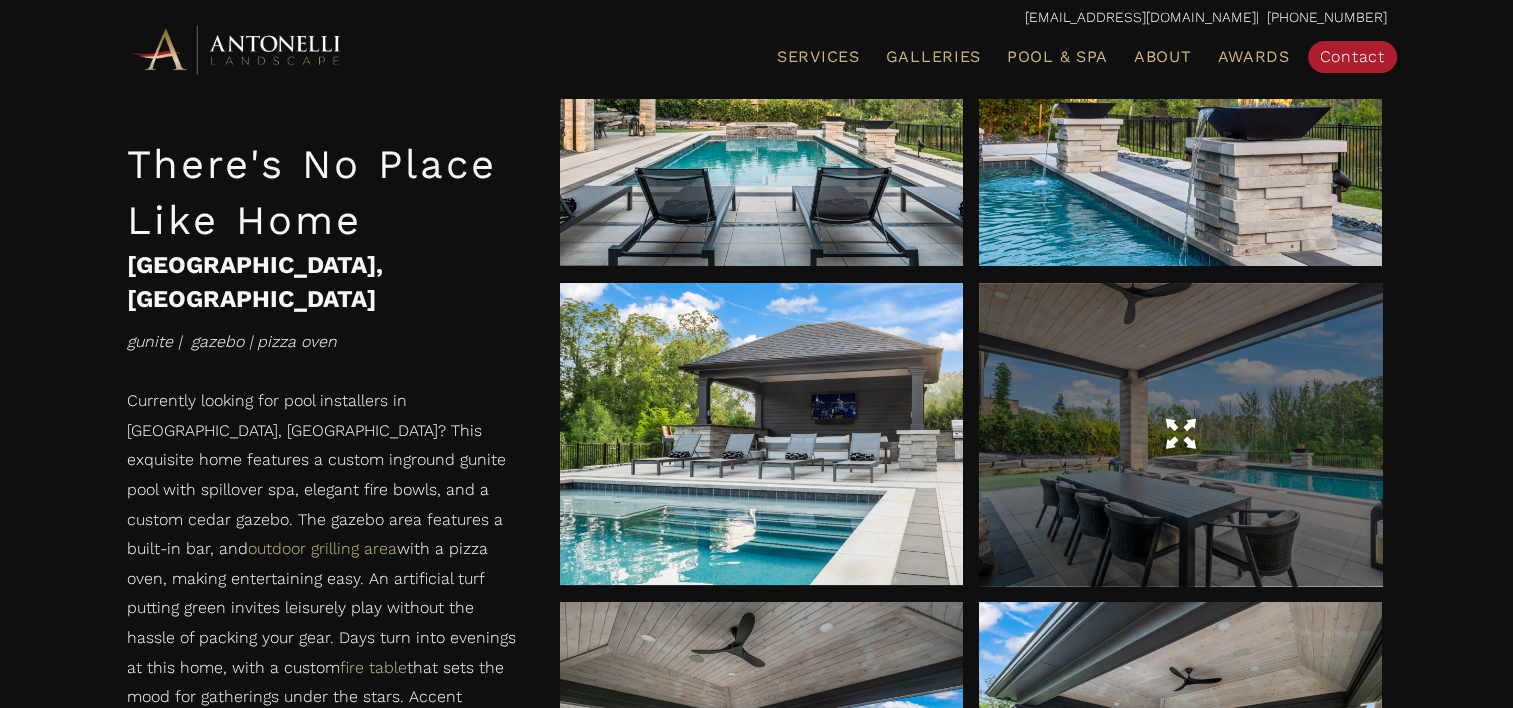 click at bounding box center (1180, 435) 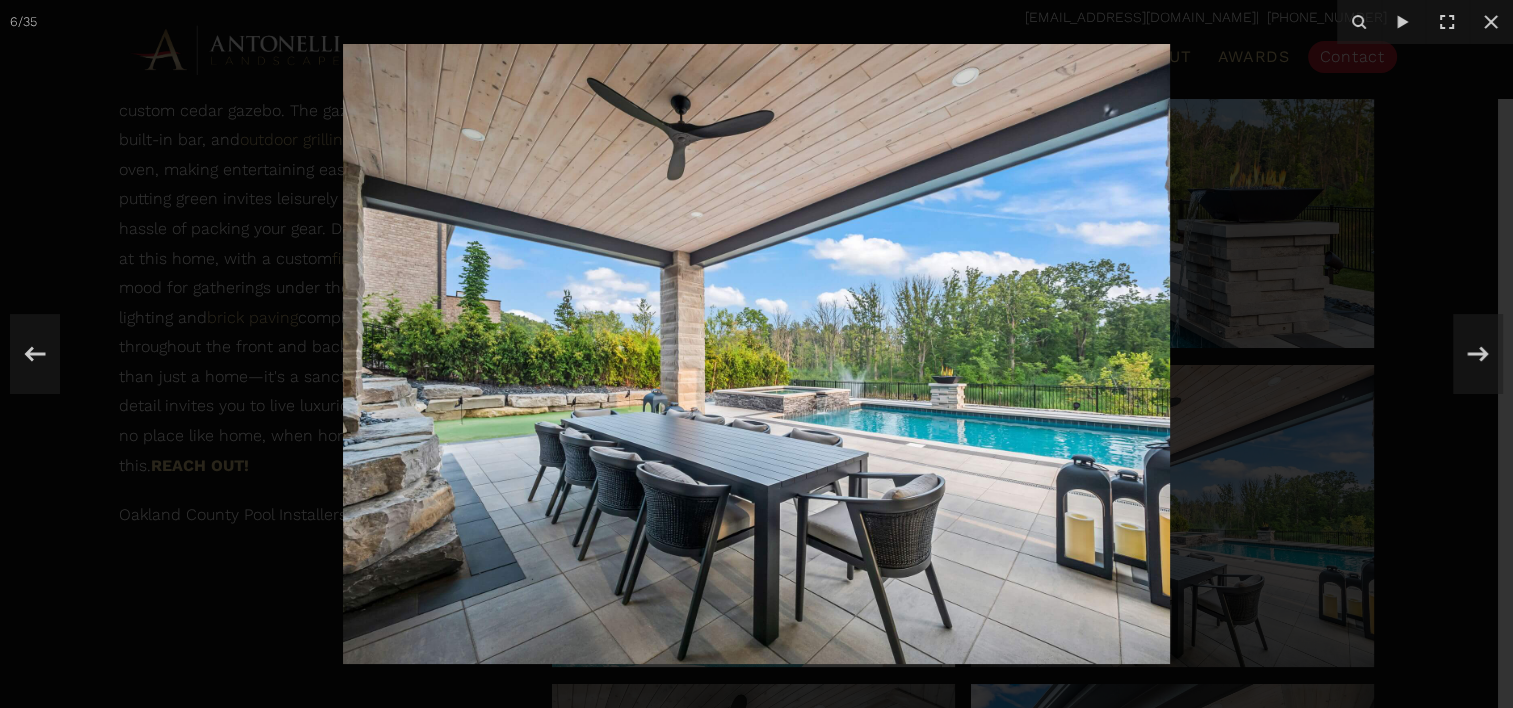 scroll, scrollTop: 1400, scrollLeft: 0, axis: vertical 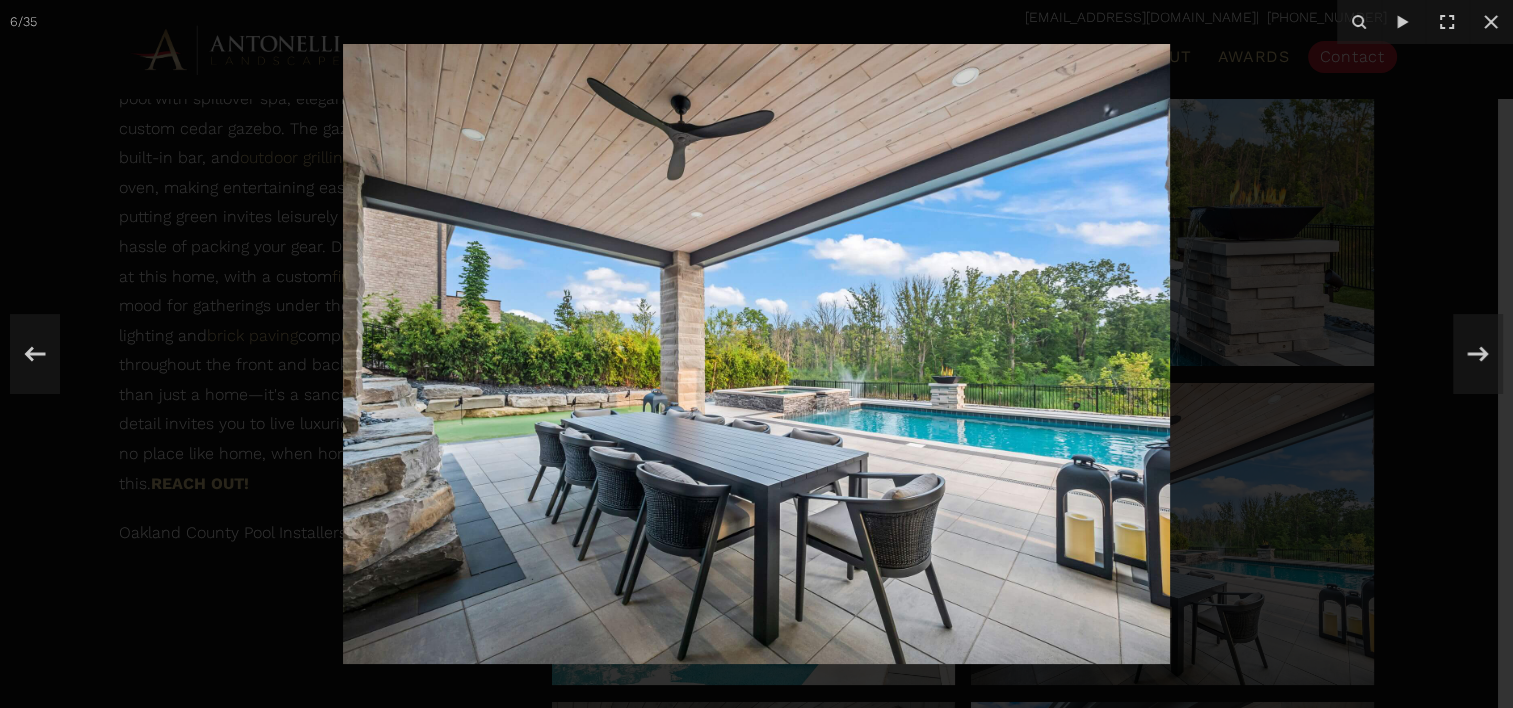 click at bounding box center [756, 354] 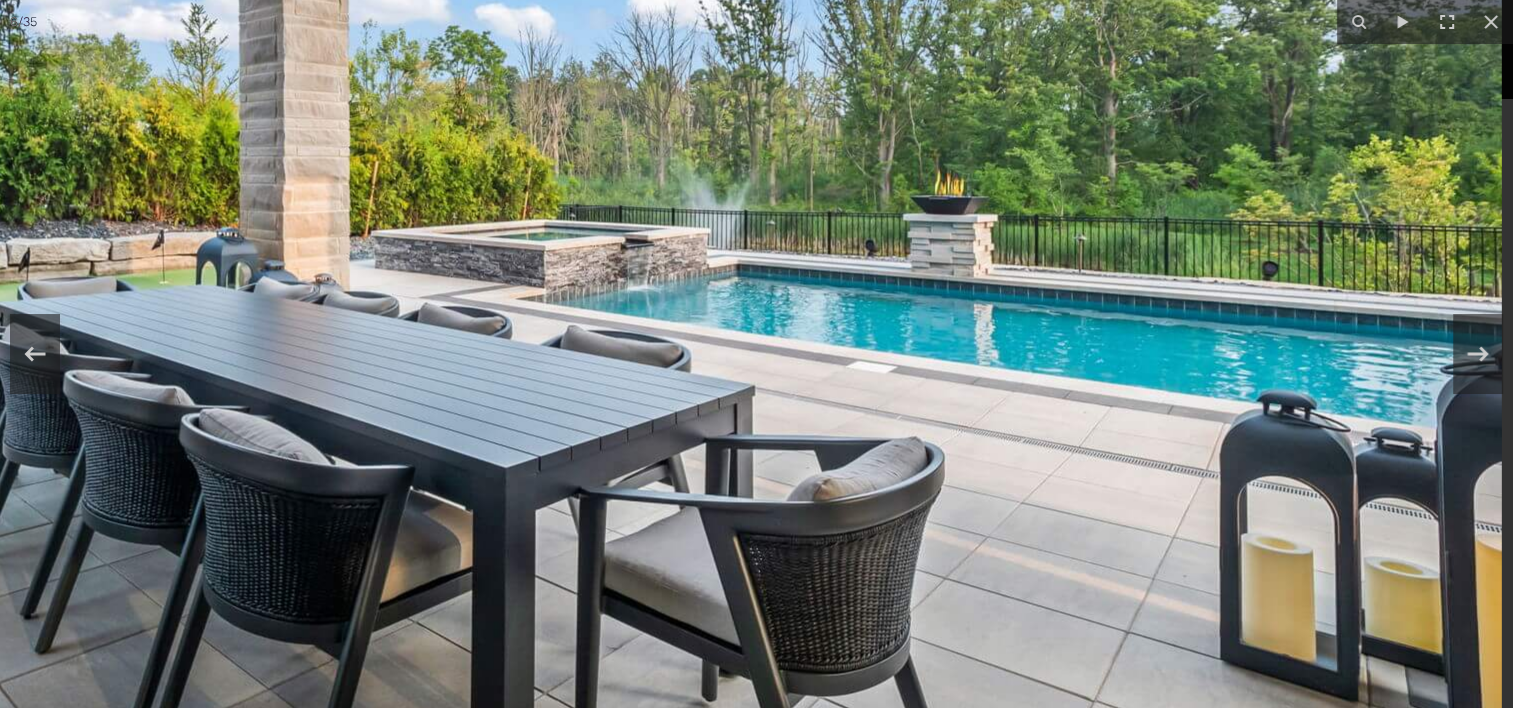 drag, startPoint x: 1075, startPoint y: 414, endPoint x: 1052, endPoint y: 289, distance: 127.09839 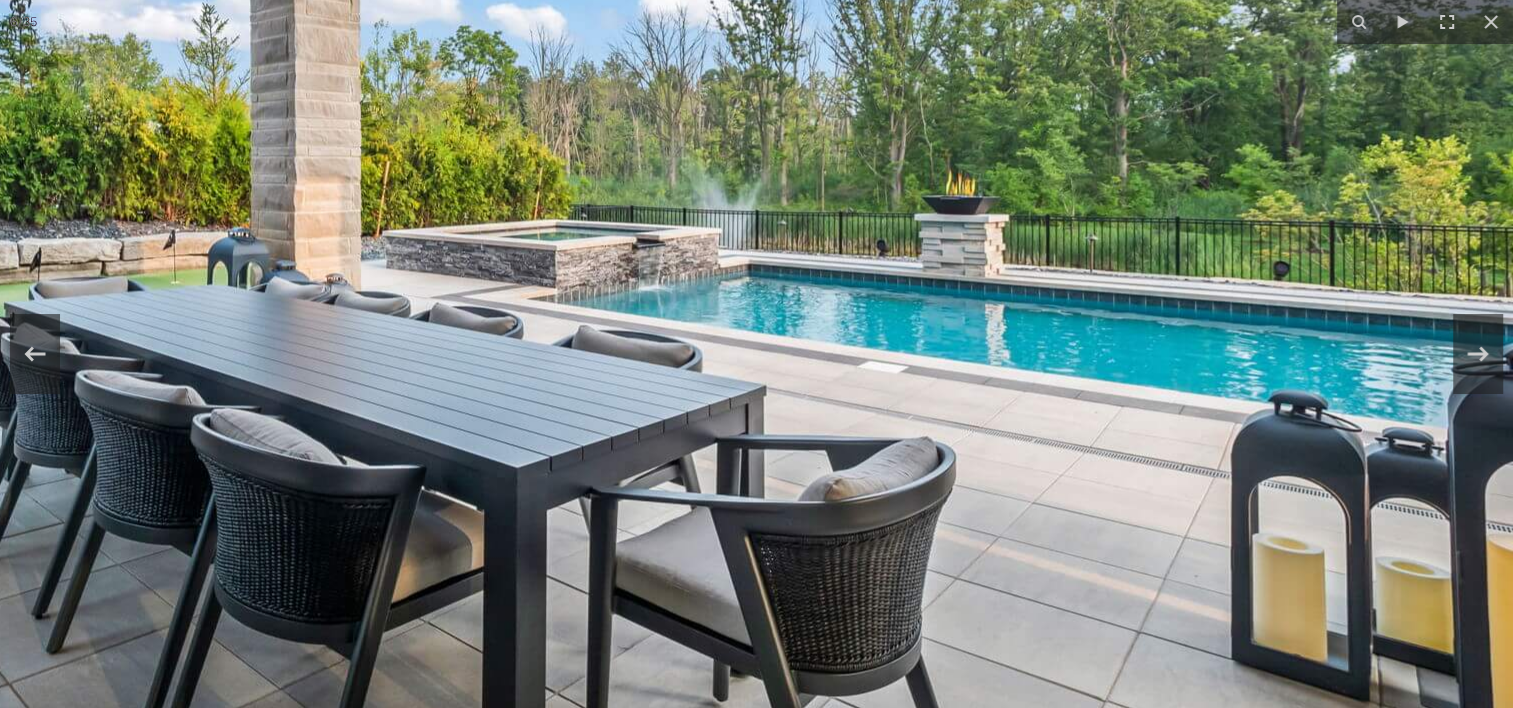 click at bounding box center [489, 141] 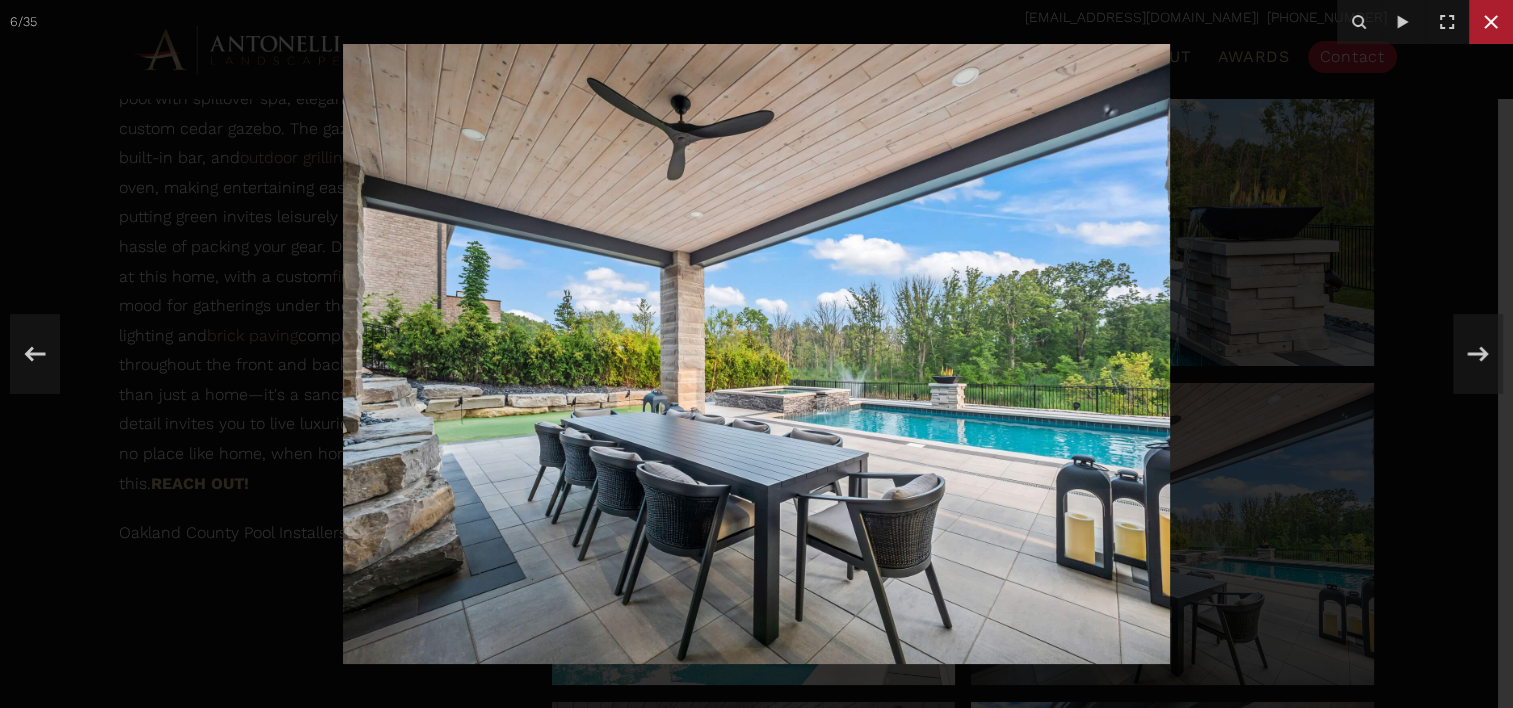click 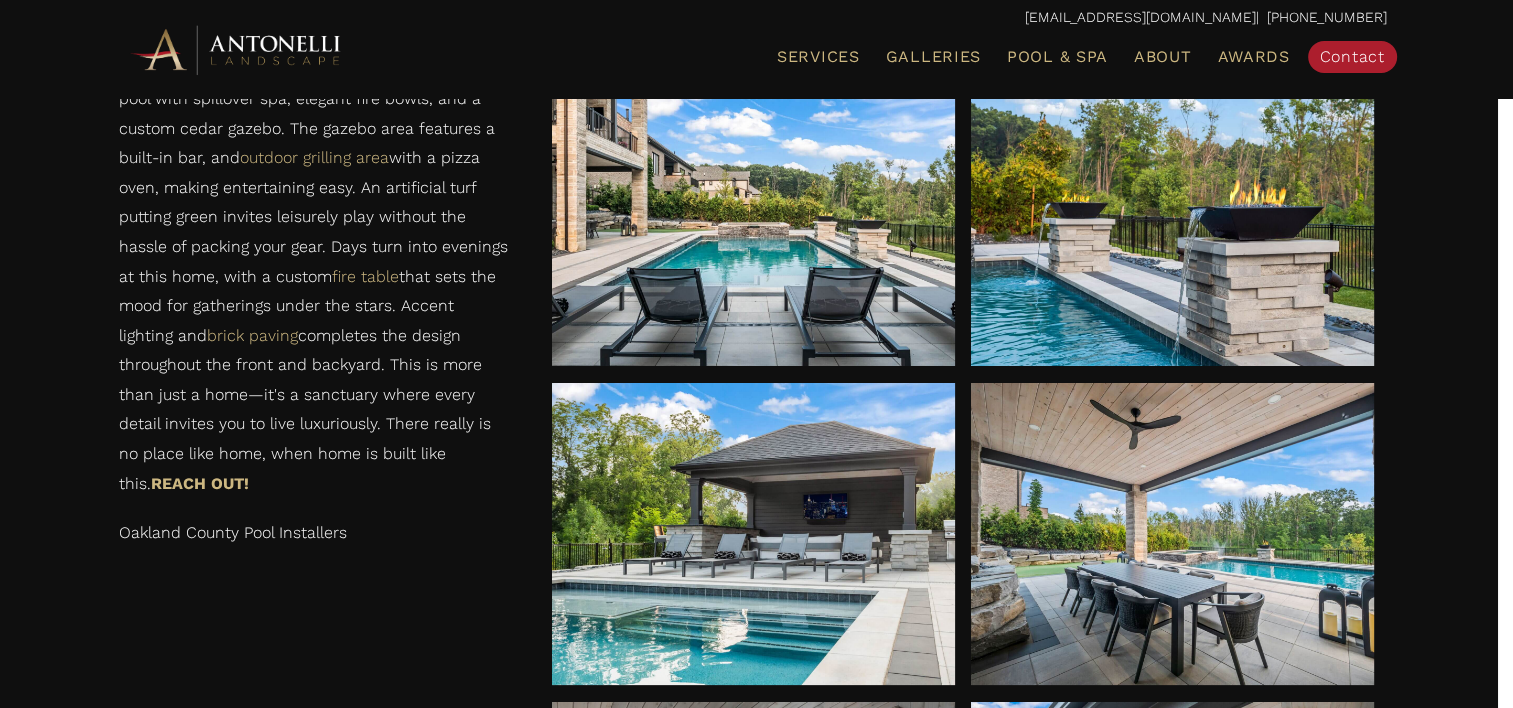 scroll, scrollTop: 1500, scrollLeft: 0, axis: vertical 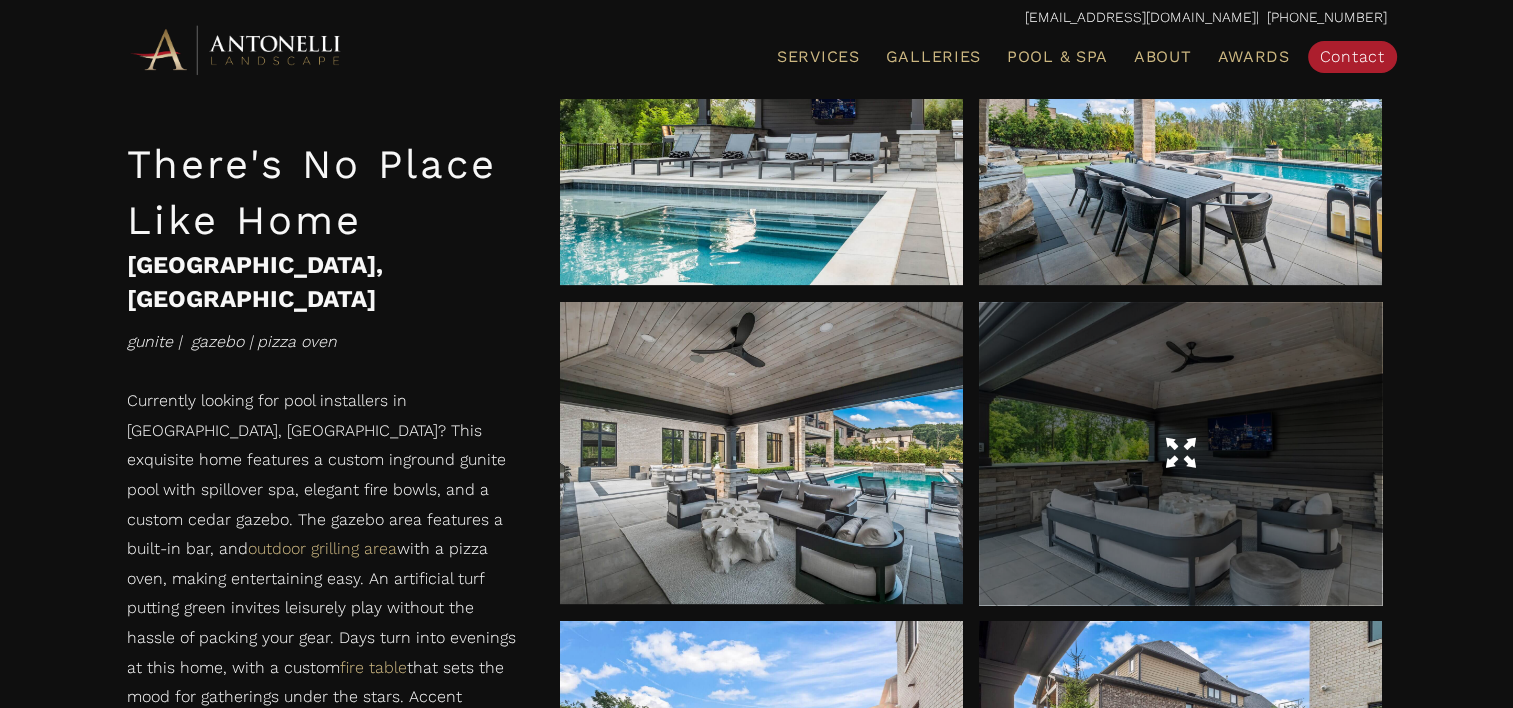 click at bounding box center [1180, 453] 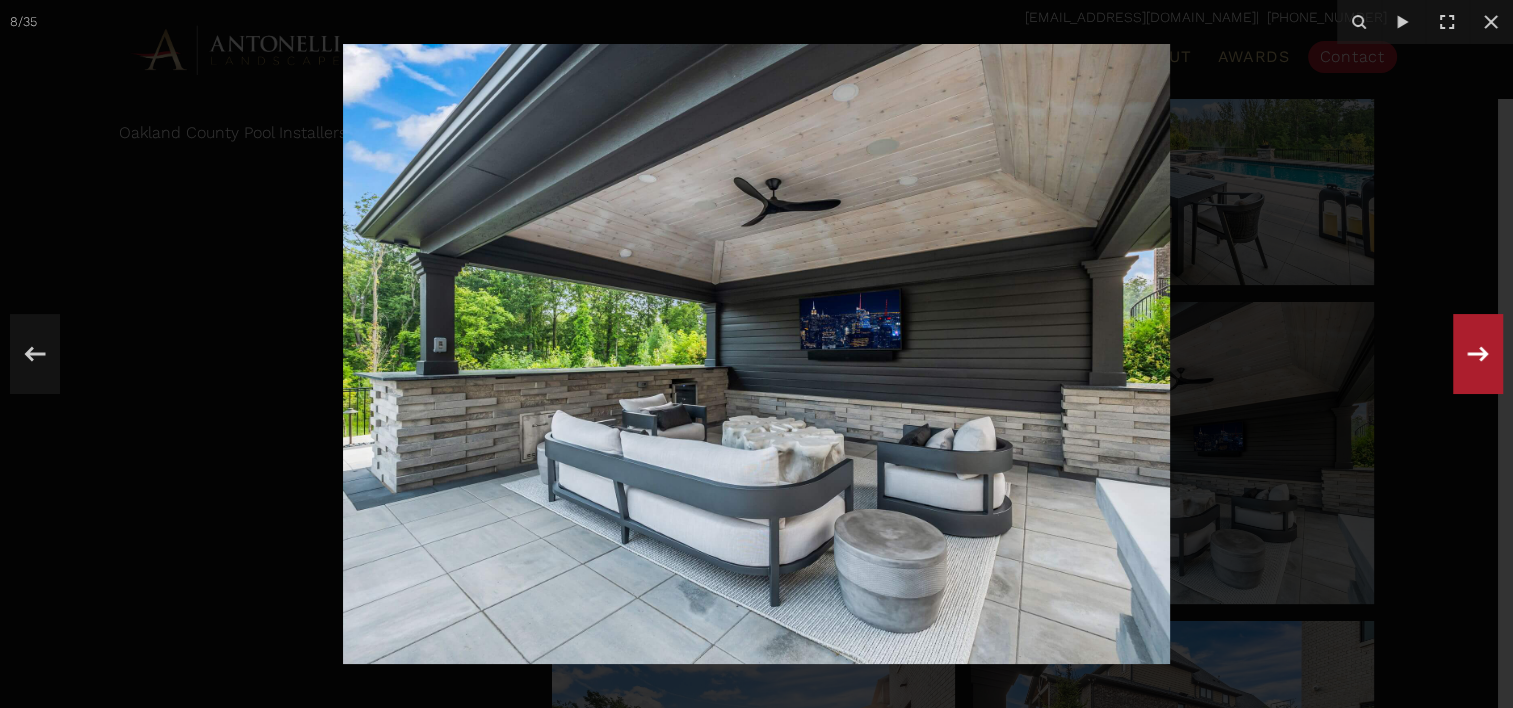 click 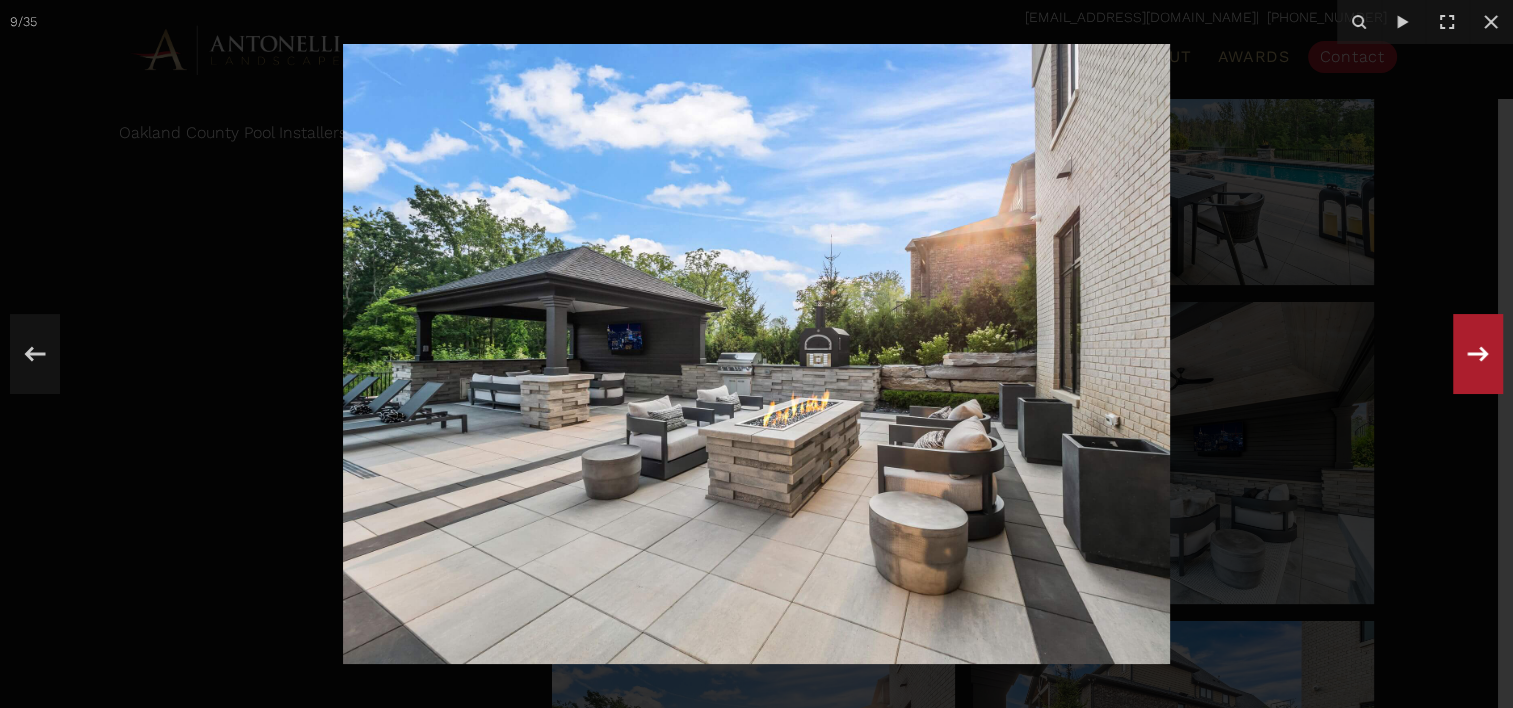 click 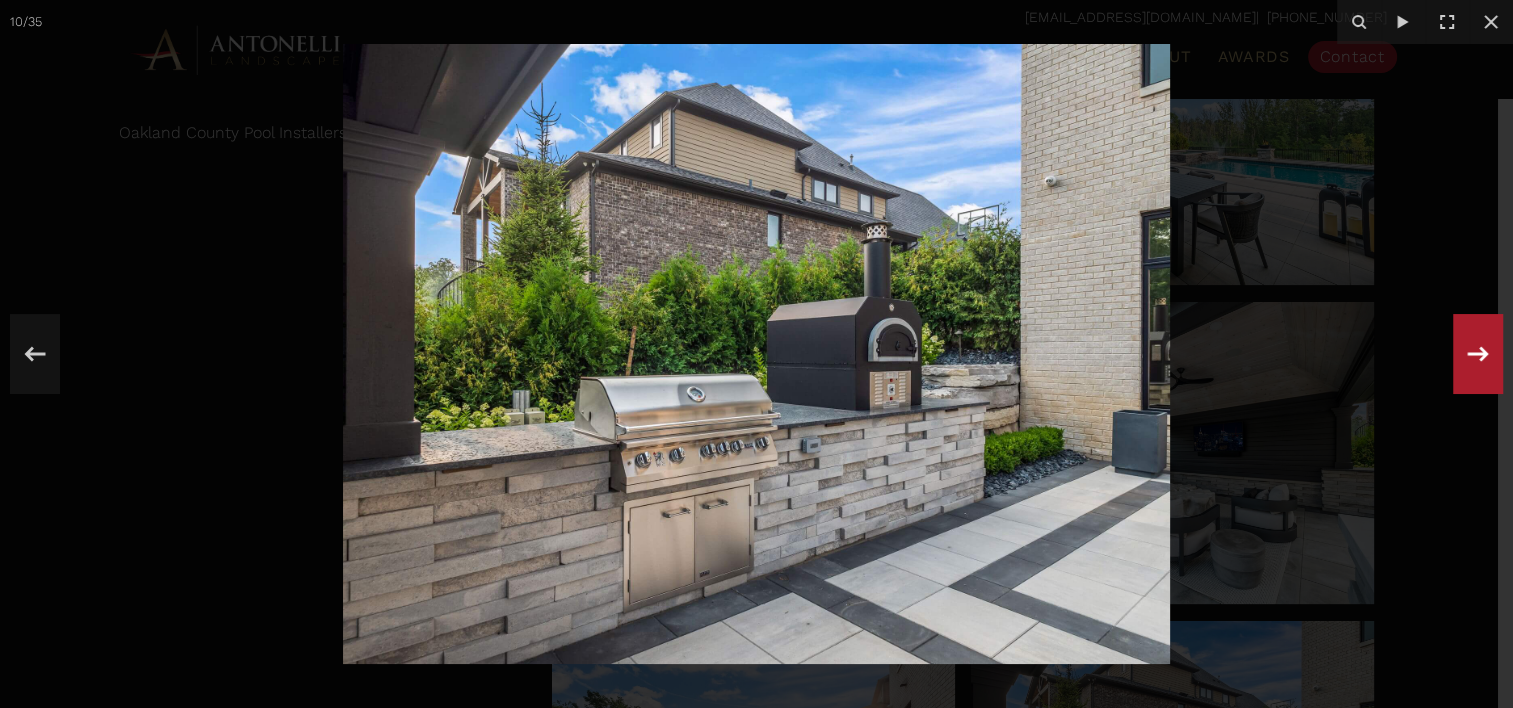 click 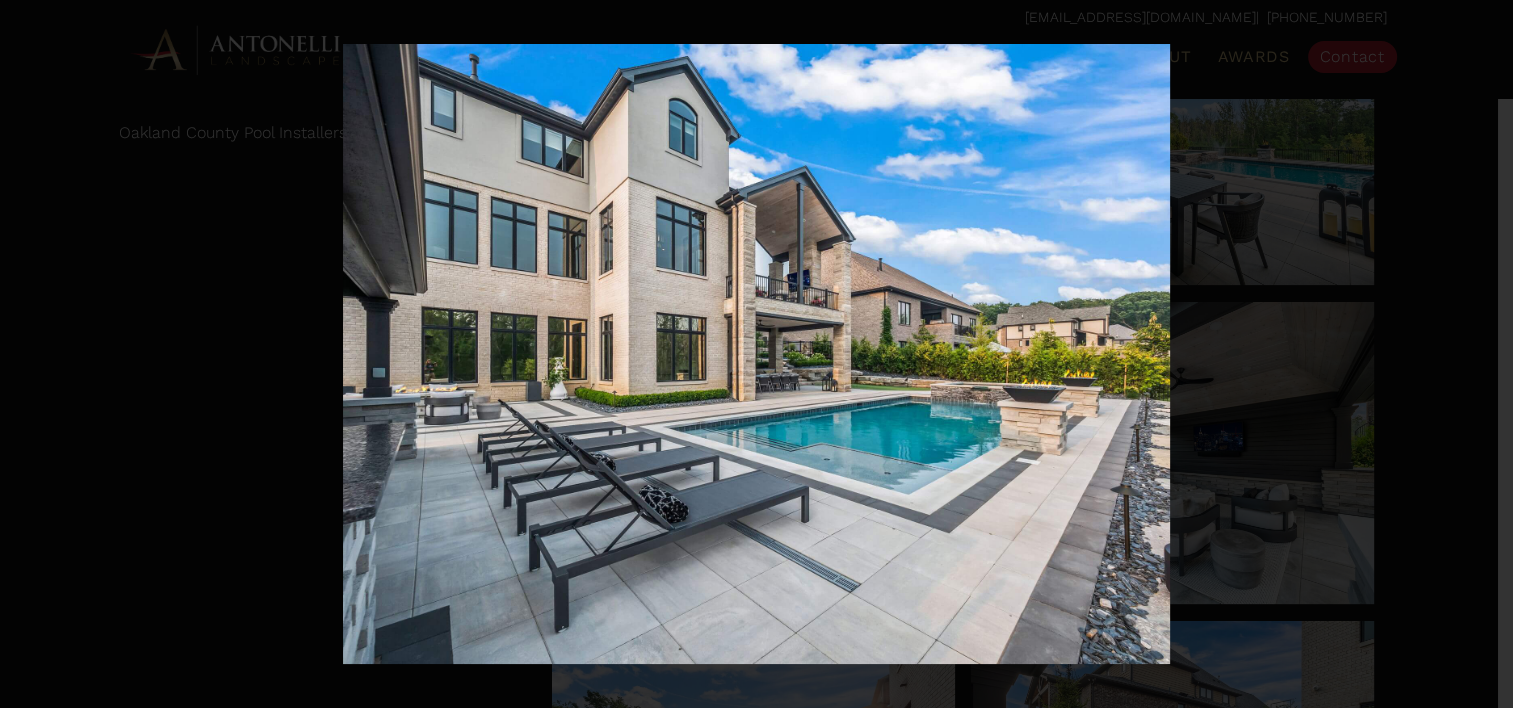 click 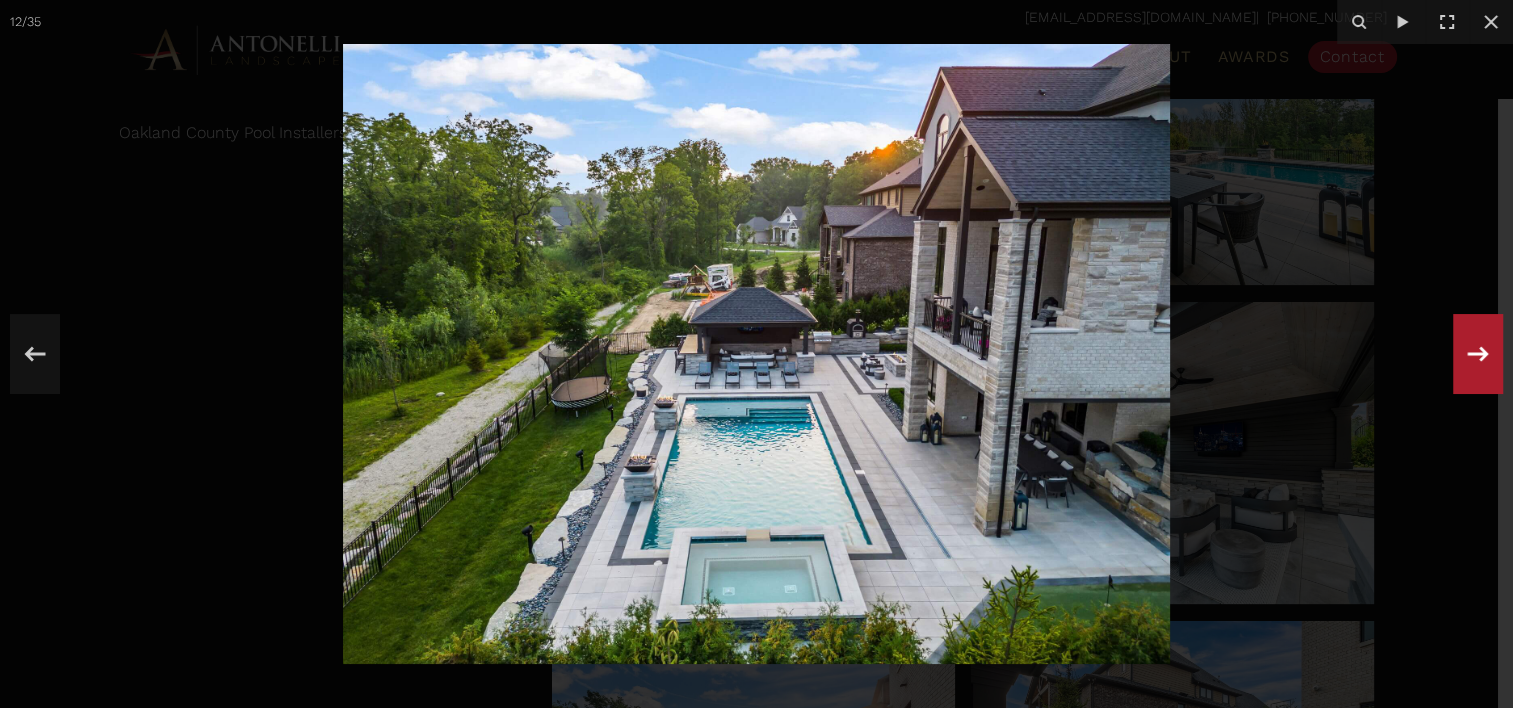 click on "12  /  35" at bounding box center [756, 354] 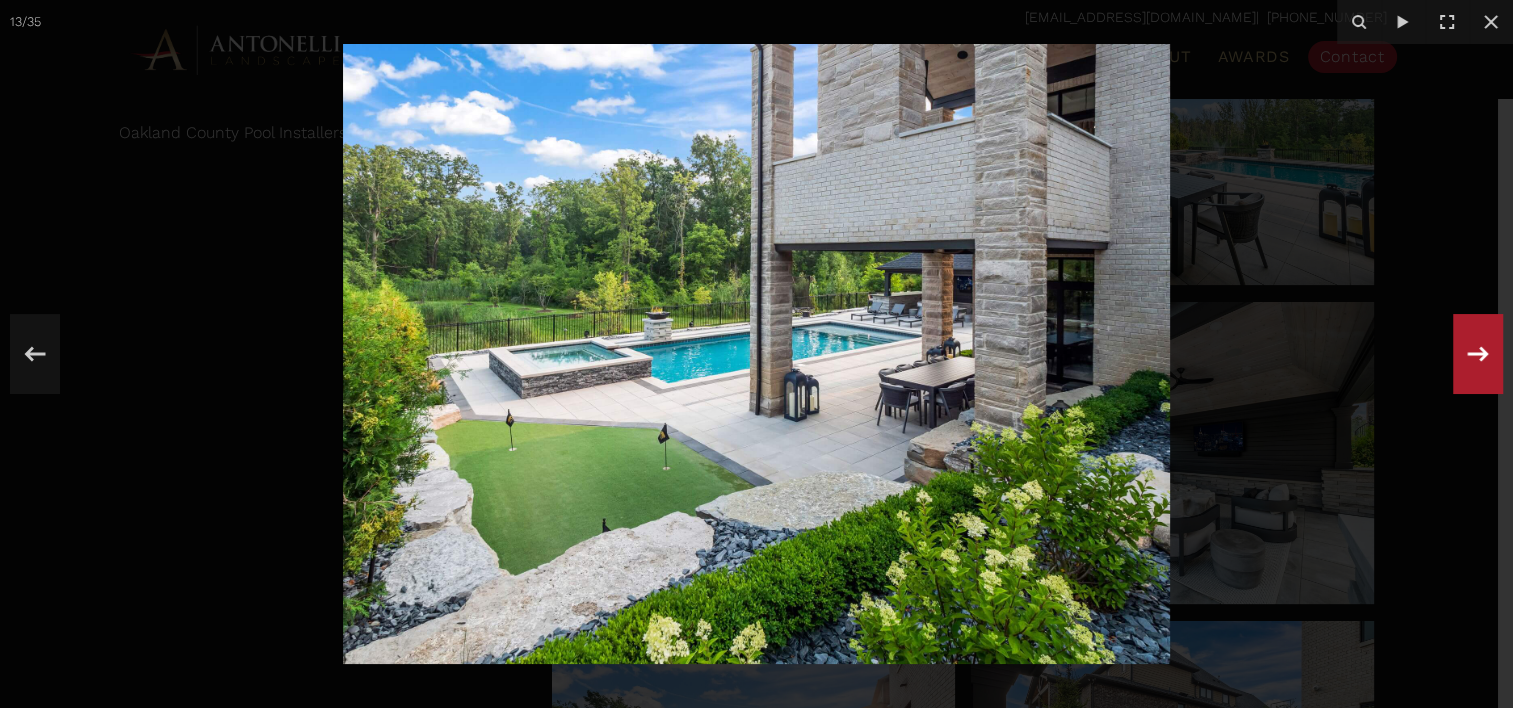 click 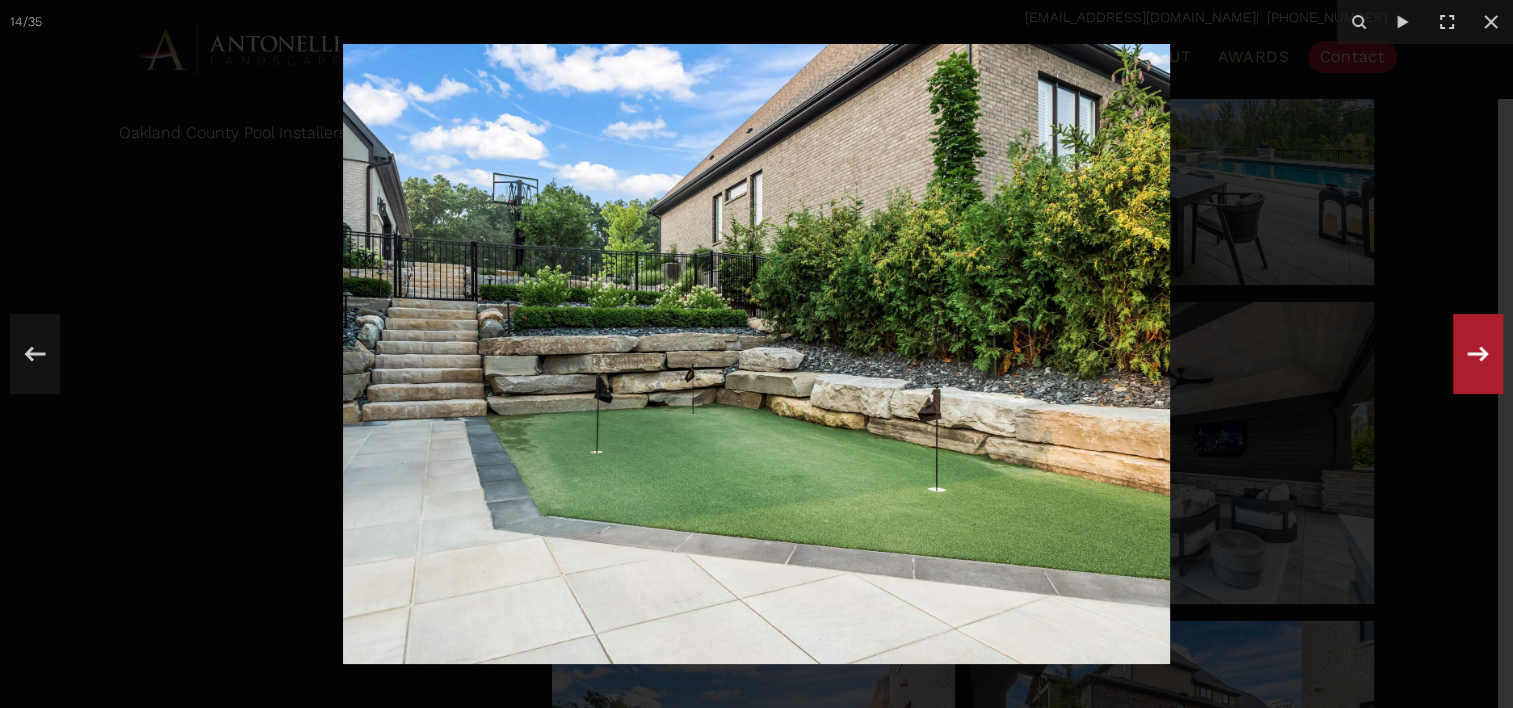click 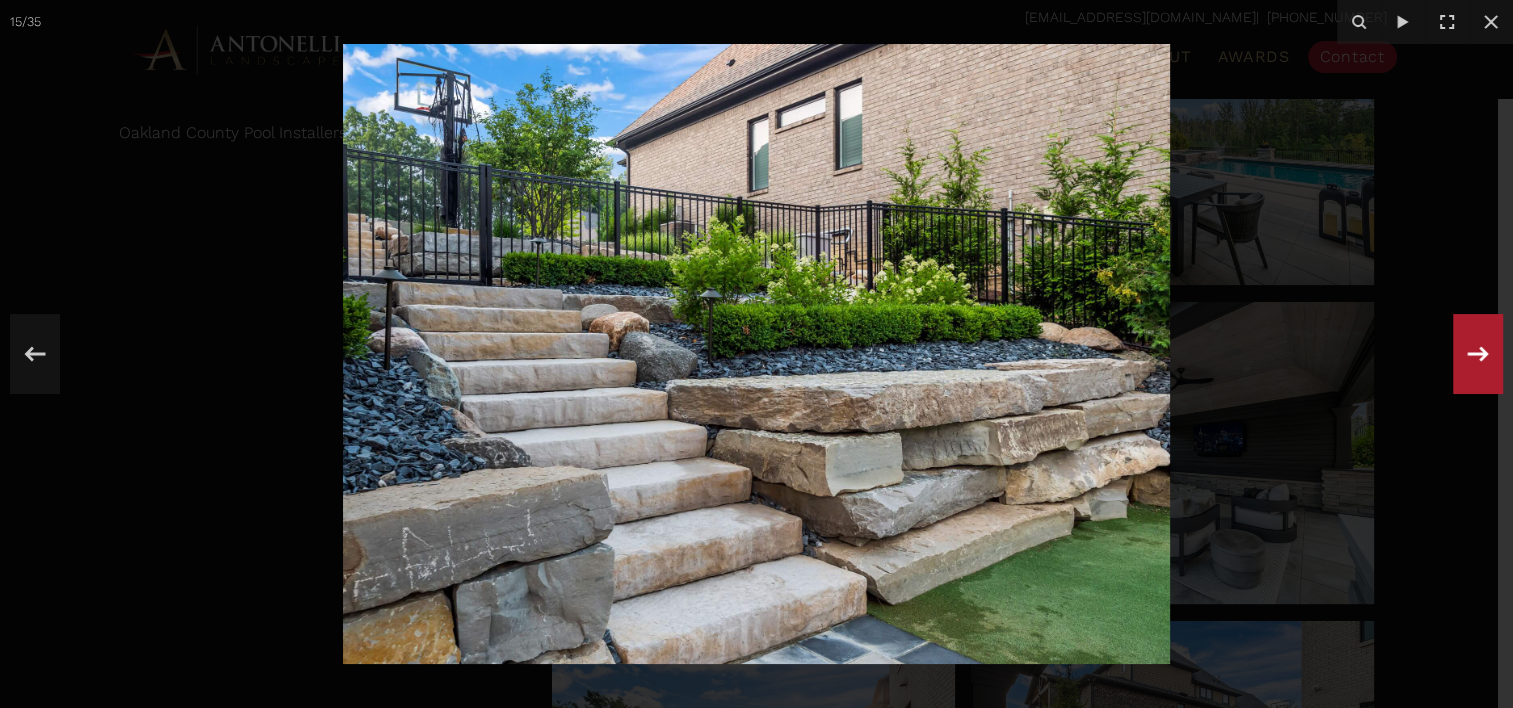 click 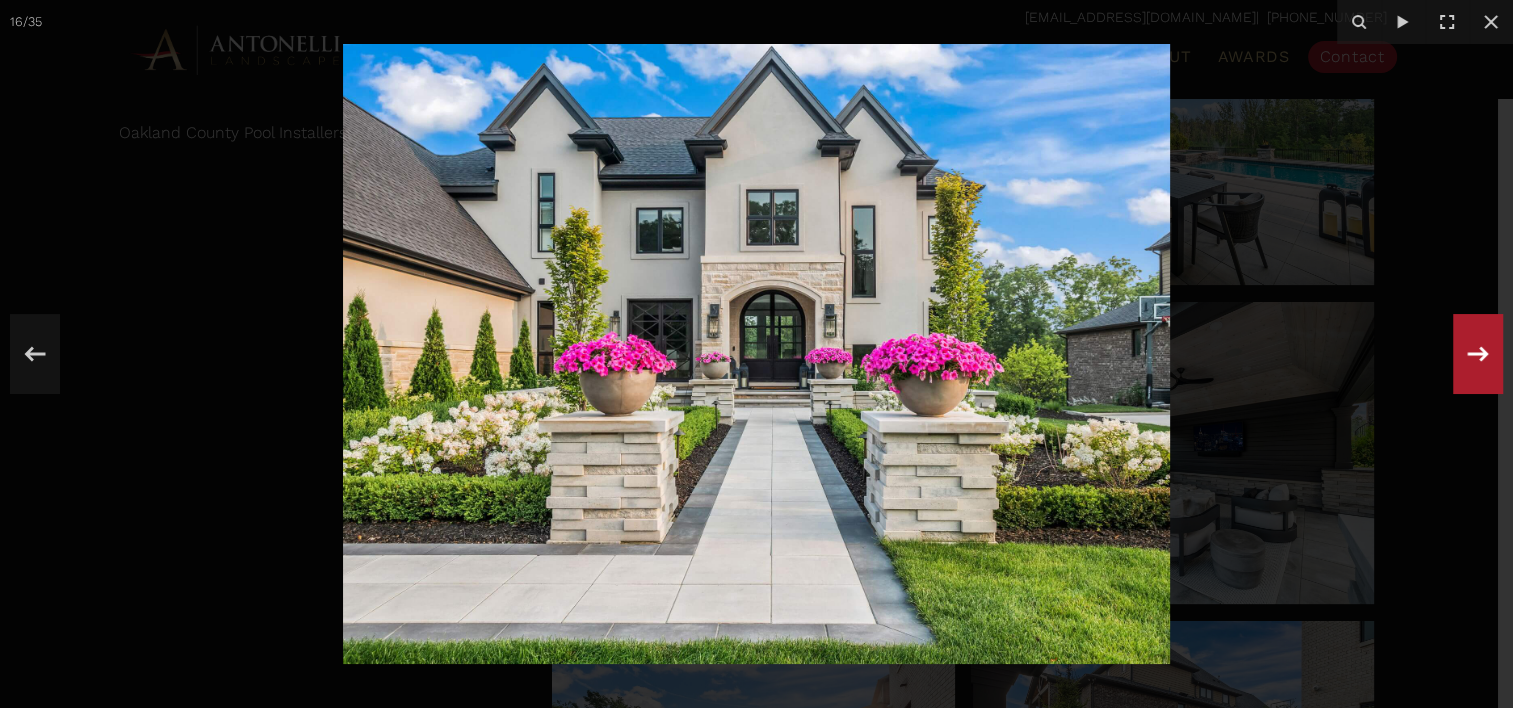 click 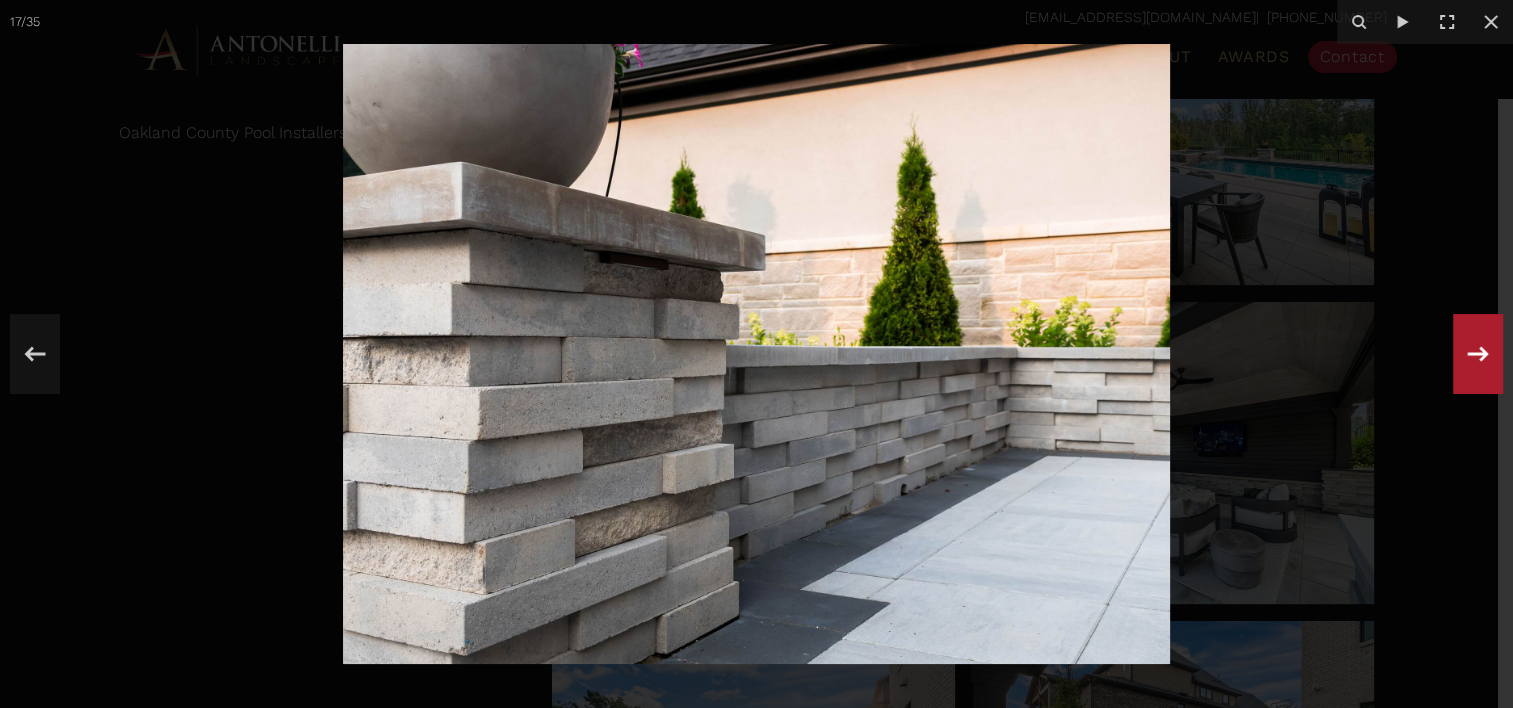 click 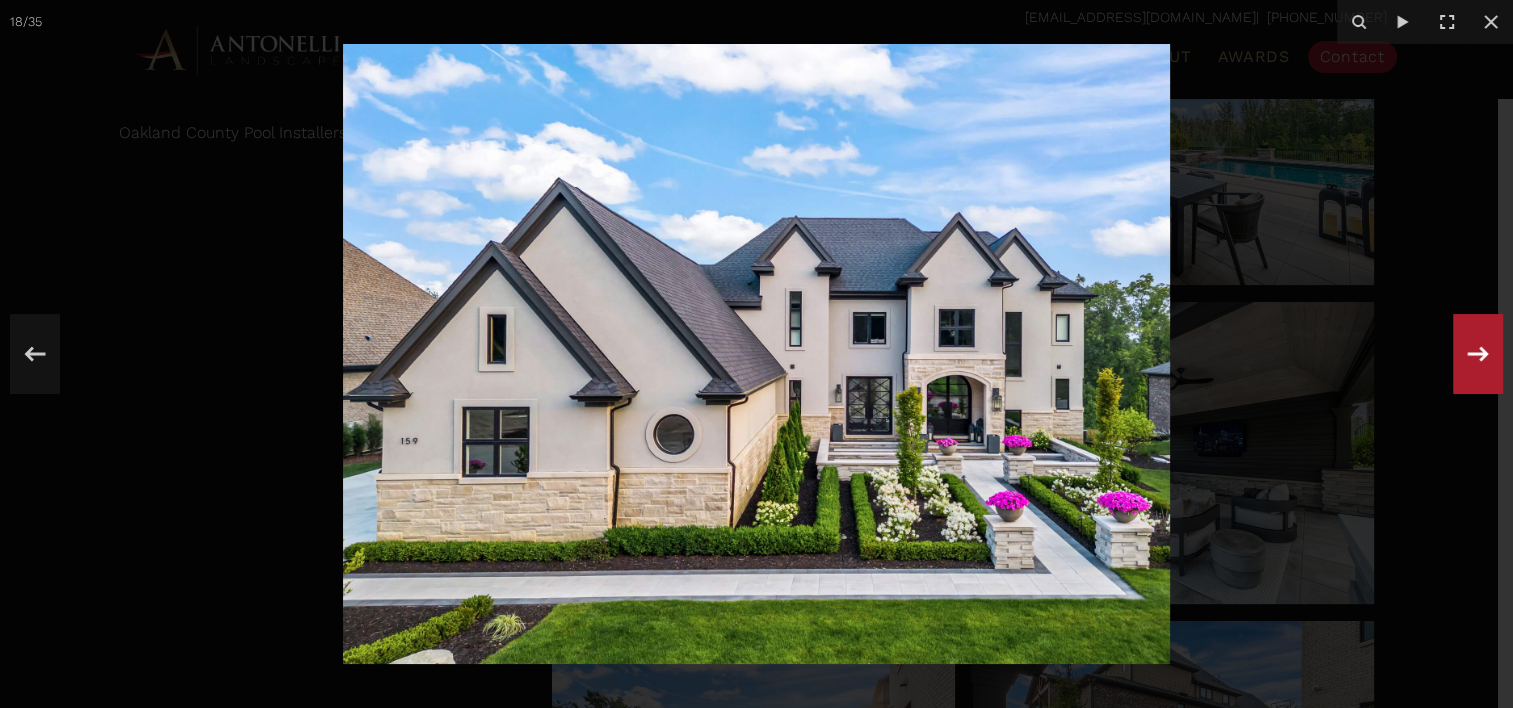 click 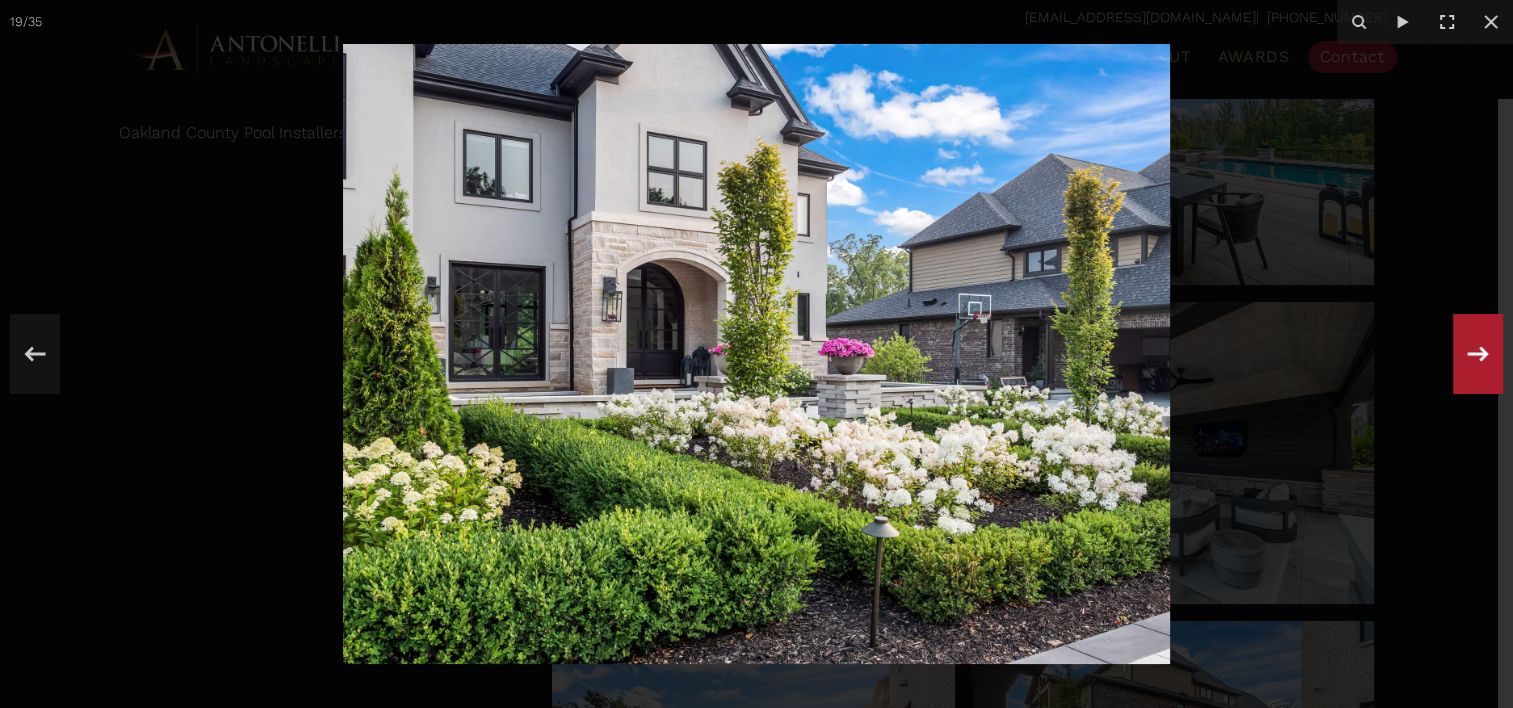 click 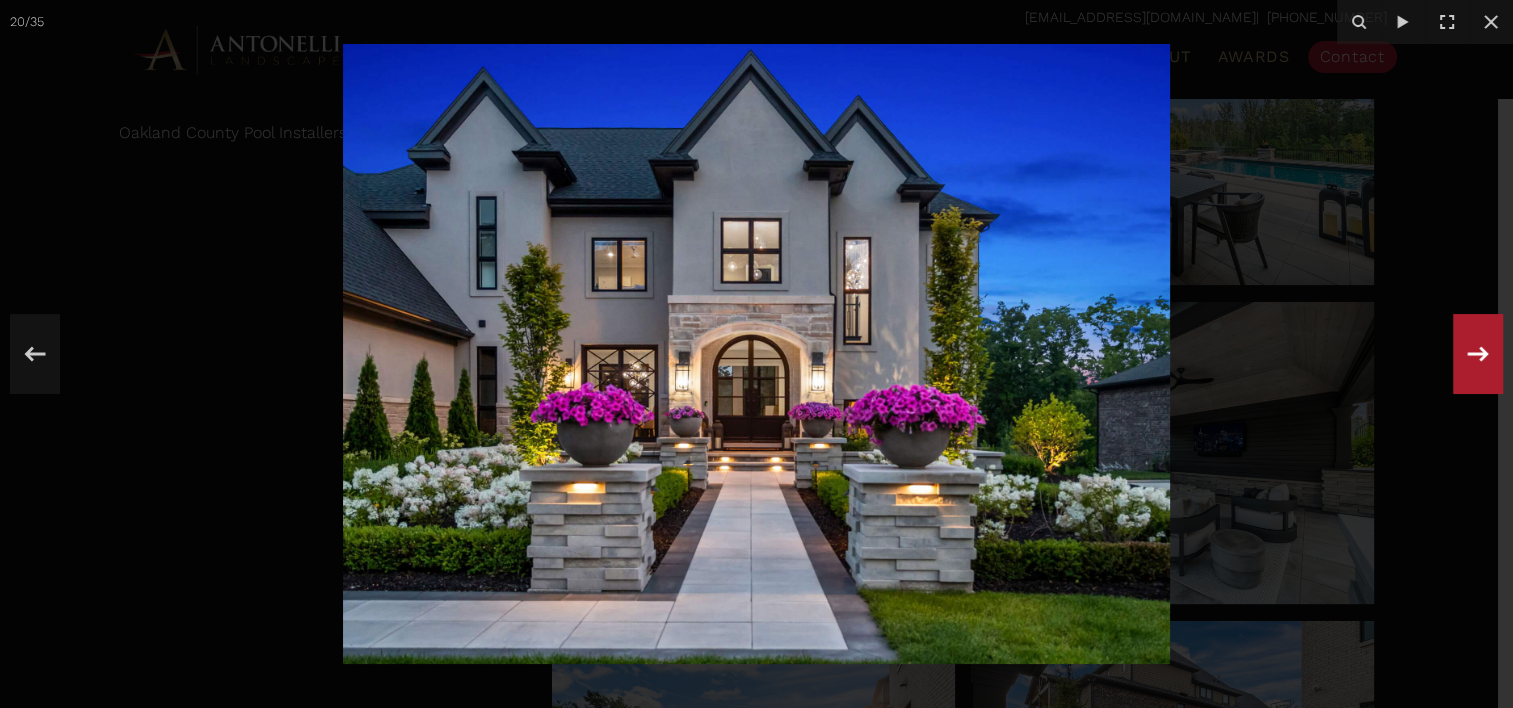 click on "20  /  35" at bounding box center (756, 354) 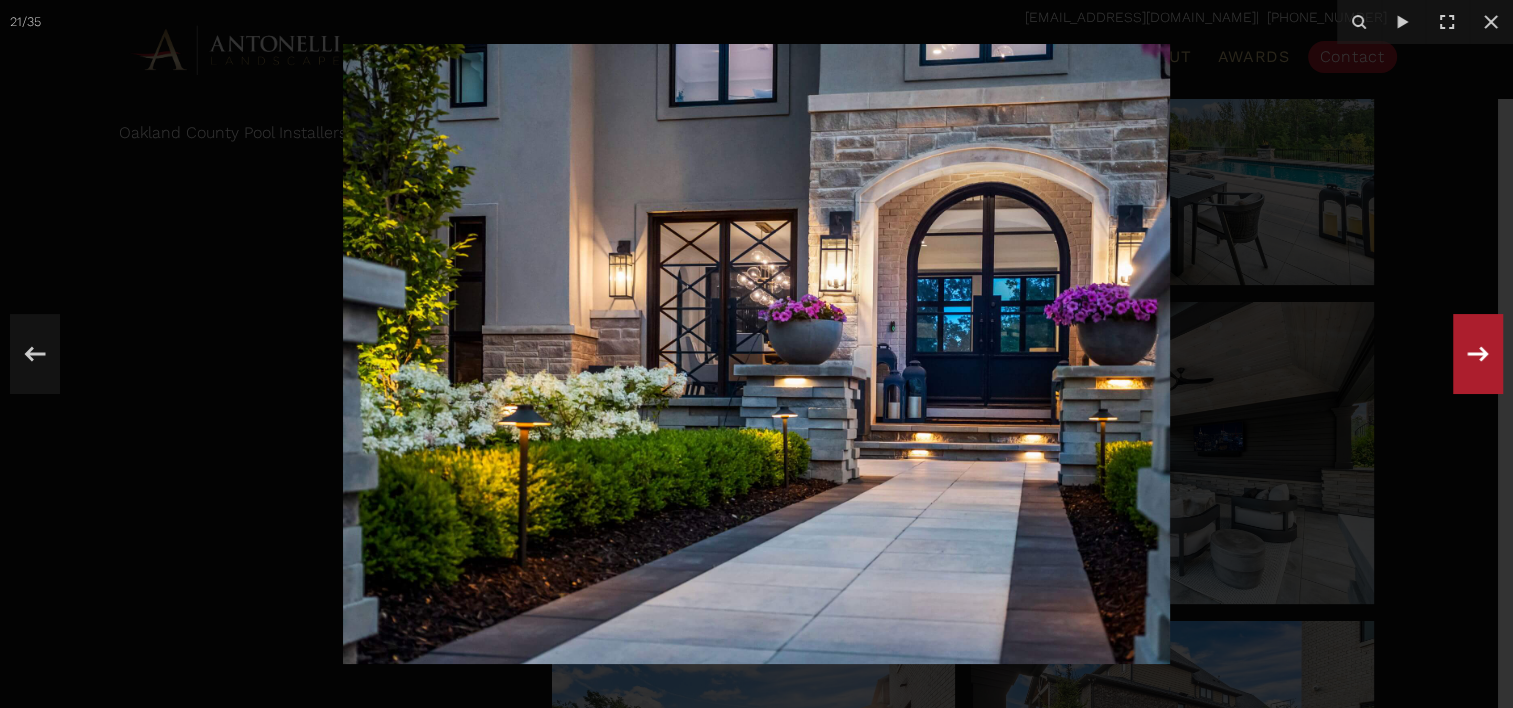 click 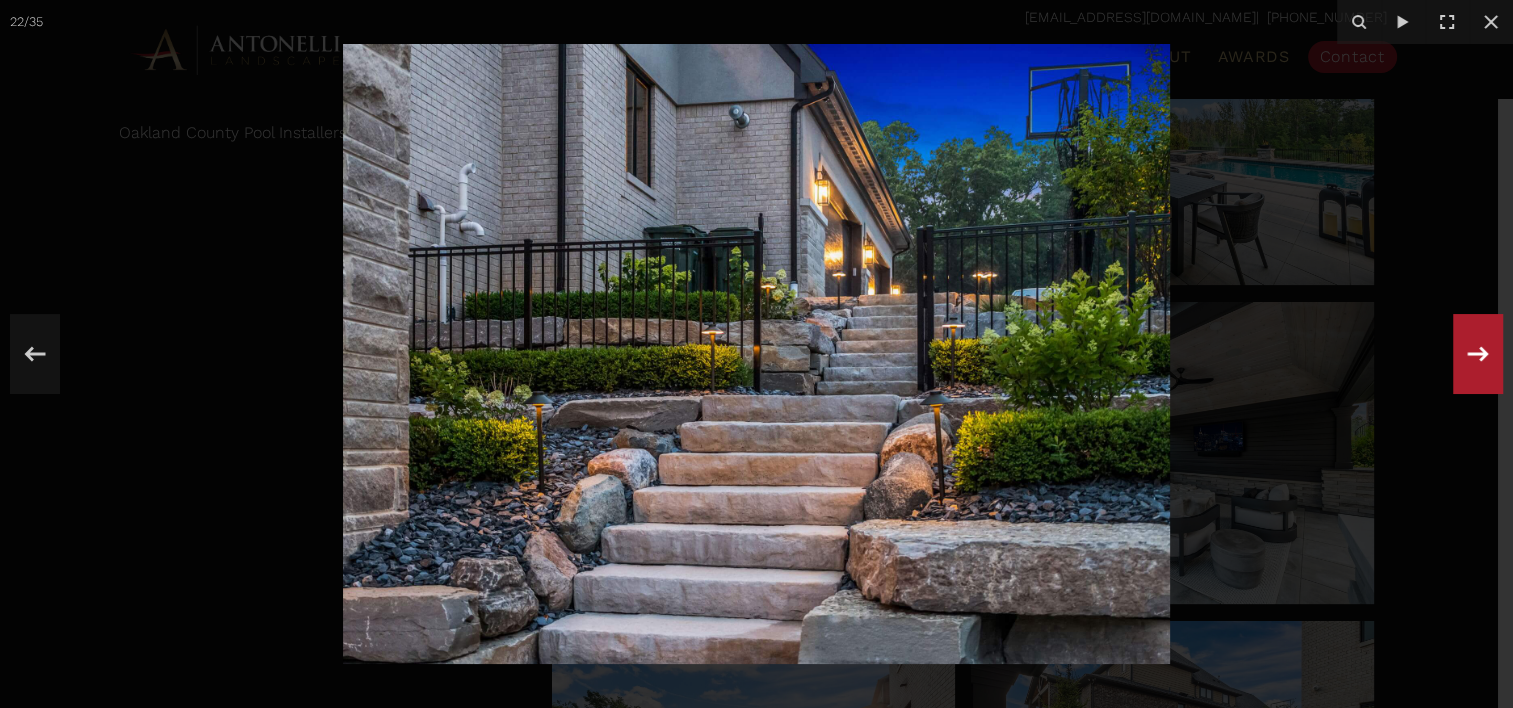 click 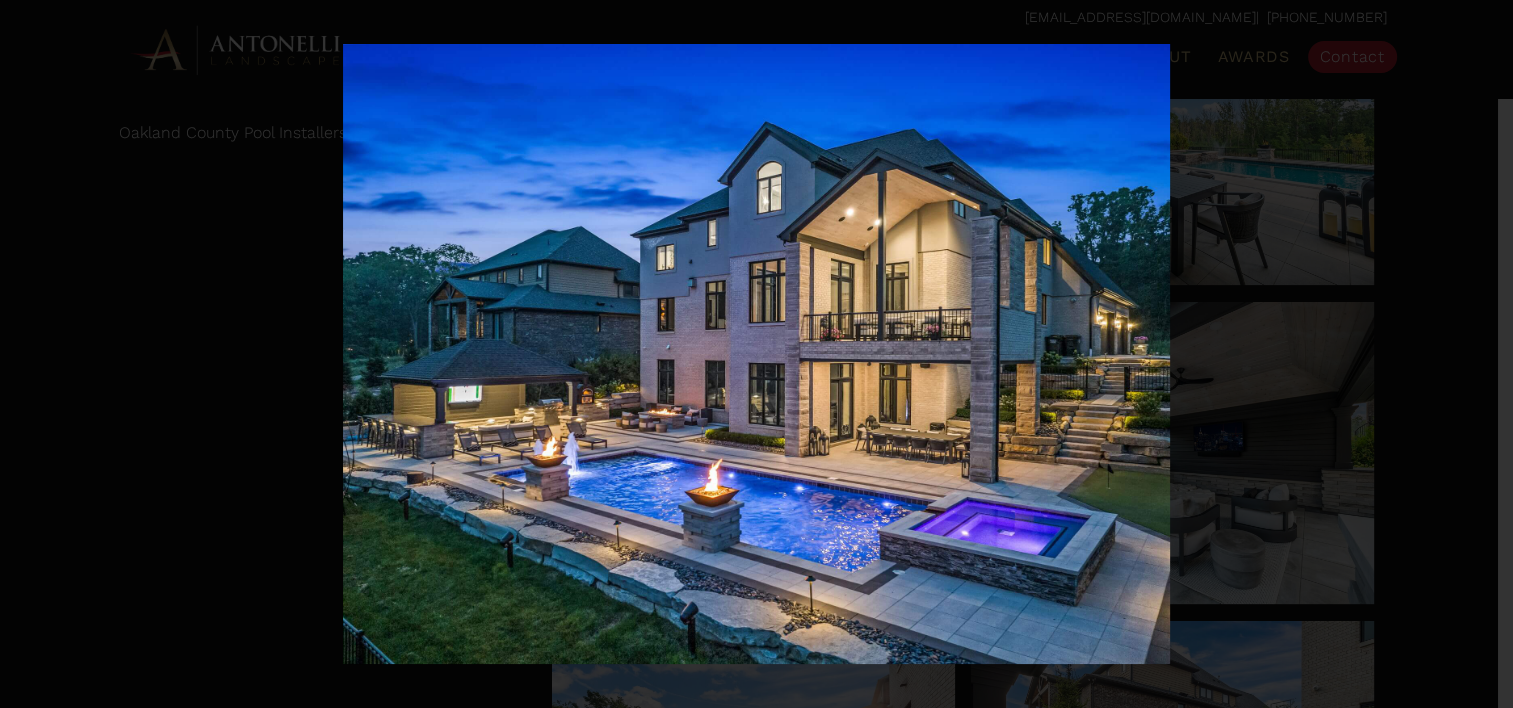 click on "23  /  35" at bounding box center (756, 354) 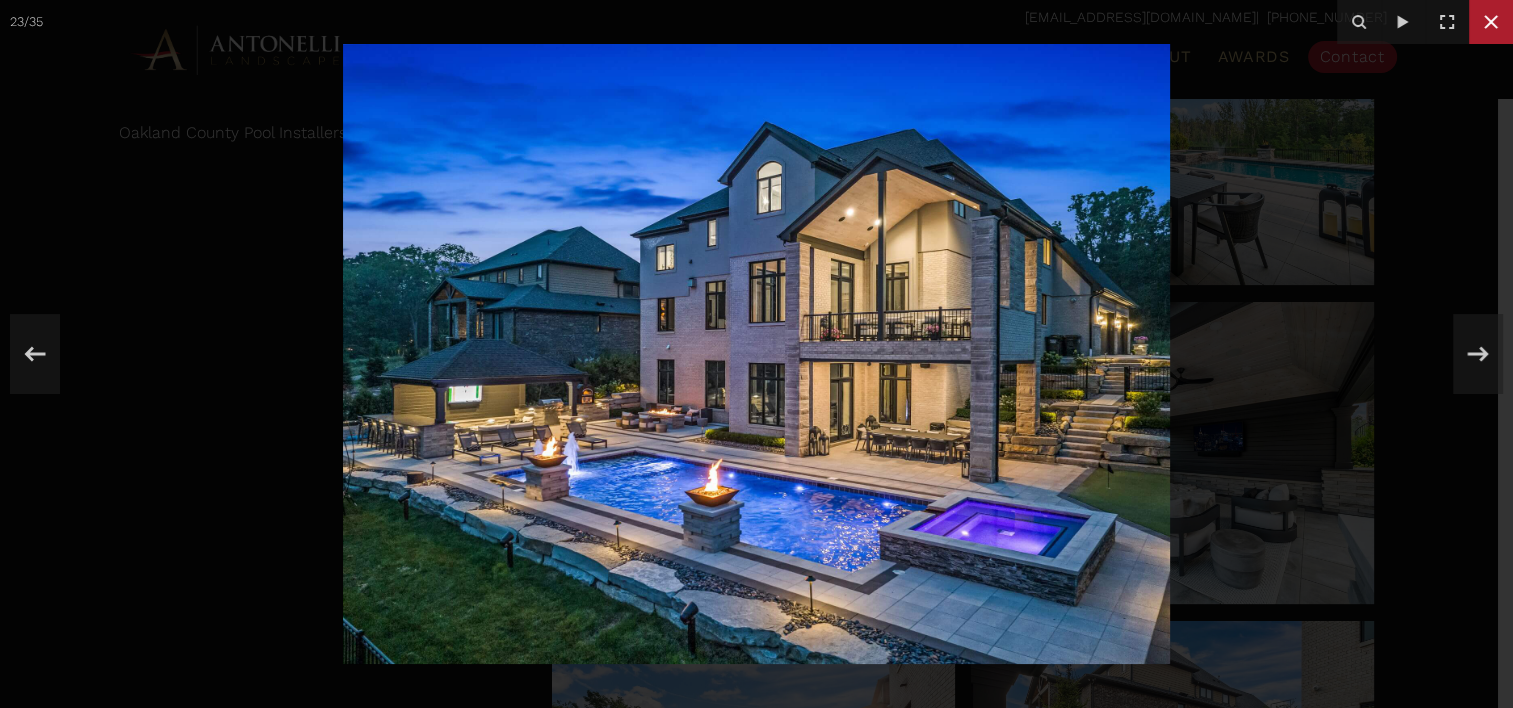 click 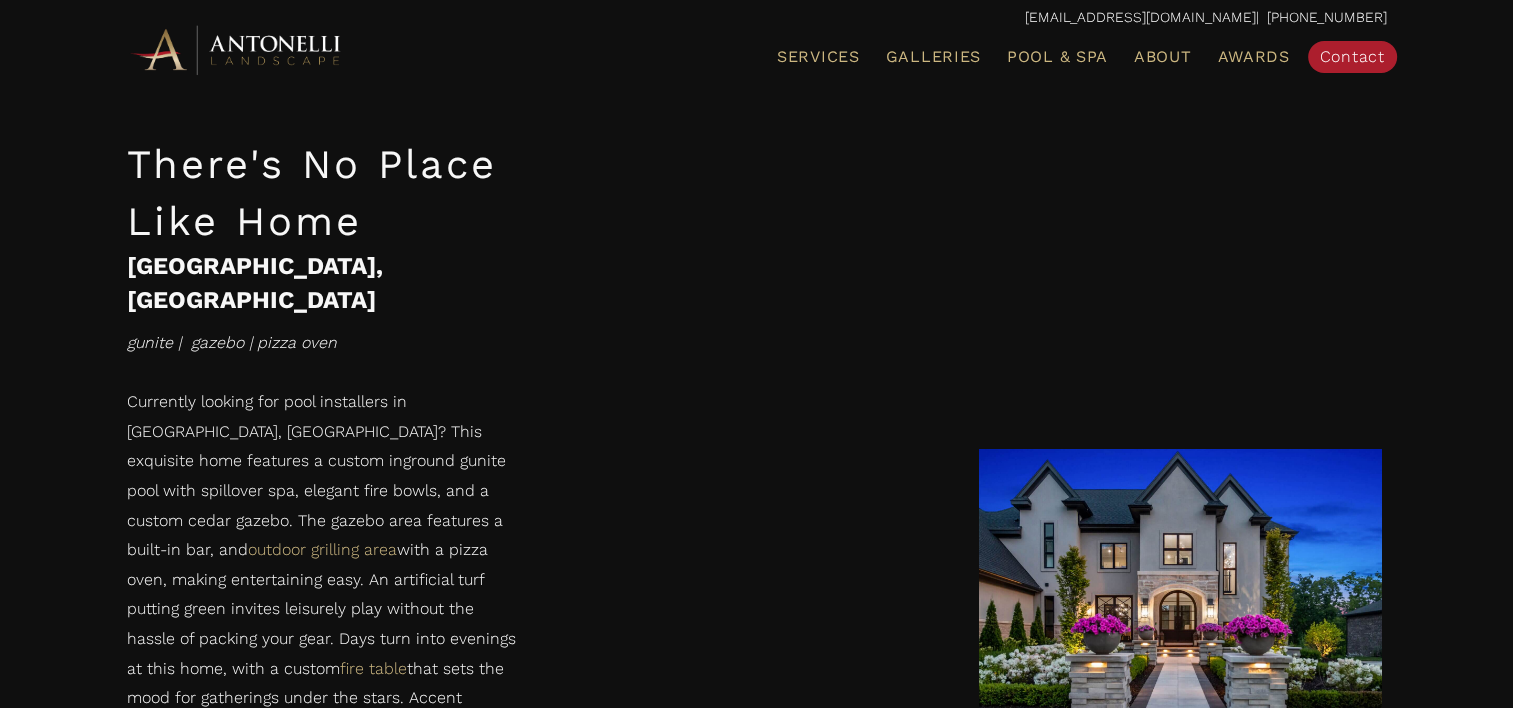 scroll, scrollTop: 3300, scrollLeft: 0, axis: vertical 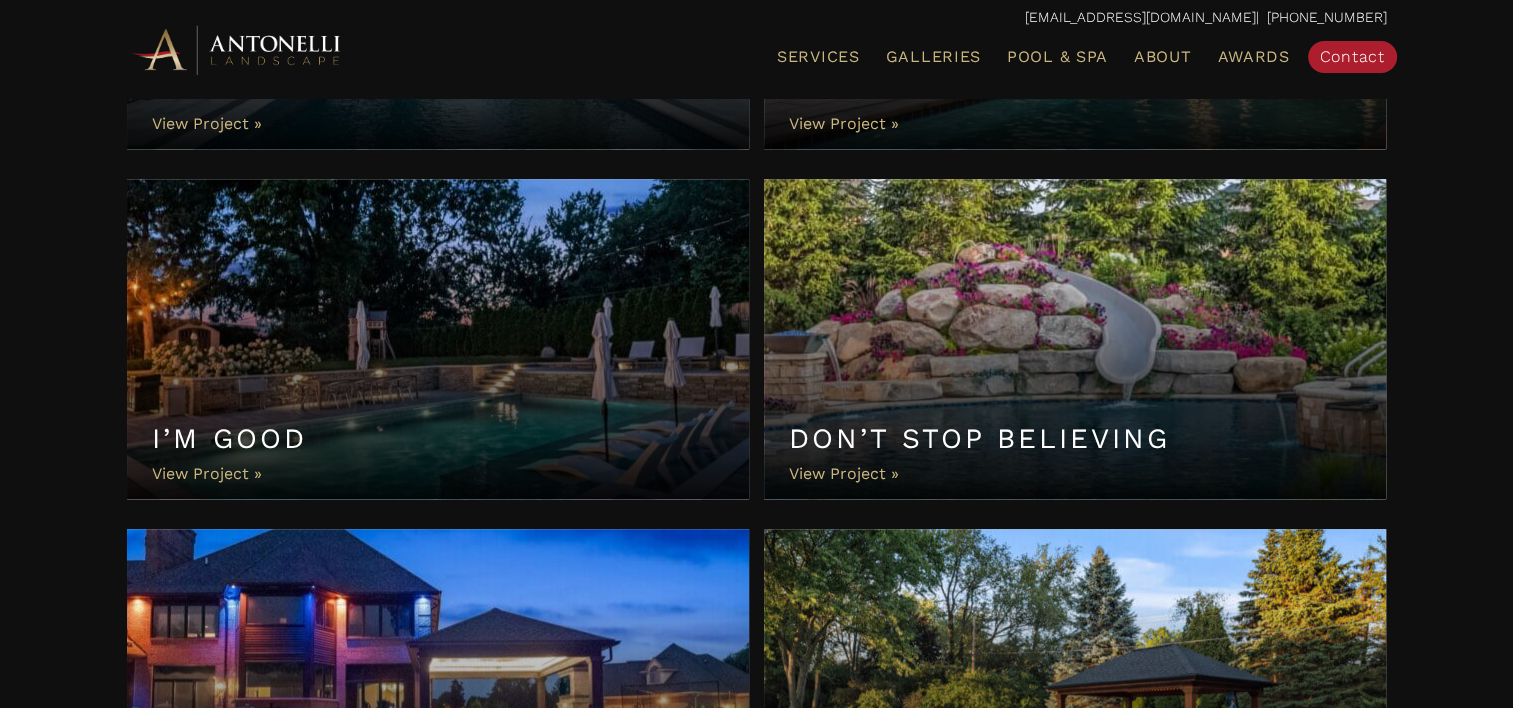 click on "I’m Good" at bounding box center [438, 339] 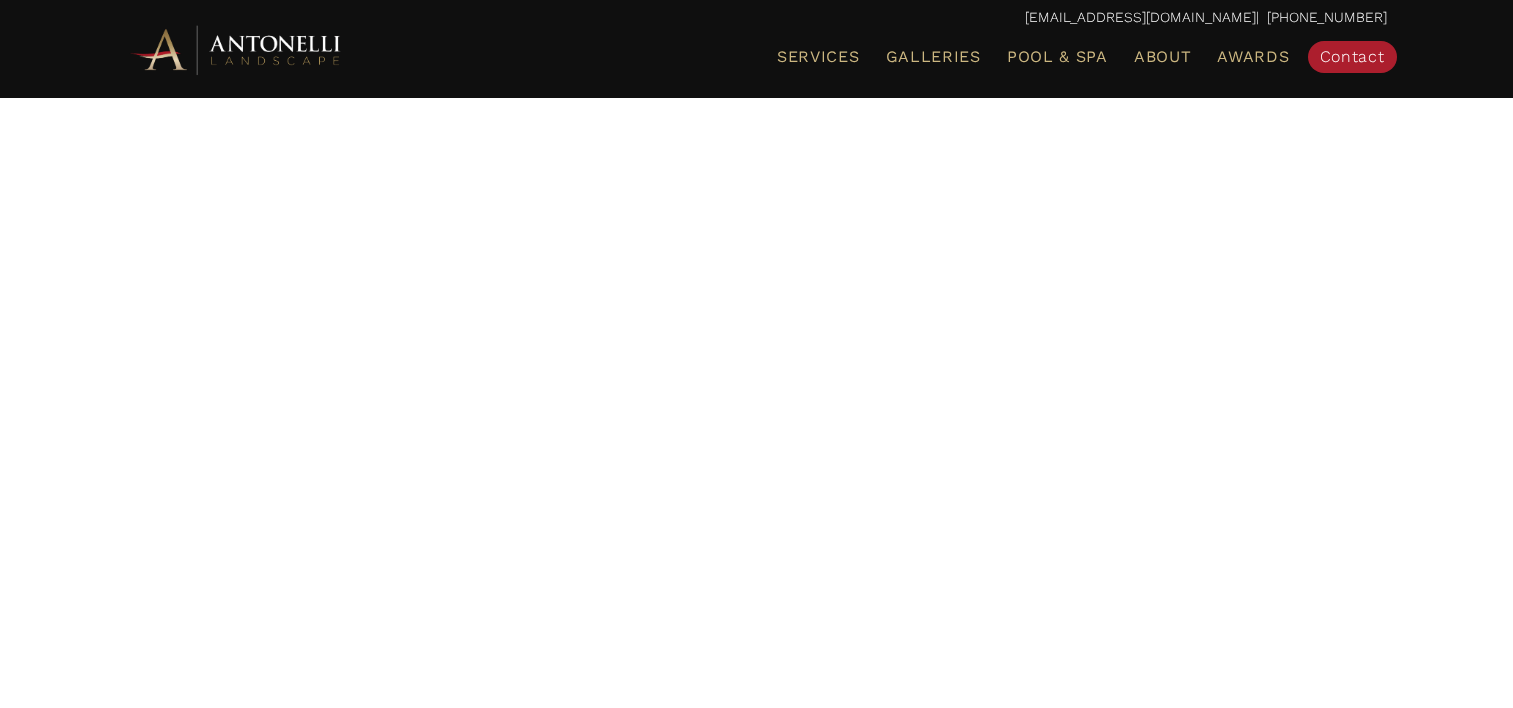 scroll, scrollTop: 0, scrollLeft: 0, axis: both 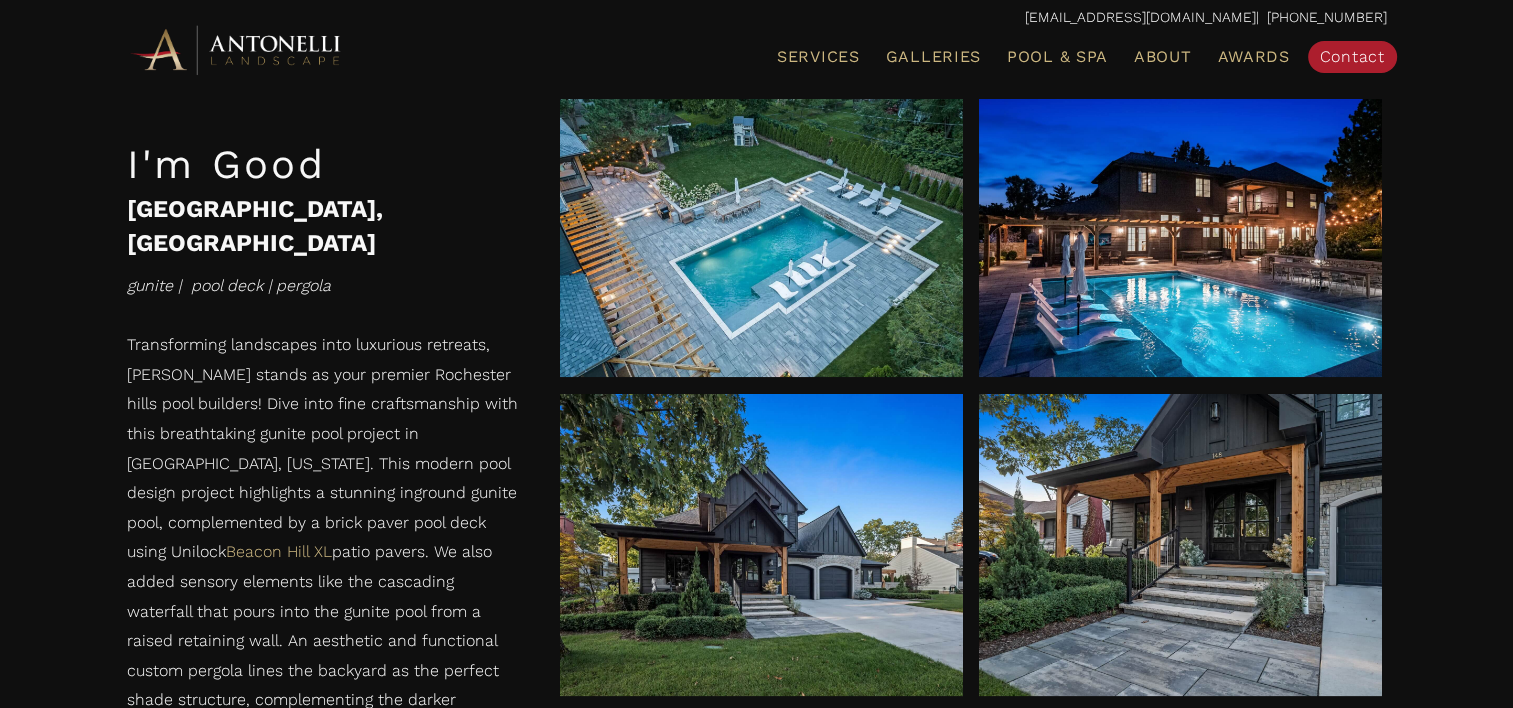 drag, startPoint x: 82, startPoint y: 514, endPoint x: 92, endPoint y: 543, distance: 30.675724 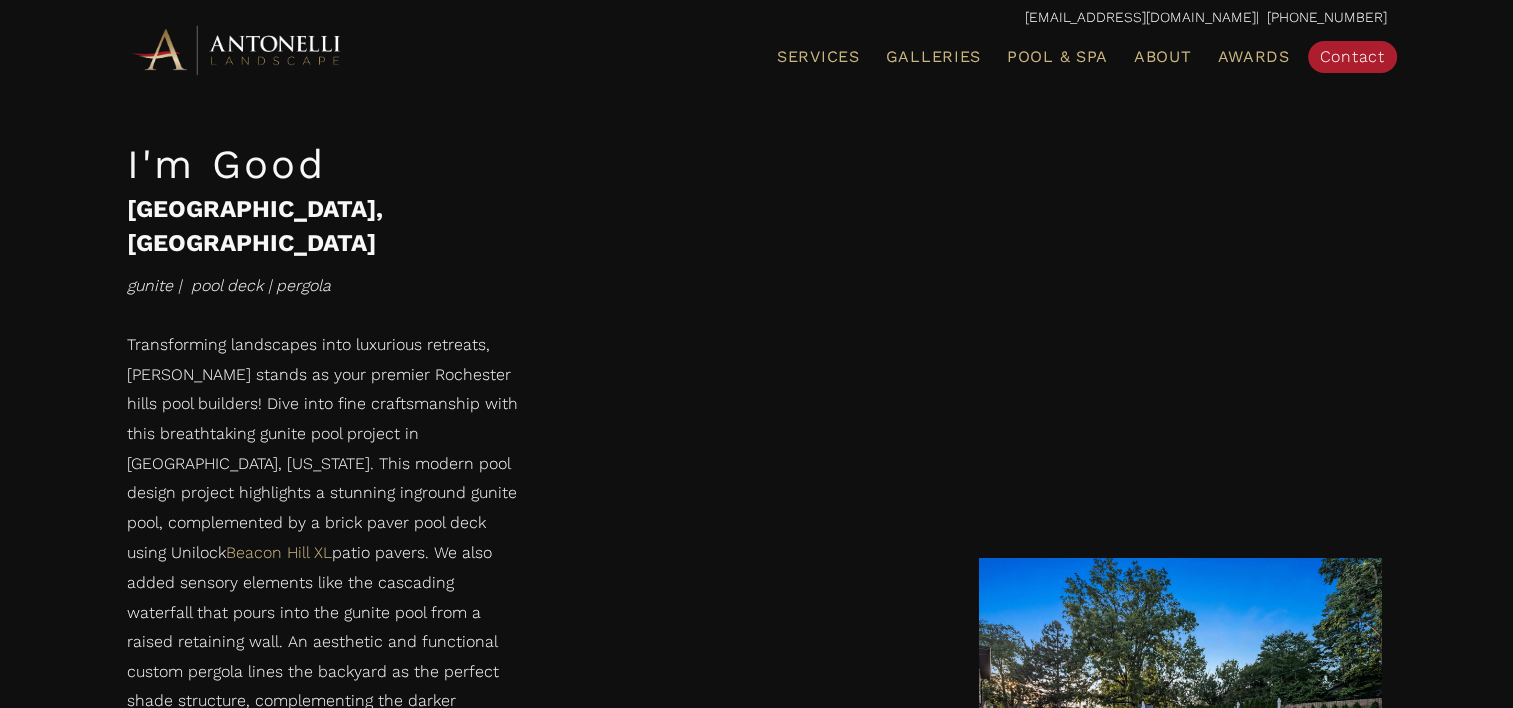 scroll, scrollTop: 3015, scrollLeft: 0, axis: vertical 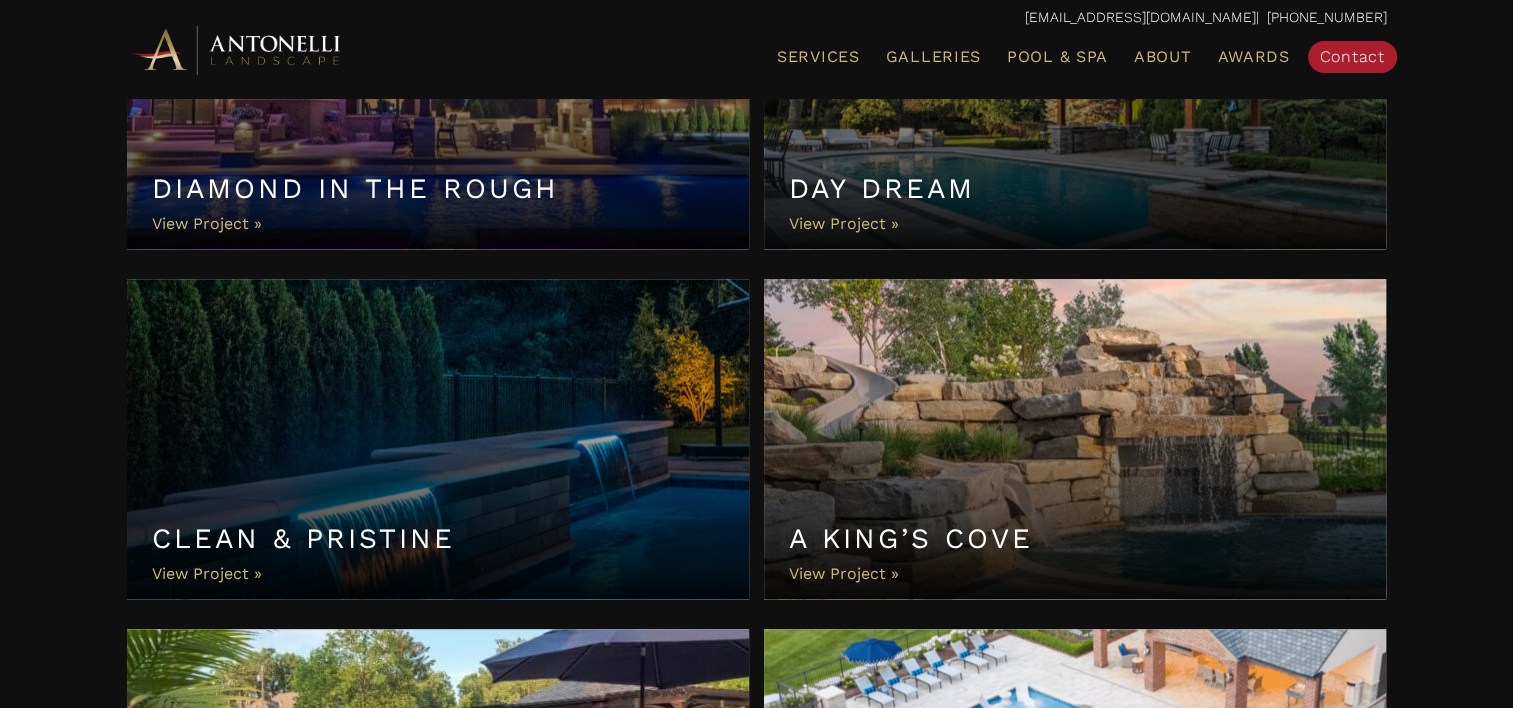 click on "Clean & Pristine" at bounding box center (438, 439) 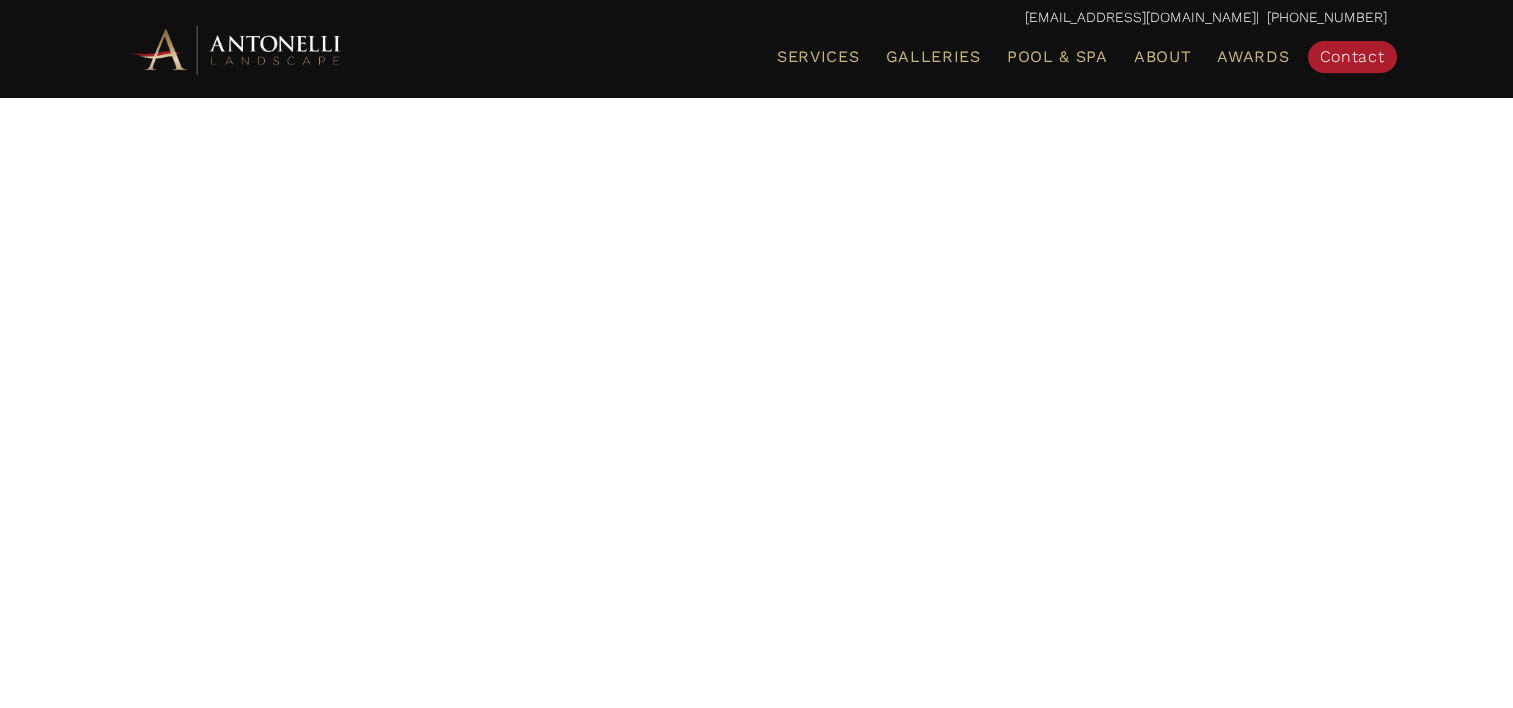 scroll, scrollTop: 0, scrollLeft: 0, axis: both 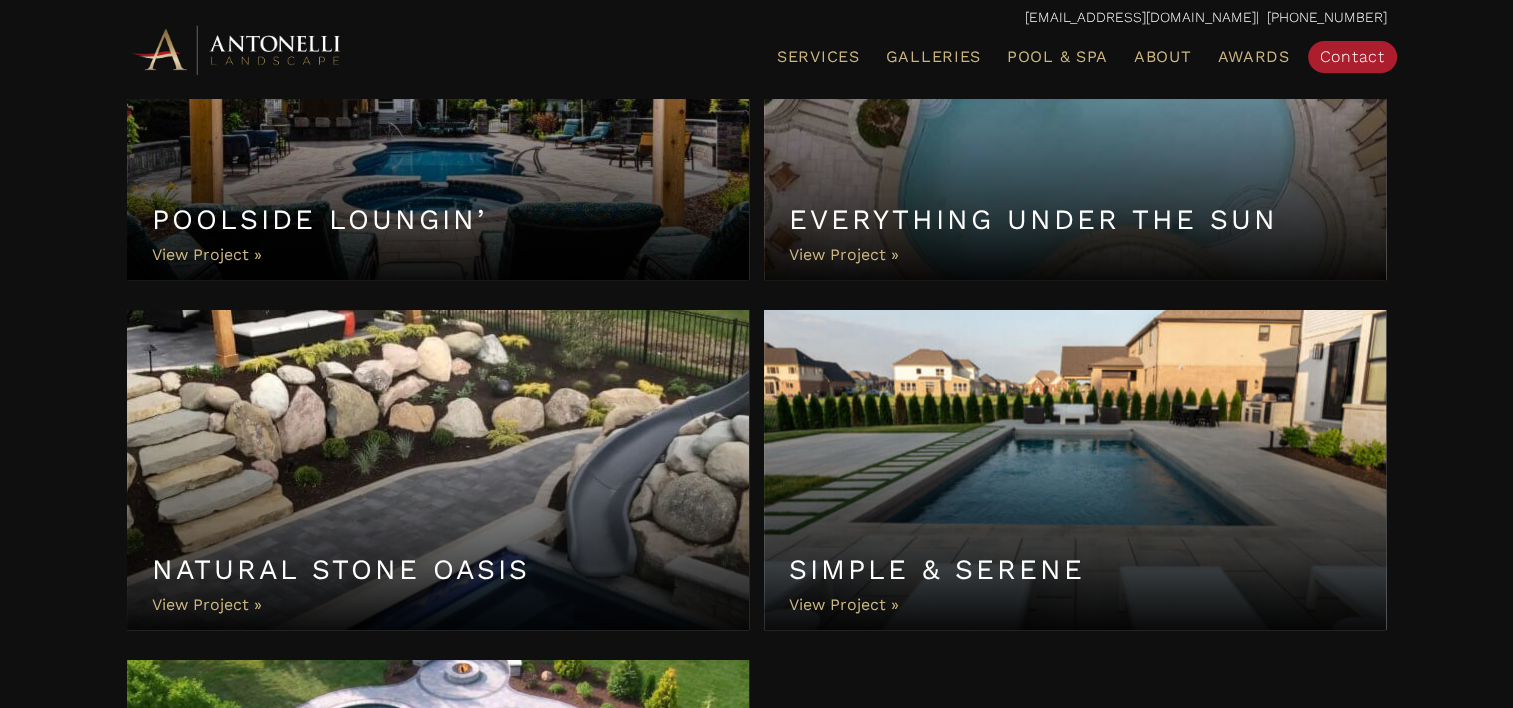 click on "Simple & Serene" at bounding box center (1075, 470) 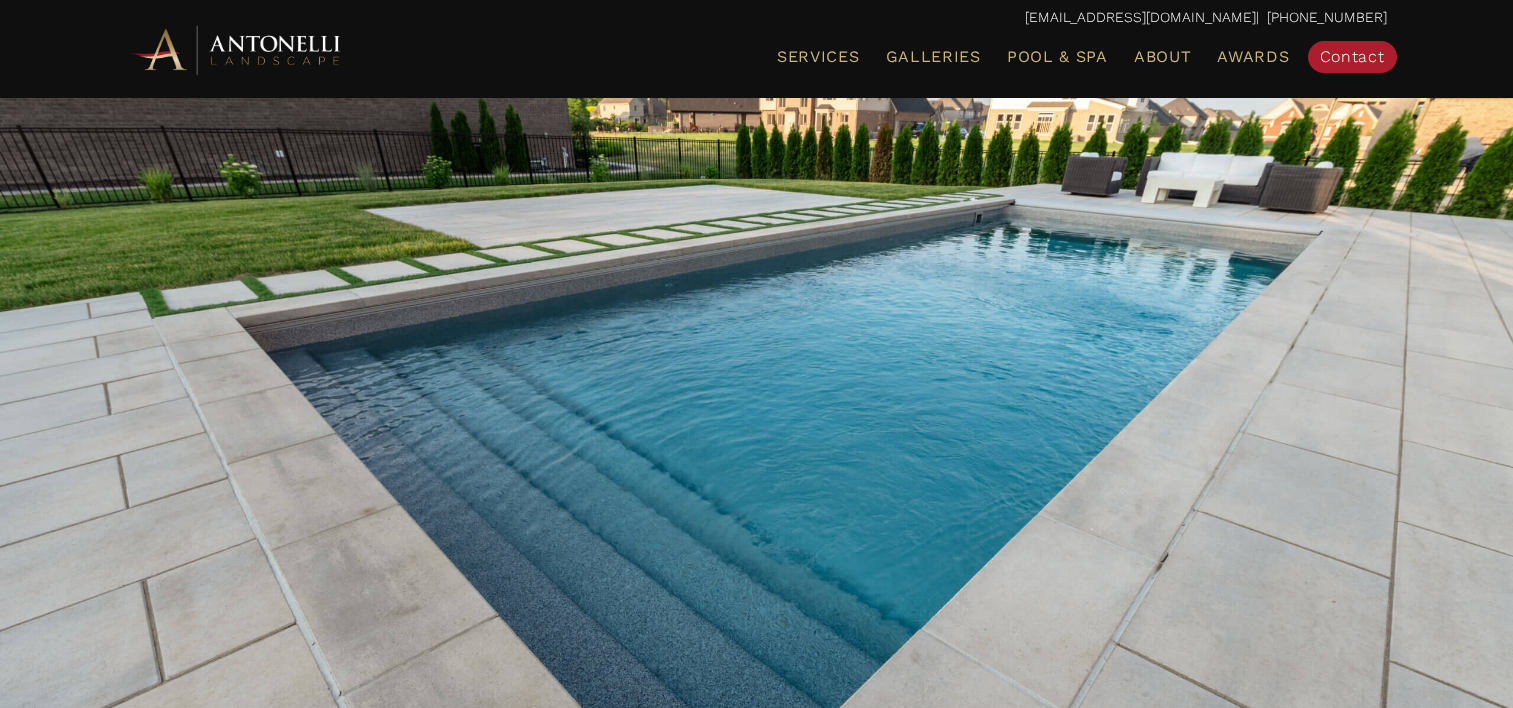 scroll, scrollTop: 0, scrollLeft: 0, axis: both 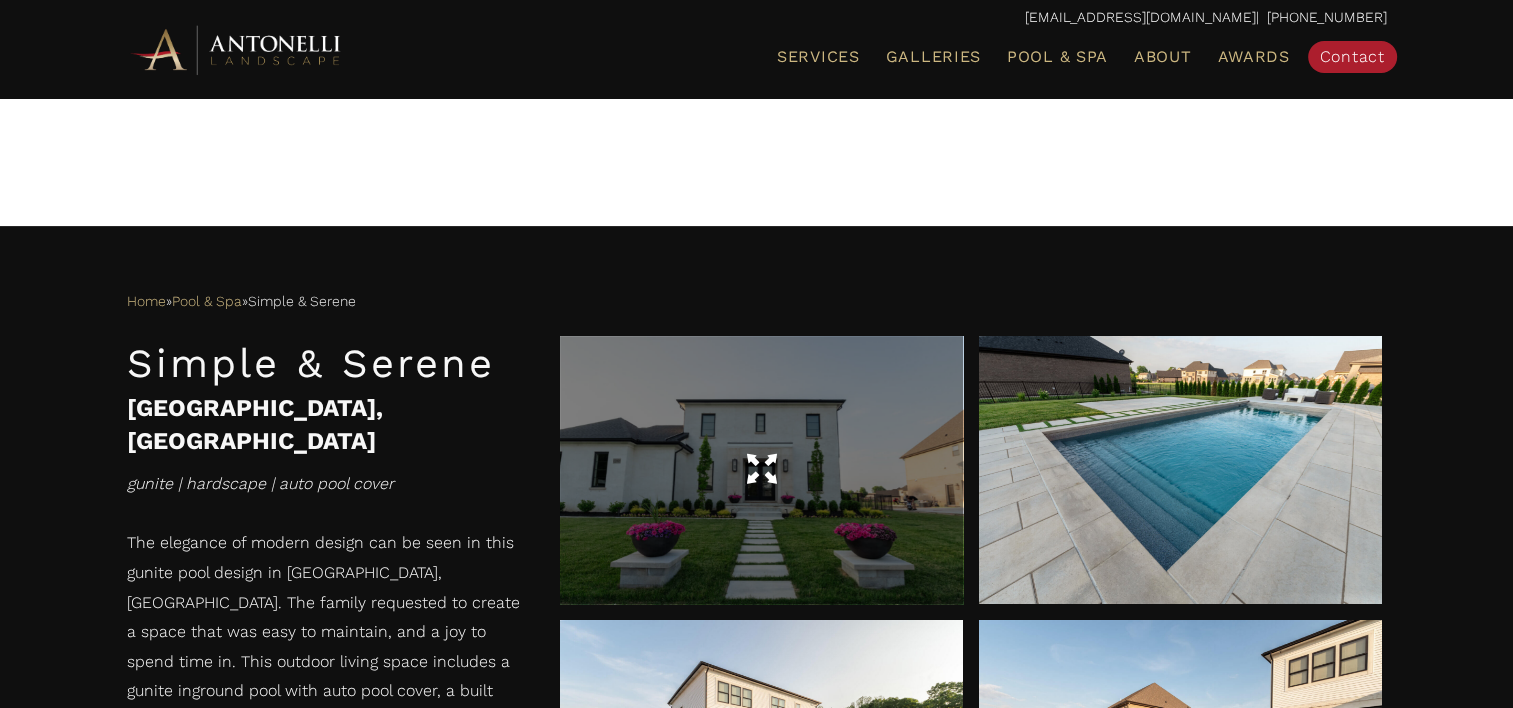 click at bounding box center [761, 470] 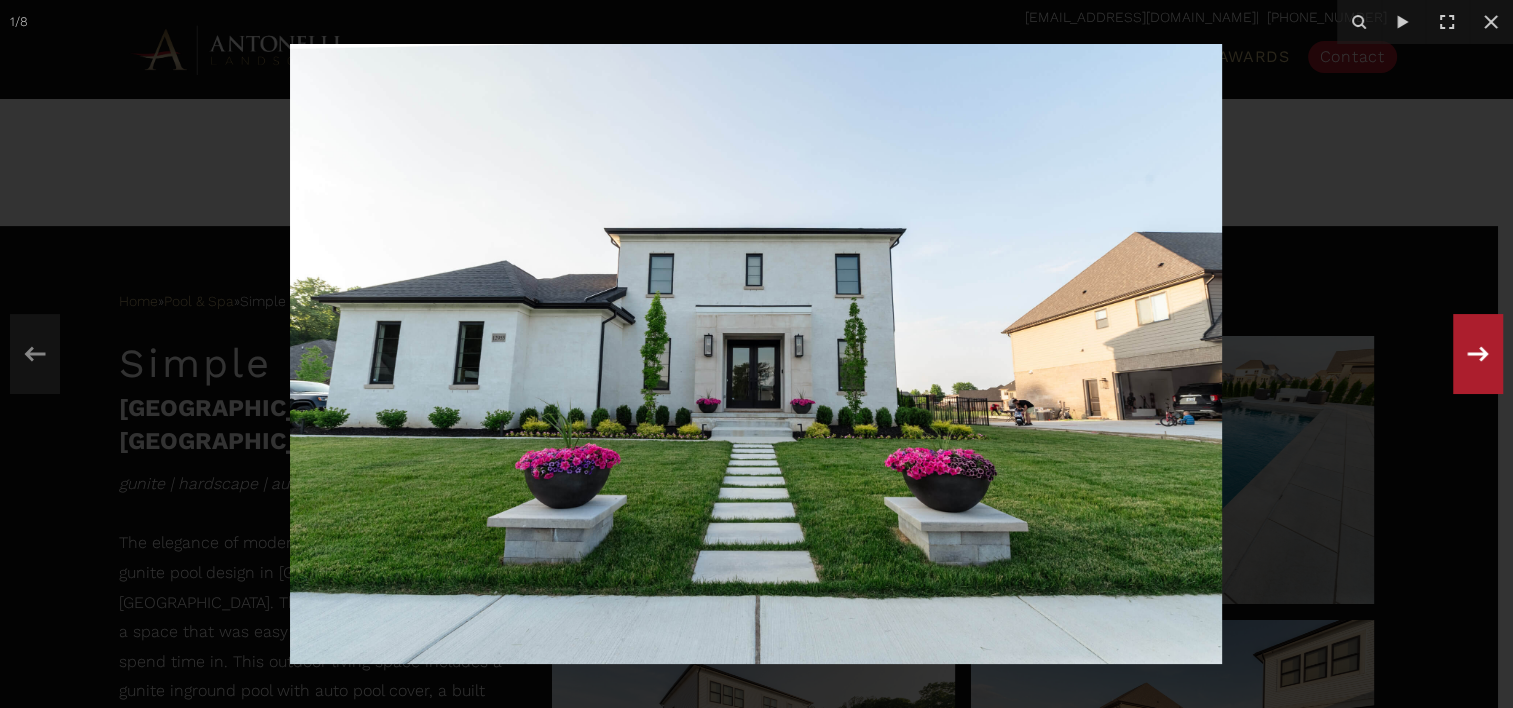 click 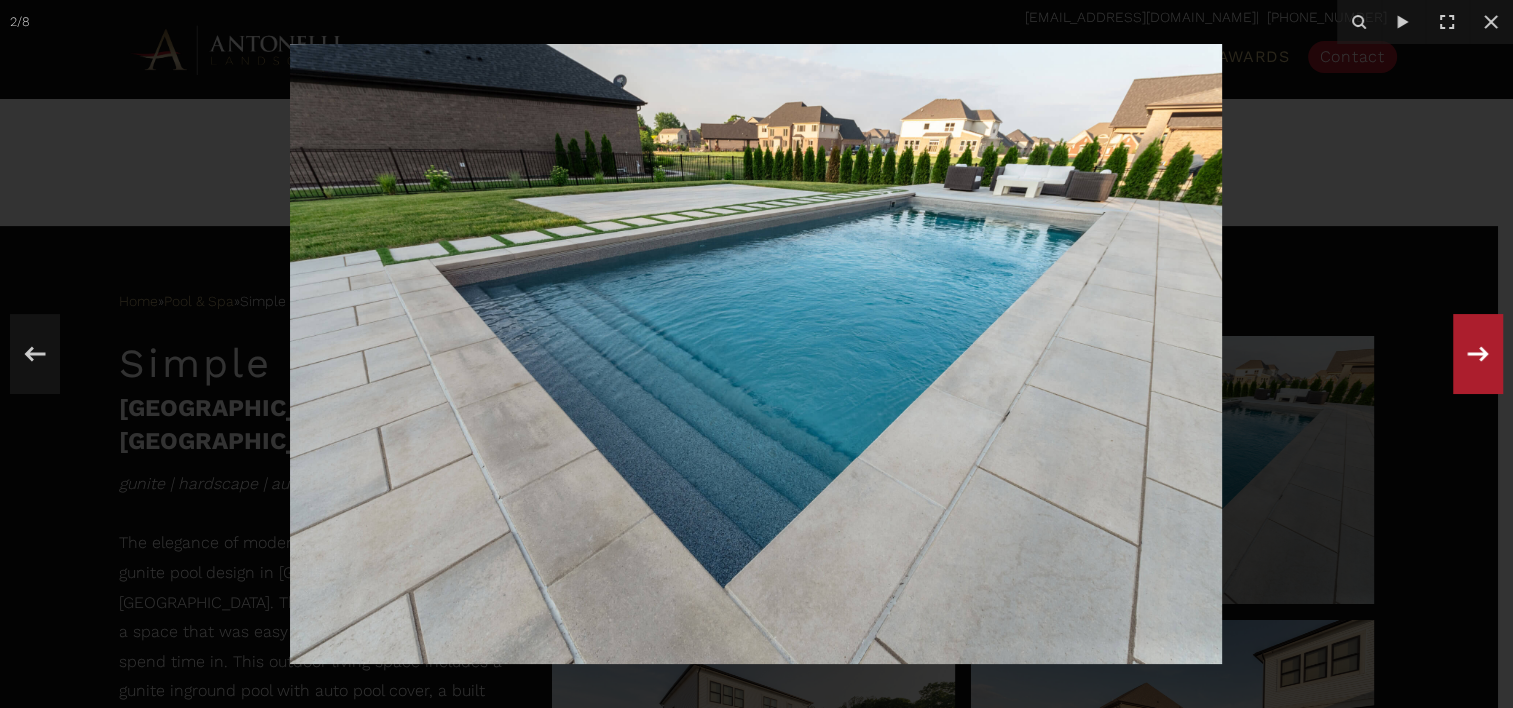 click on "2  /  8" at bounding box center (756, 354) 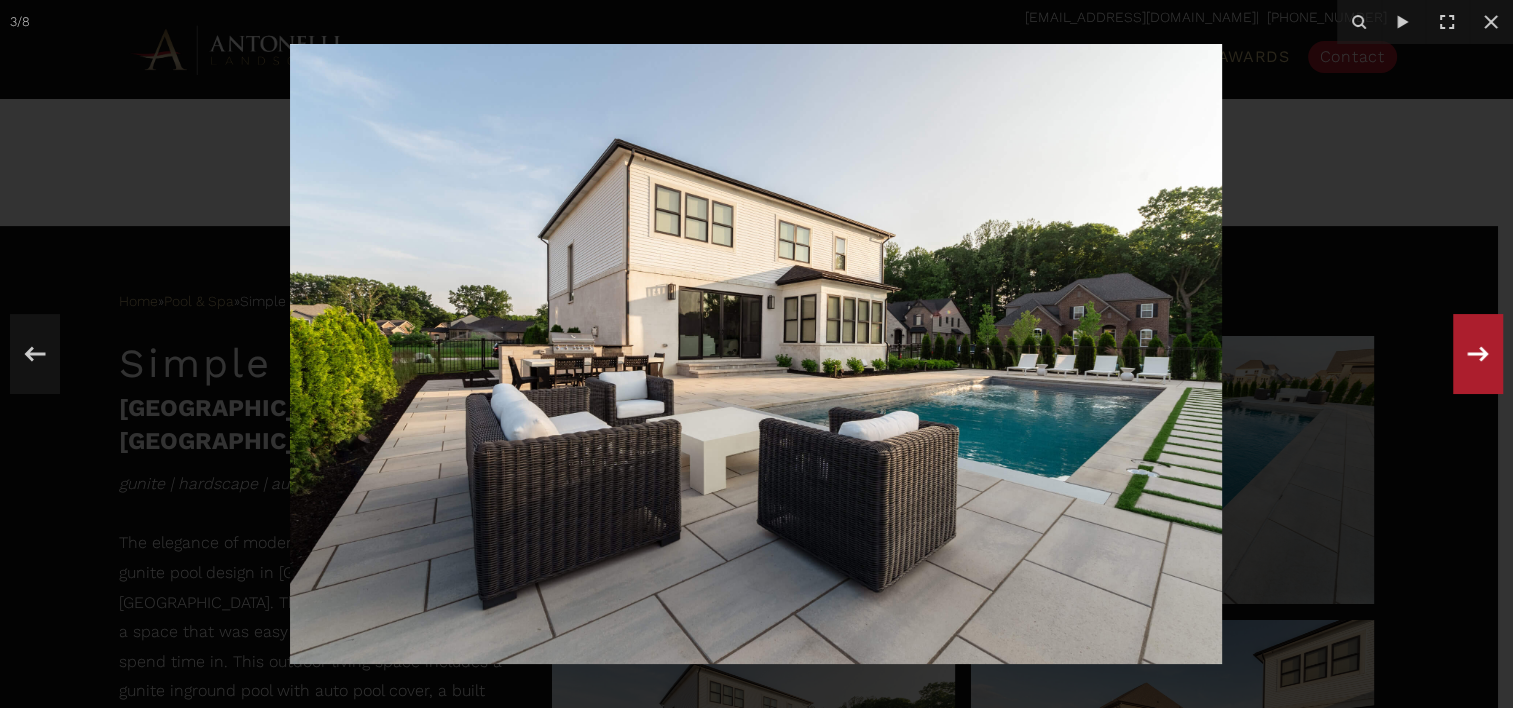 click 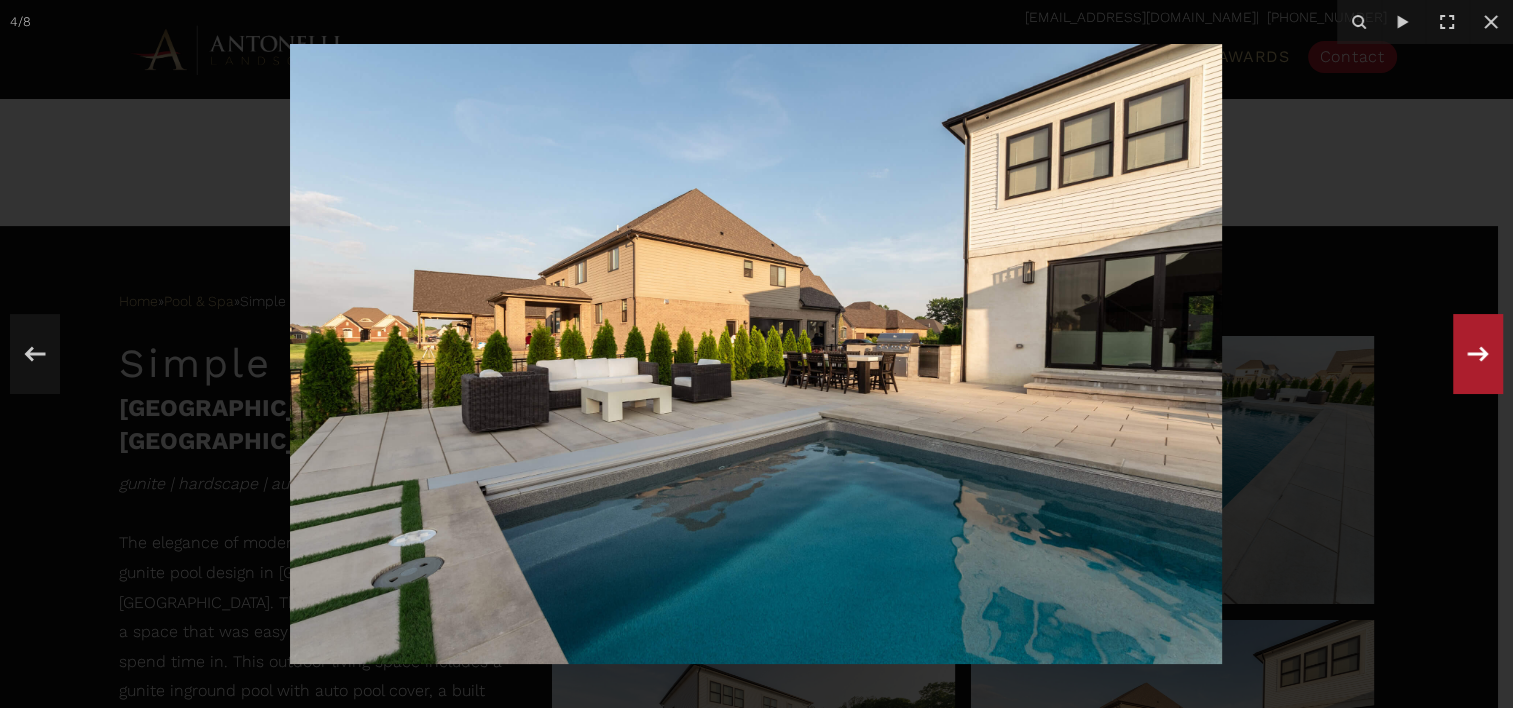 click 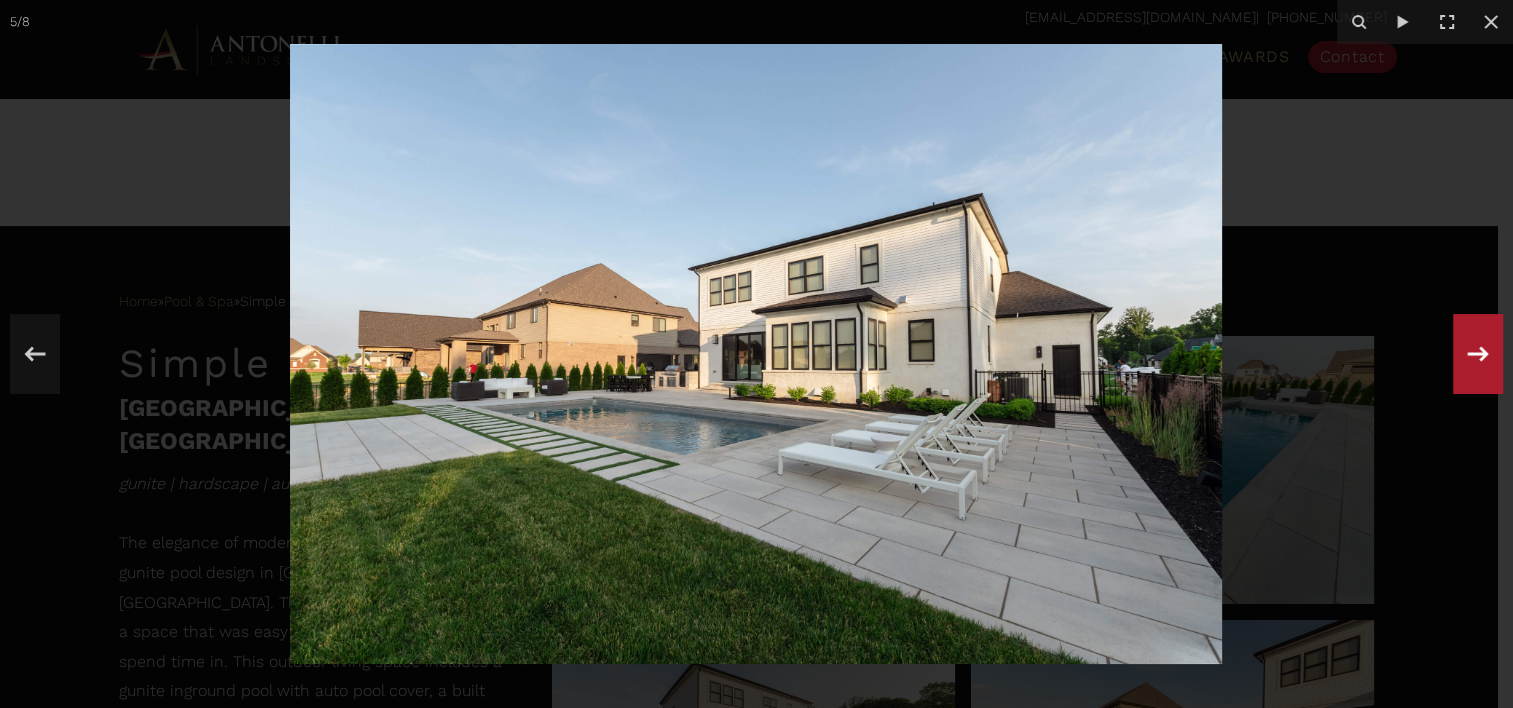 click 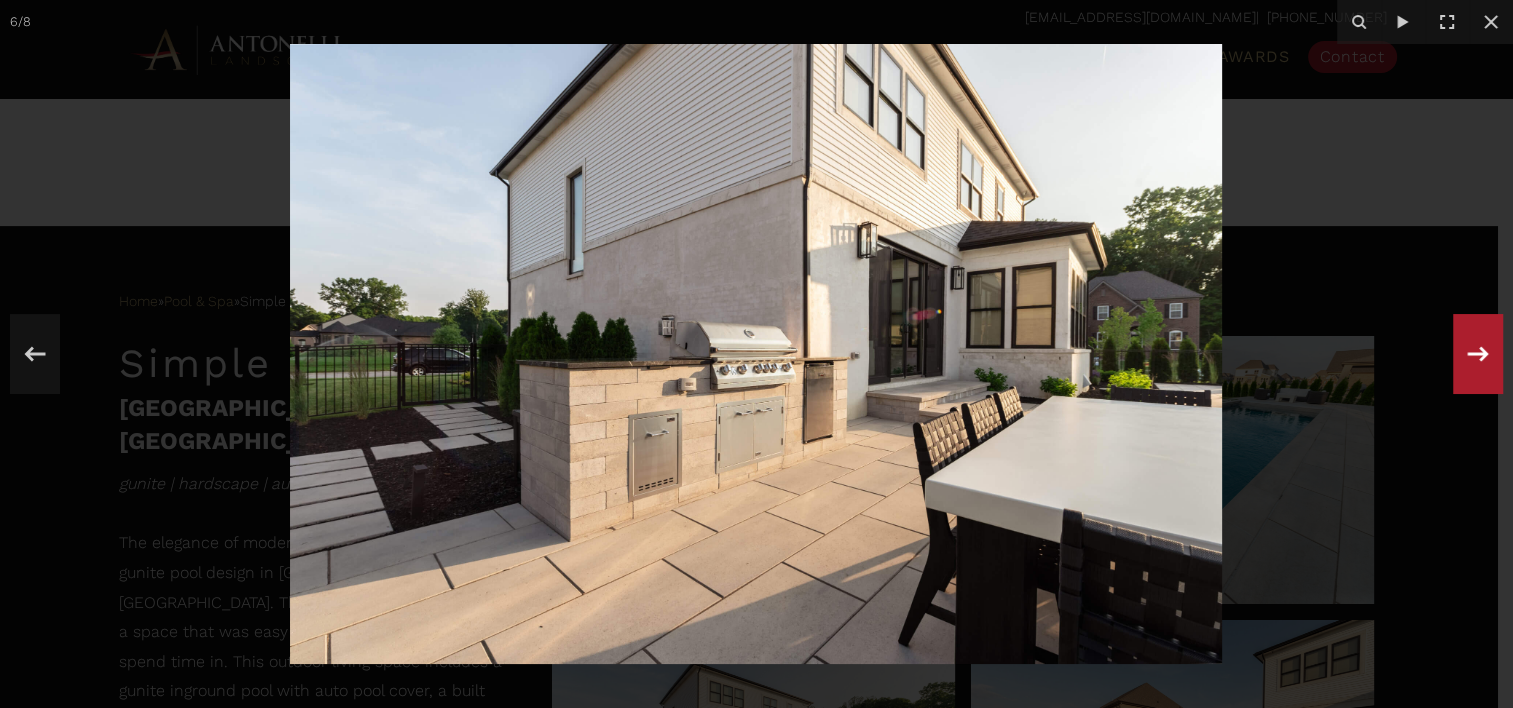 click on "6  /  8" at bounding box center [756, 354] 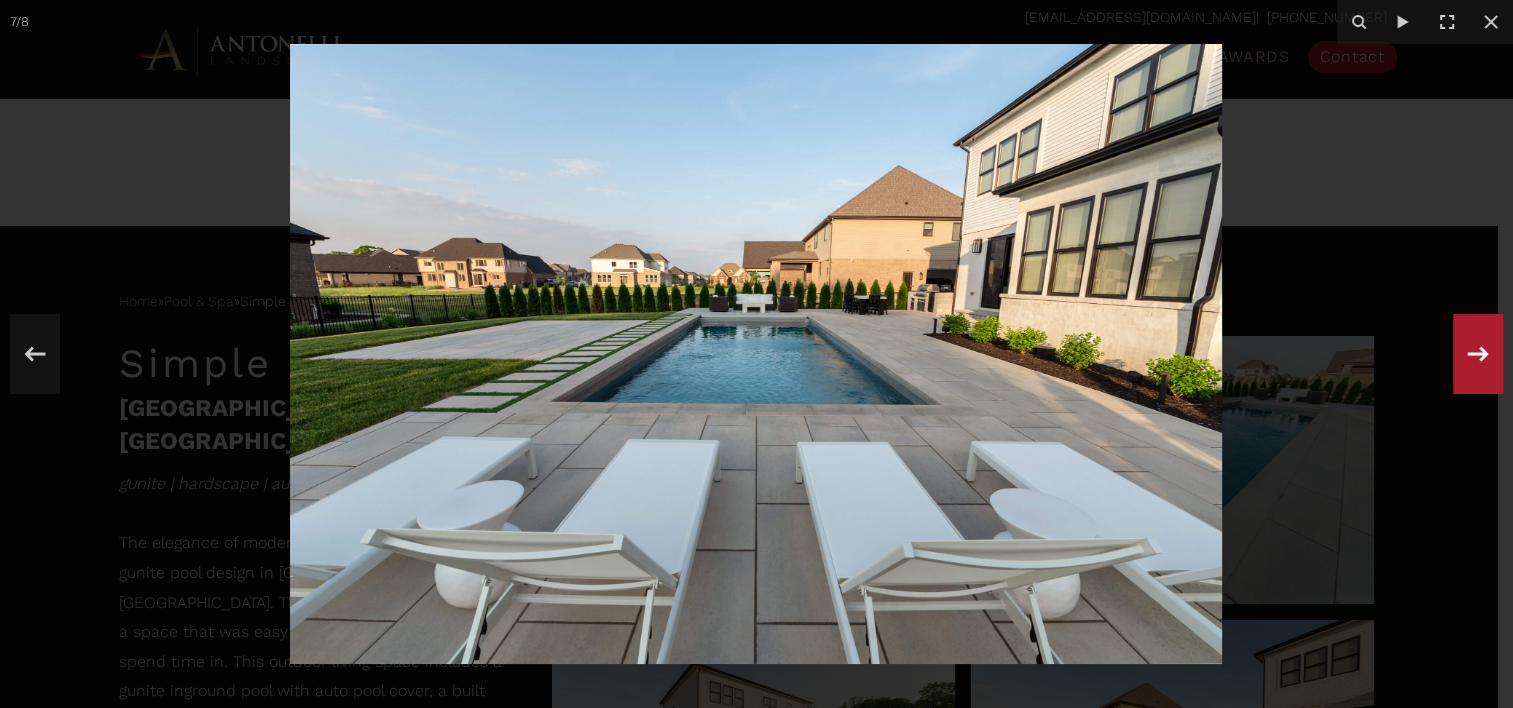 click 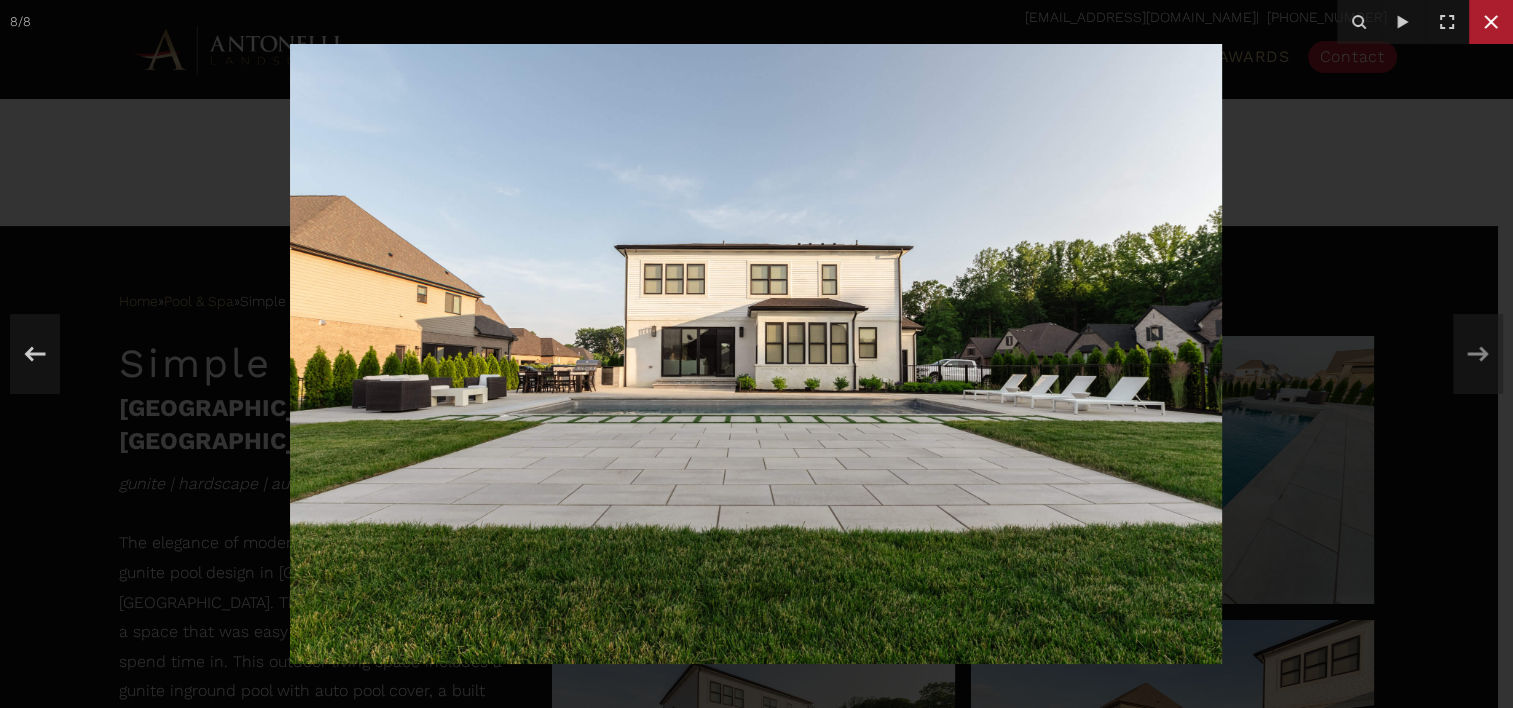 click 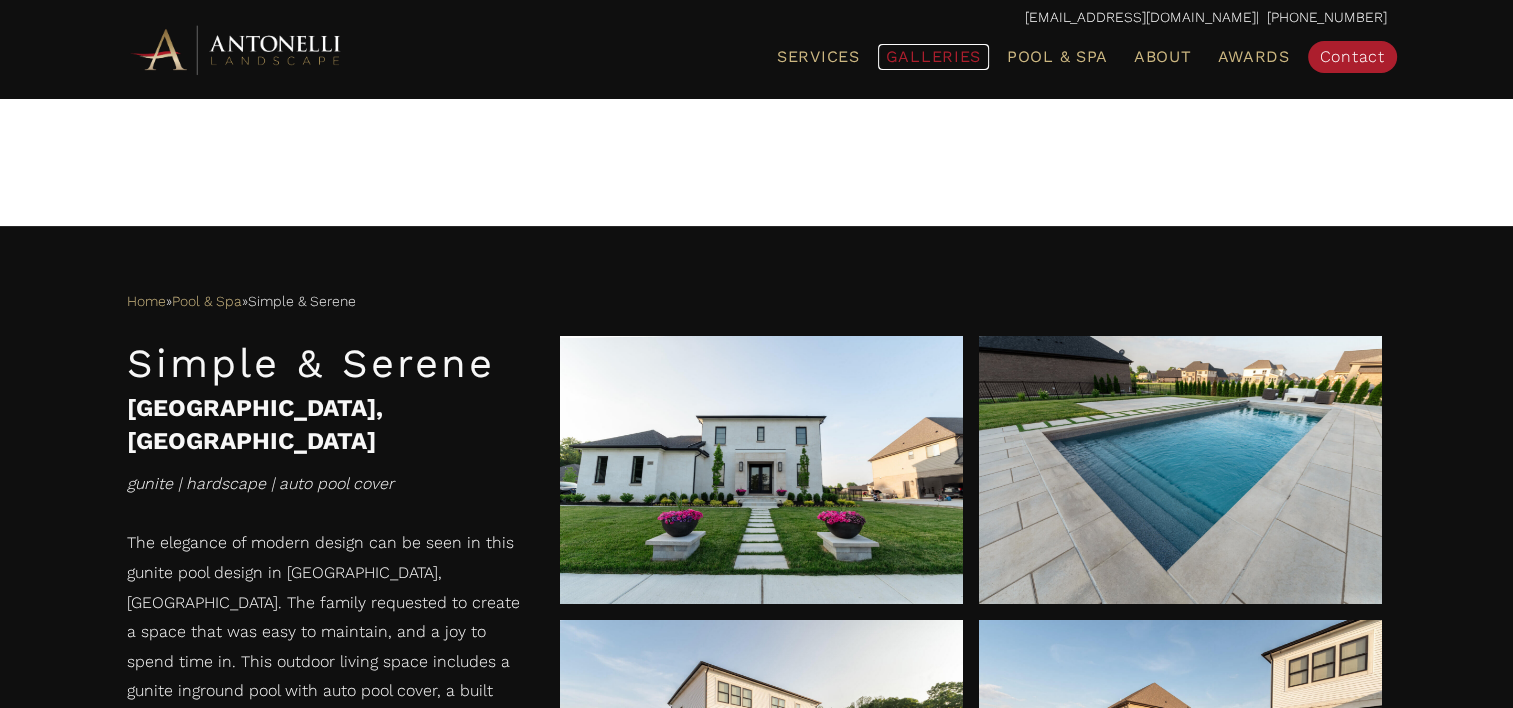 click on "Galleries" at bounding box center [933, 57] 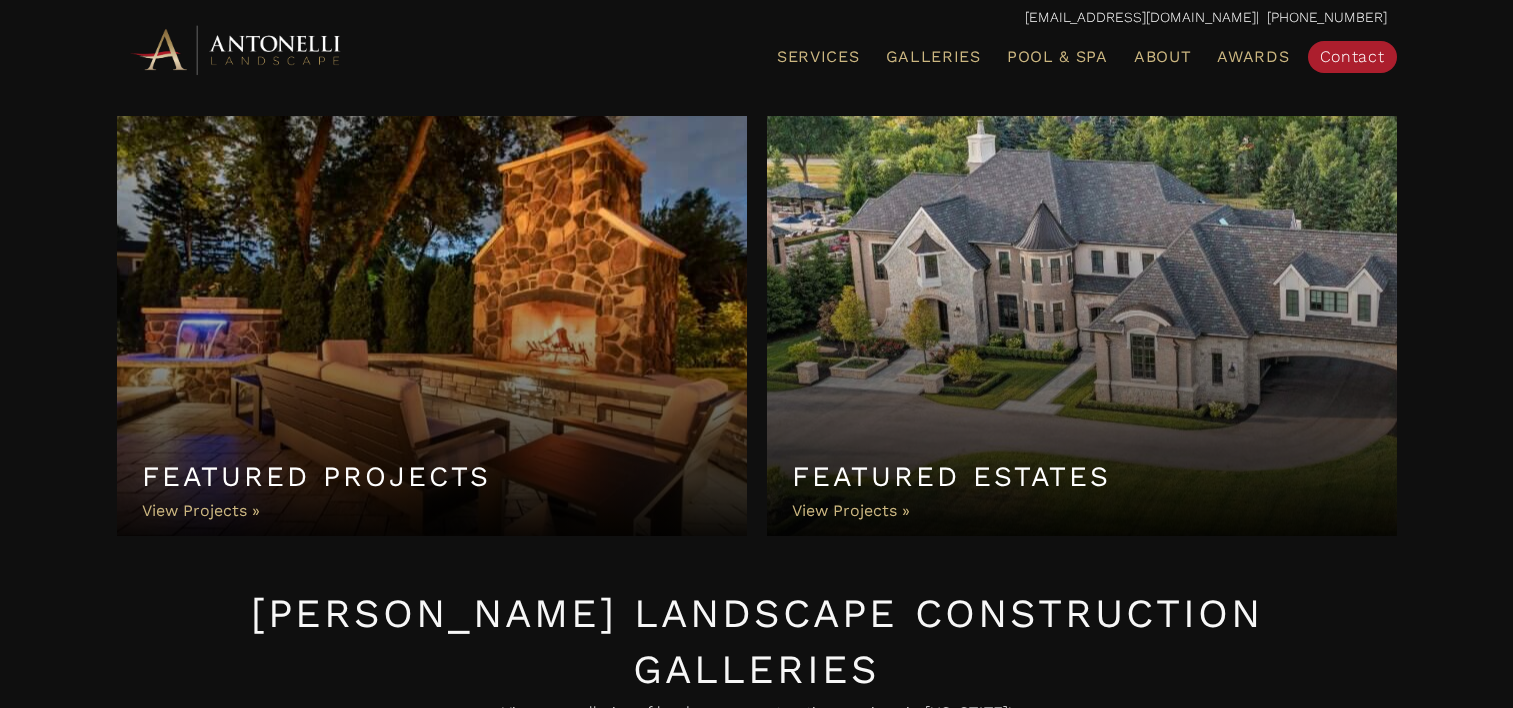 scroll, scrollTop: 0, scrollLeft: 0, axis: both 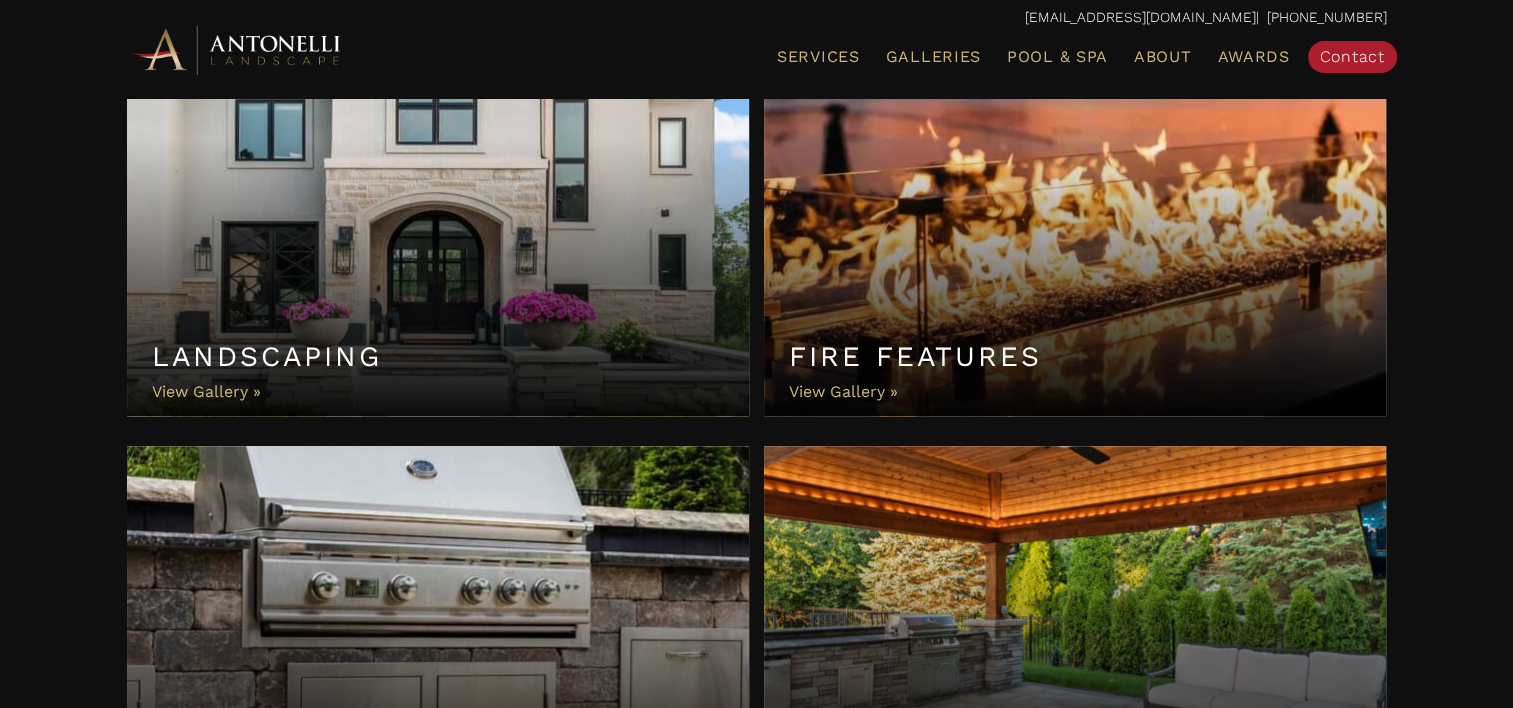click on "Fire Features" at bounding box center (1075, 236) 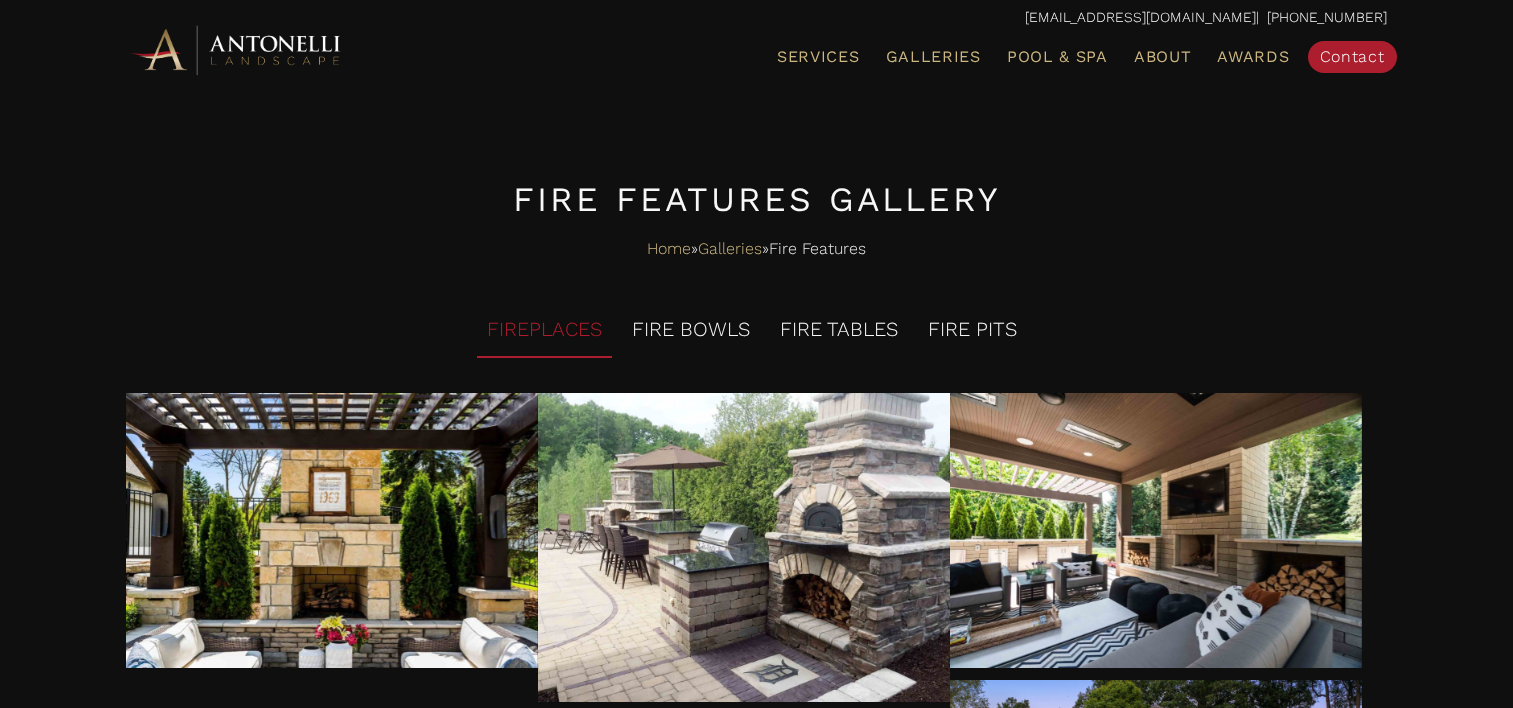 scroll, scrollTop: 0, scrollLeft: 0, axis: both 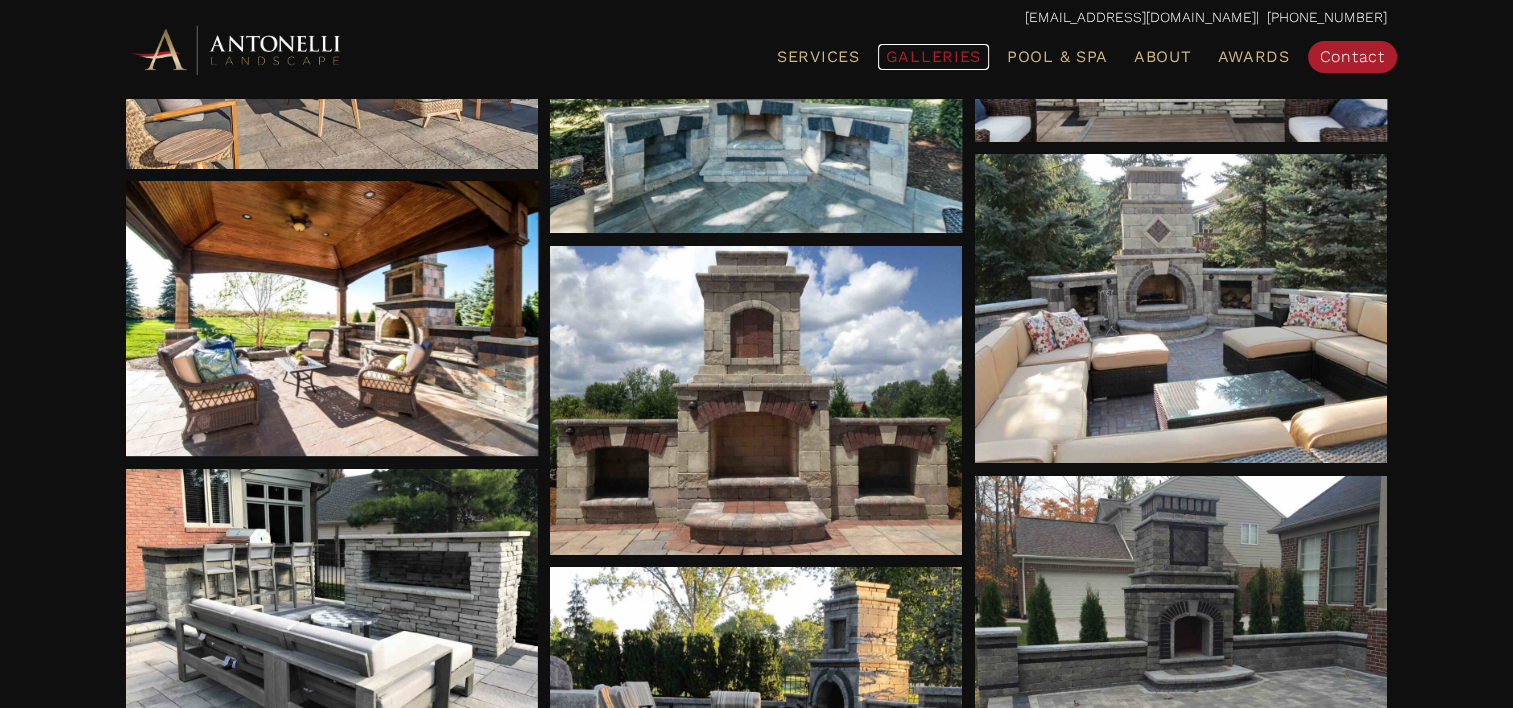 click on "Galleries" at bounding box center (933, 56) 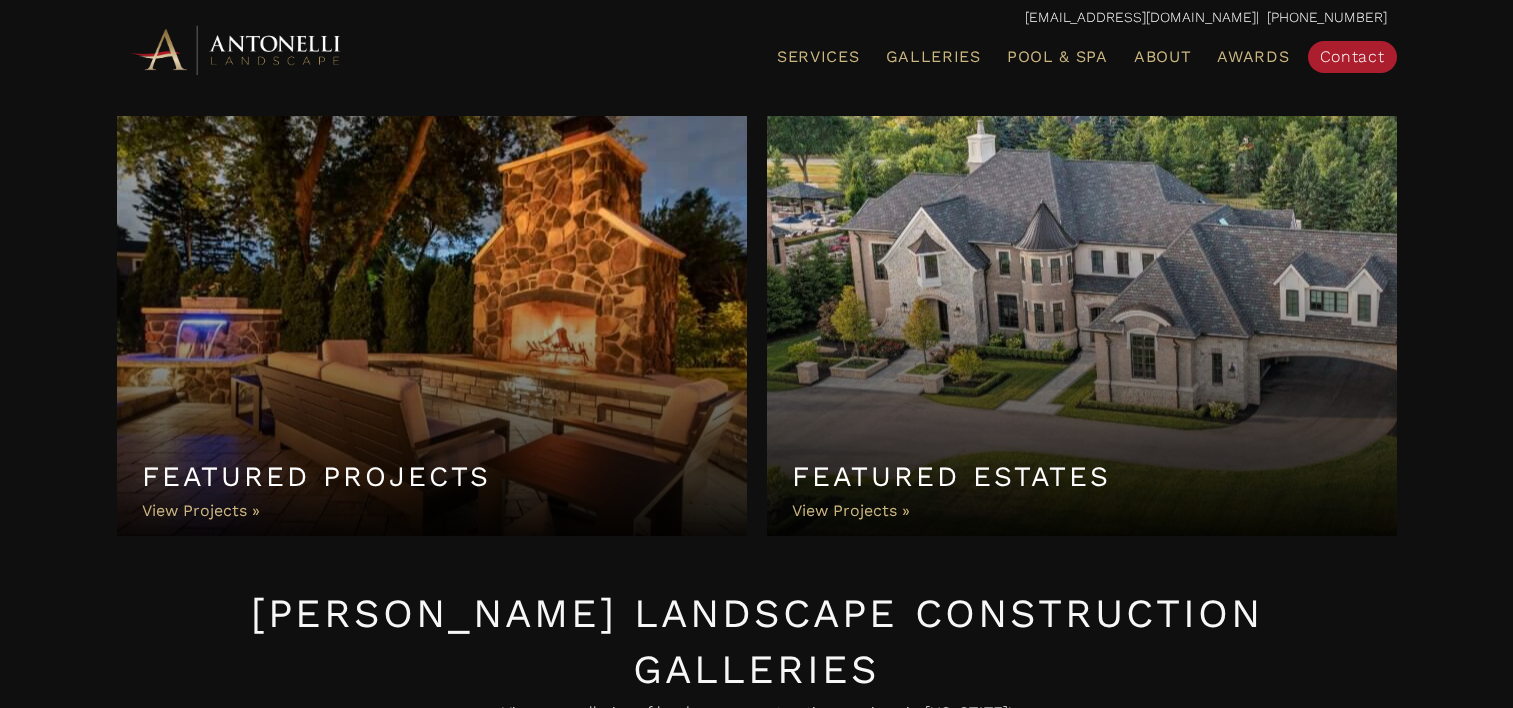 scroll, scrollTop: 0, scrollLeft: 0, axis: both 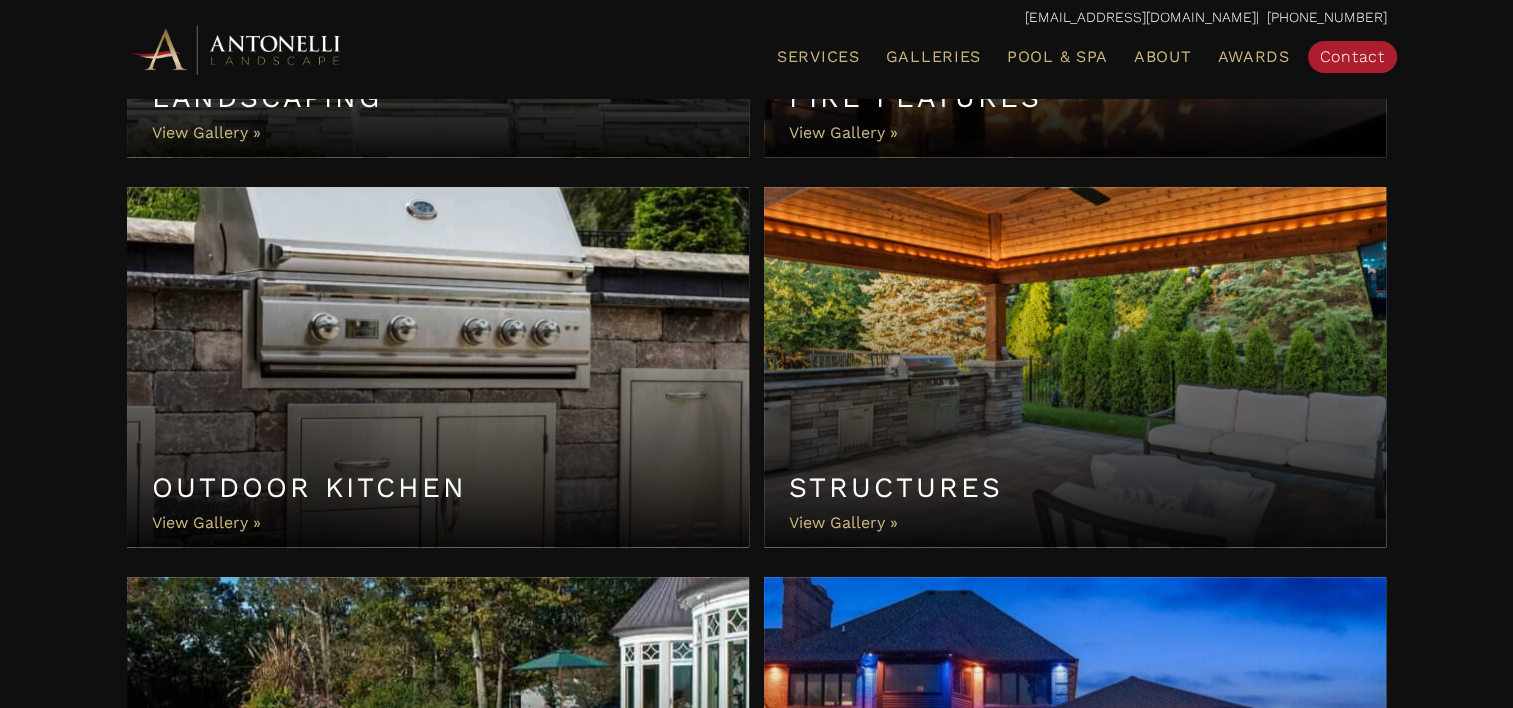 click on "Structures" at bounding box center (1075, 367) 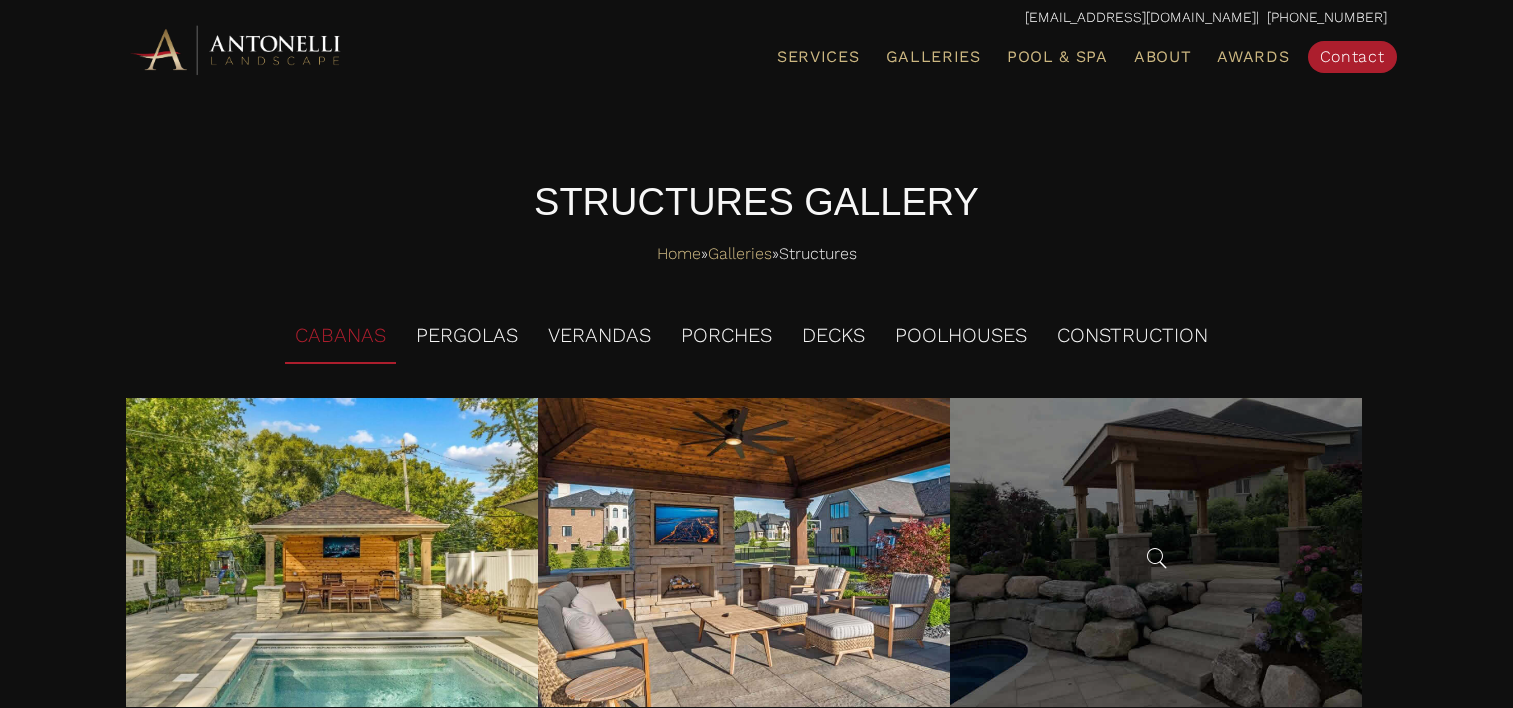 scroll, scrollTop: 0, scrollLeft: 0, axis: both 